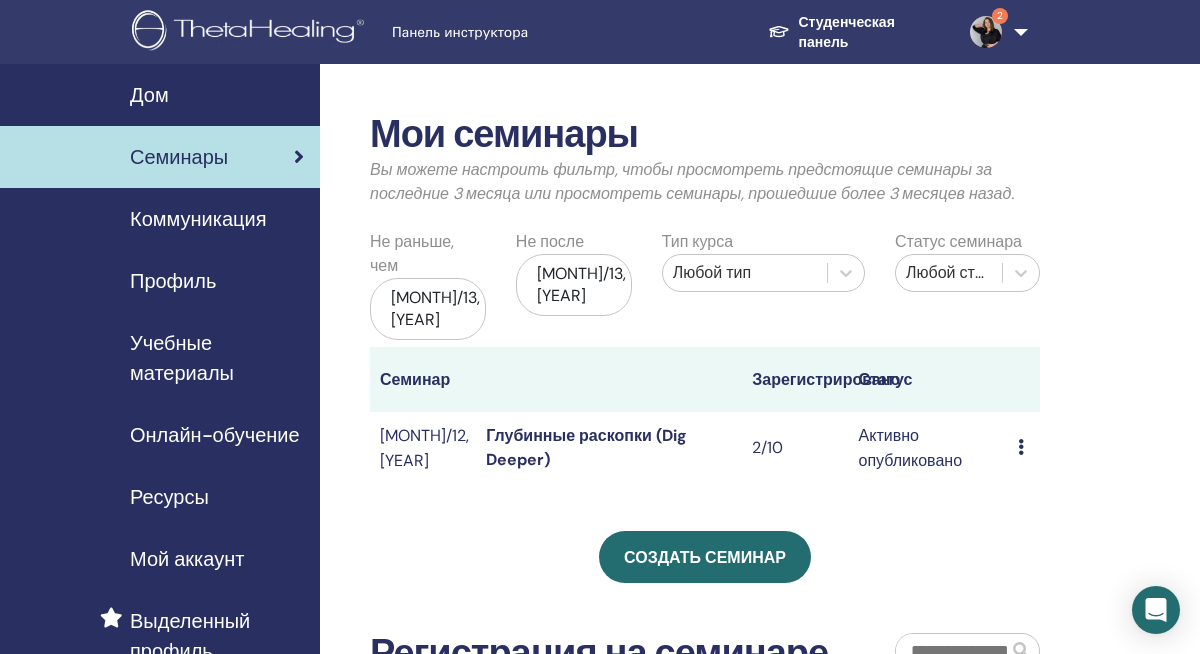 scroll, scrollTop: 110, scrollLeft: 0, axis: vertical 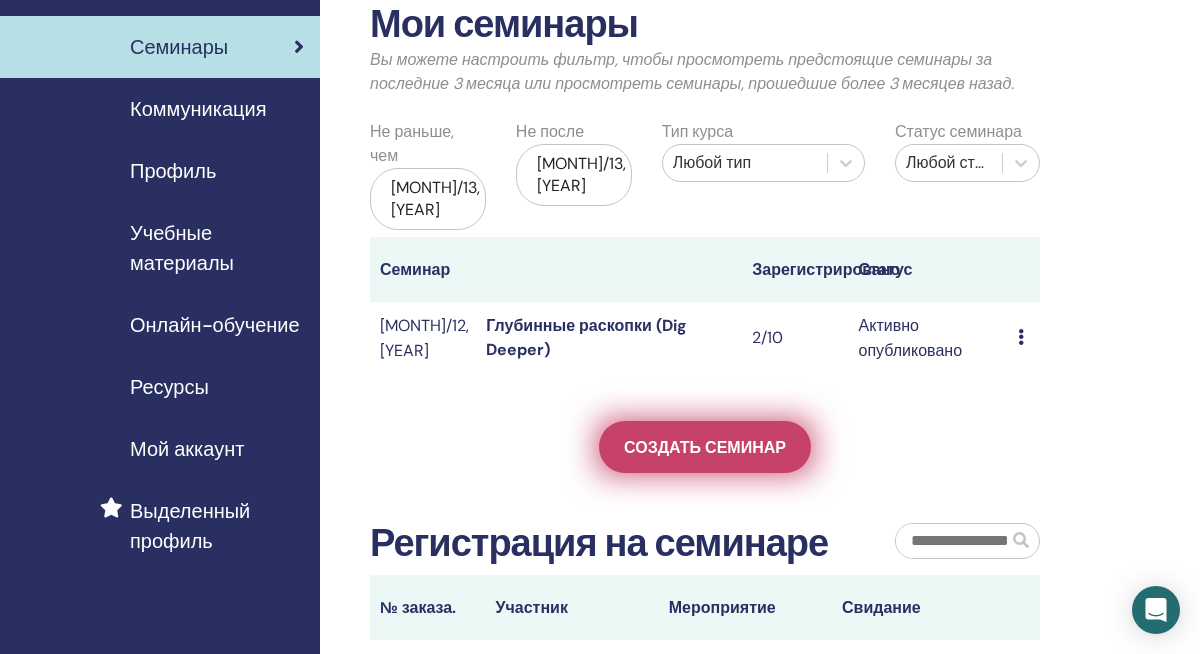 click on "Создать семинар" at bounding box center (705, 447) 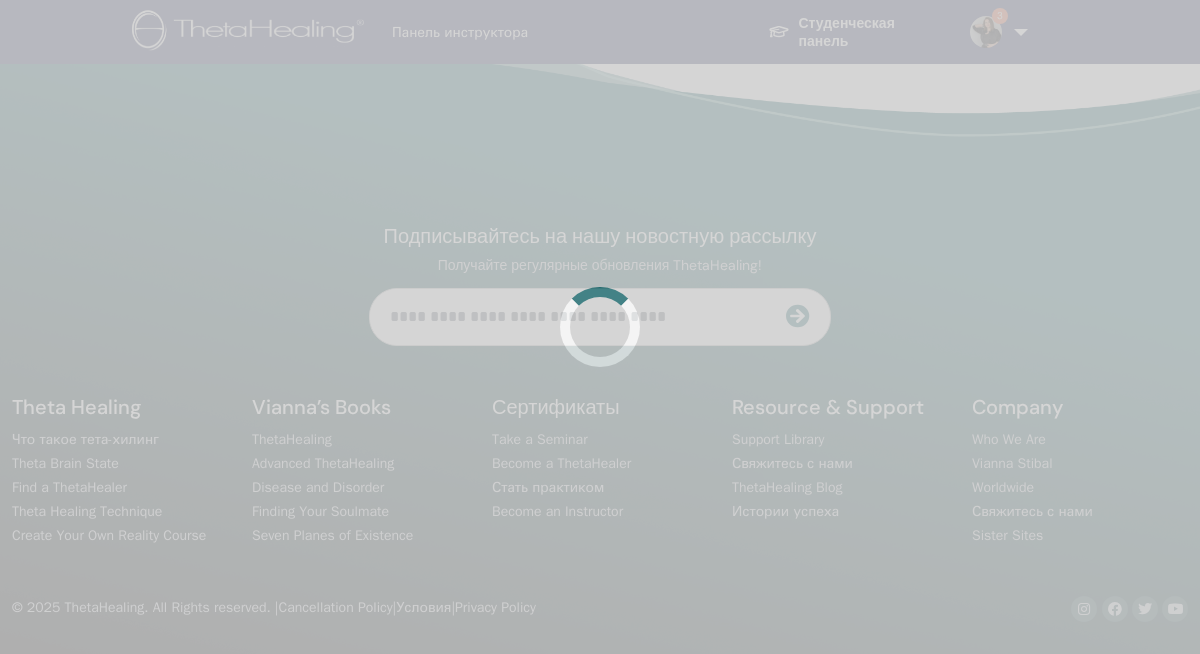 scroll, scrollTop: 0, scrollLeft: 0, axis: both 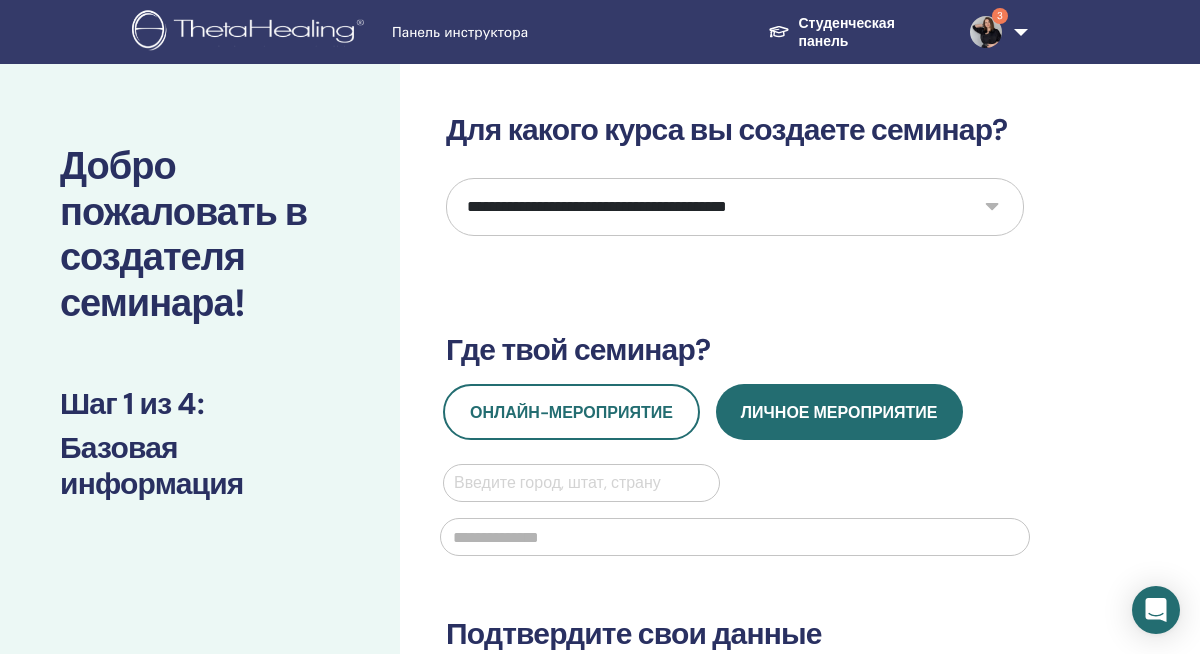 click on "**********" at bounding box center (735, 207) 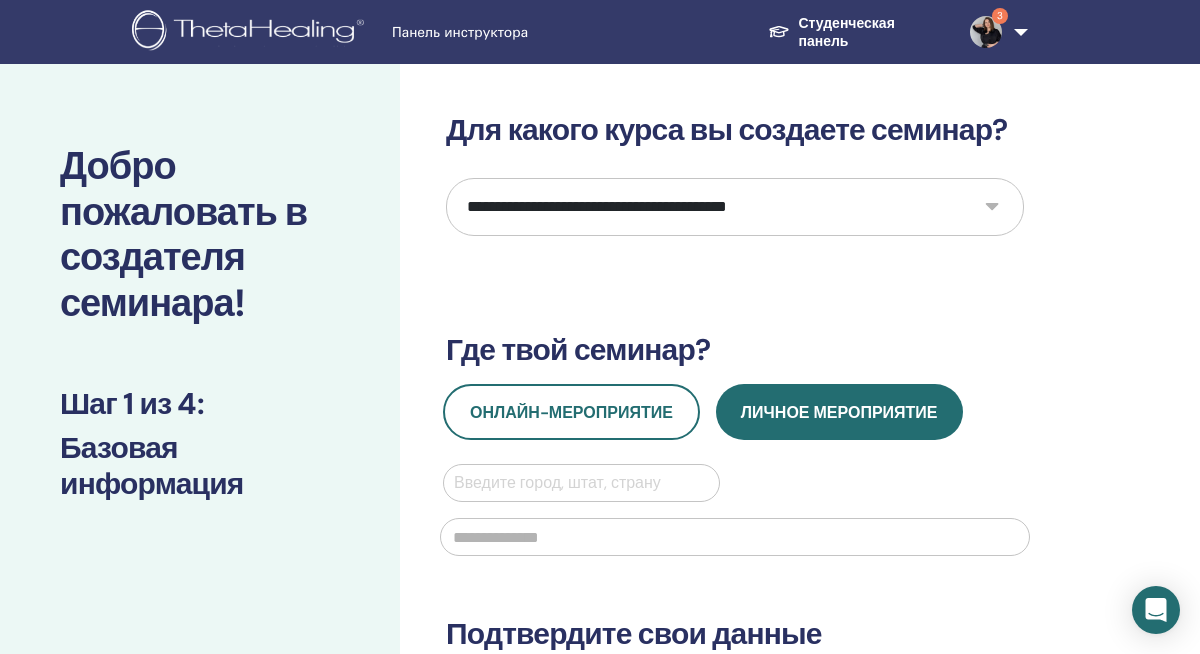 select on "****" 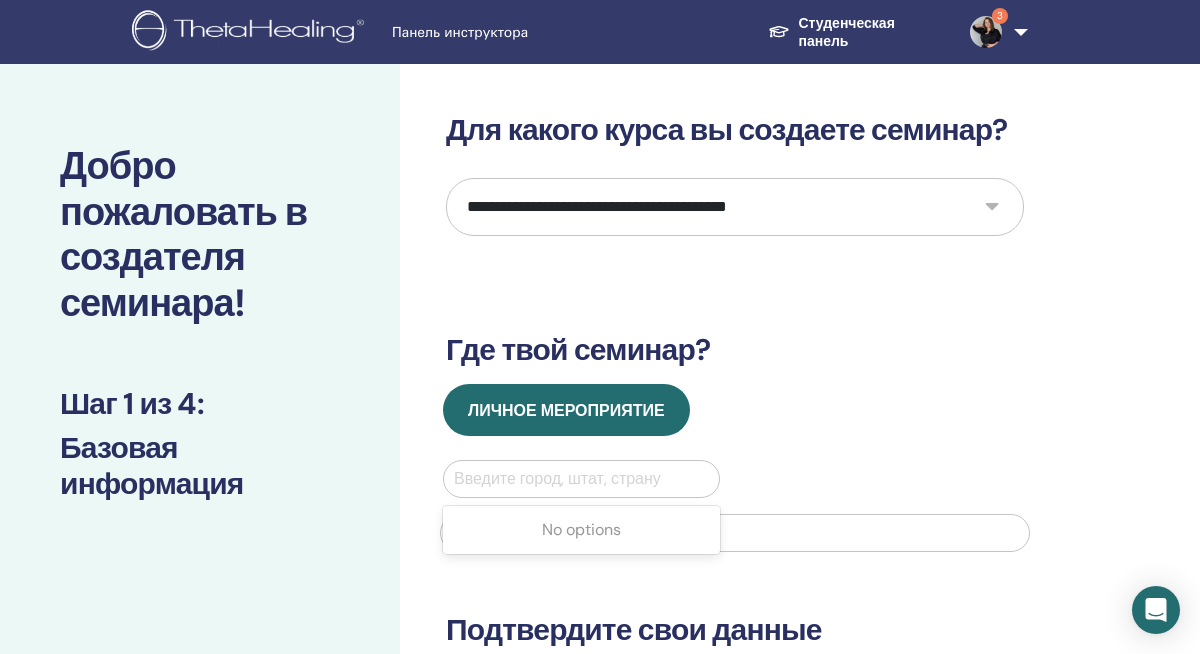 click at bounding box center [581, 479] 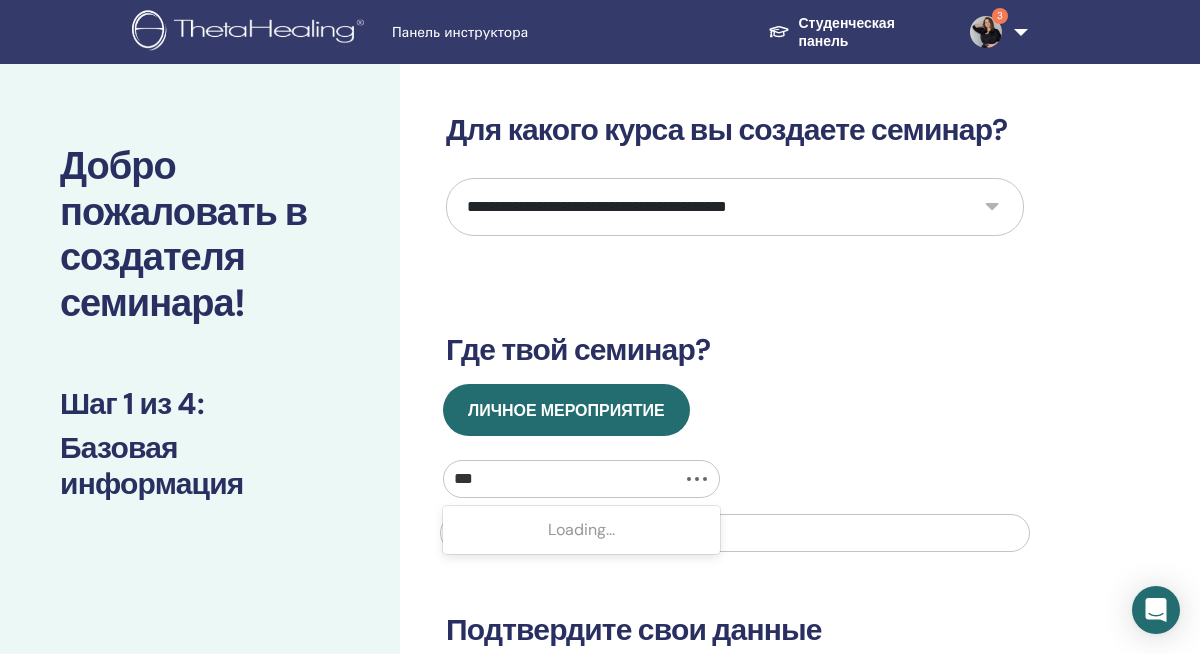type on "****" 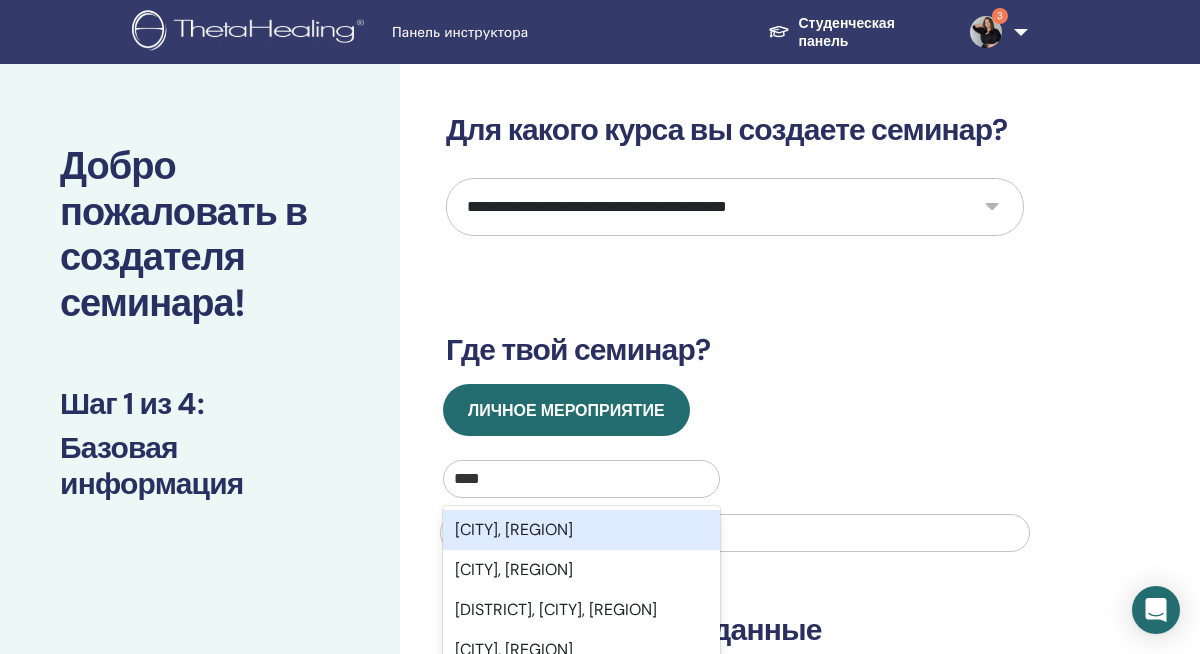 click on "[CITY], [STATE]" at bounding box center (581, 530) 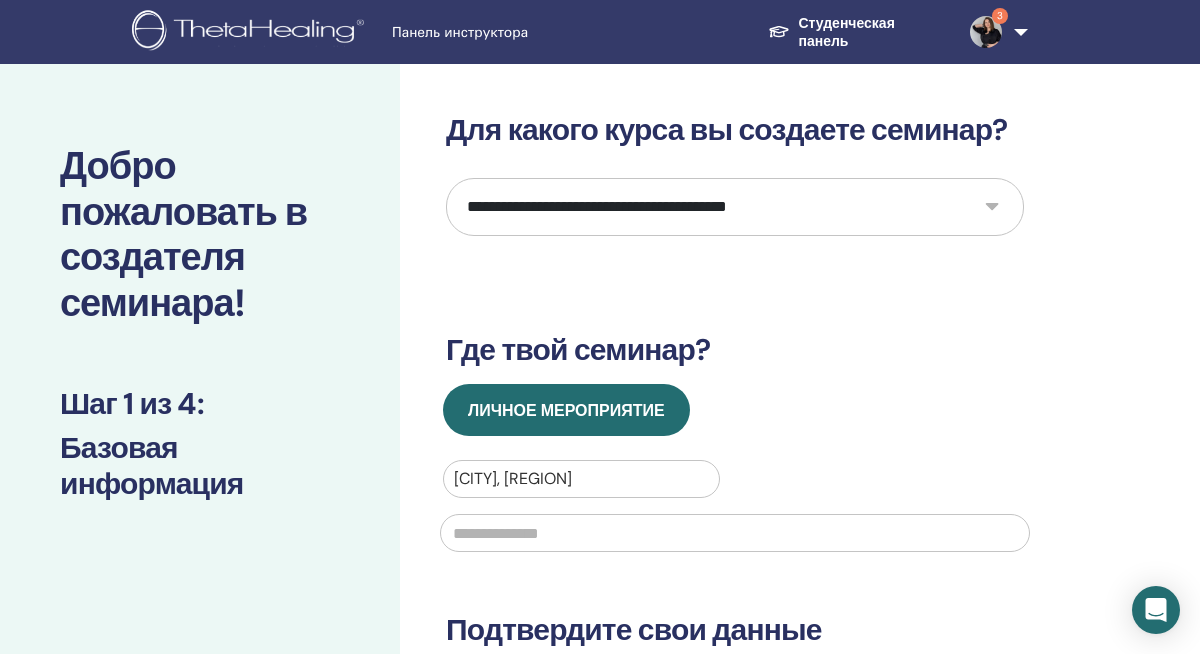 click at bounding box center [735, 533] 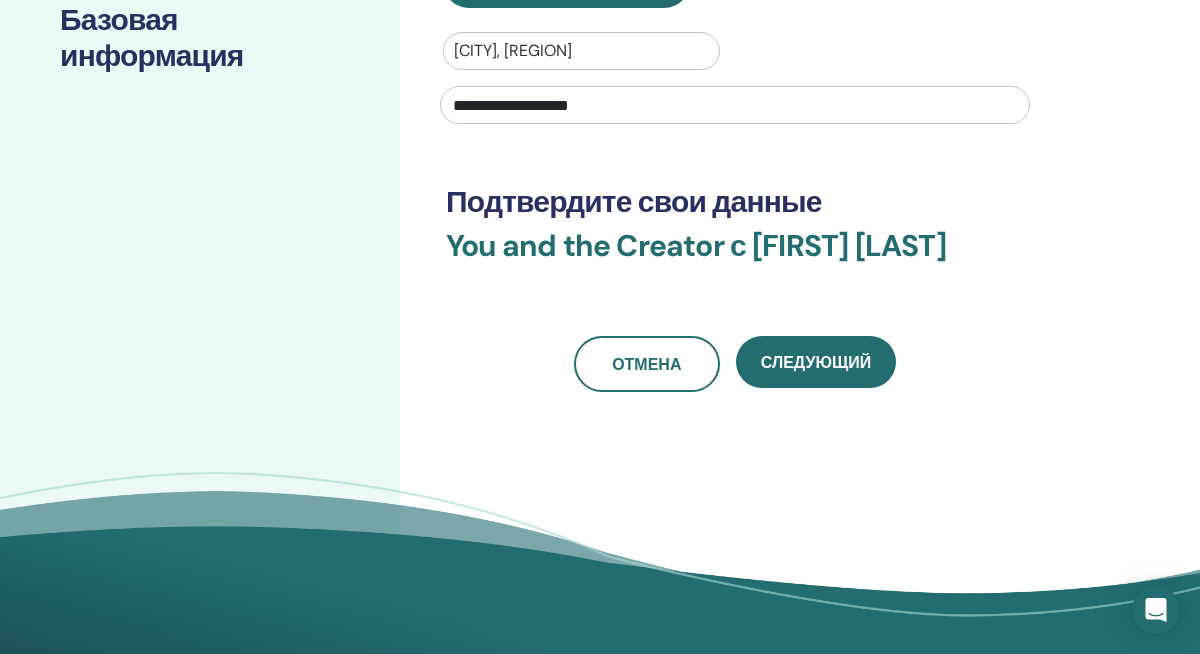 scroll, scrollTop: 461, scrollLeft: 0, axis: vertical 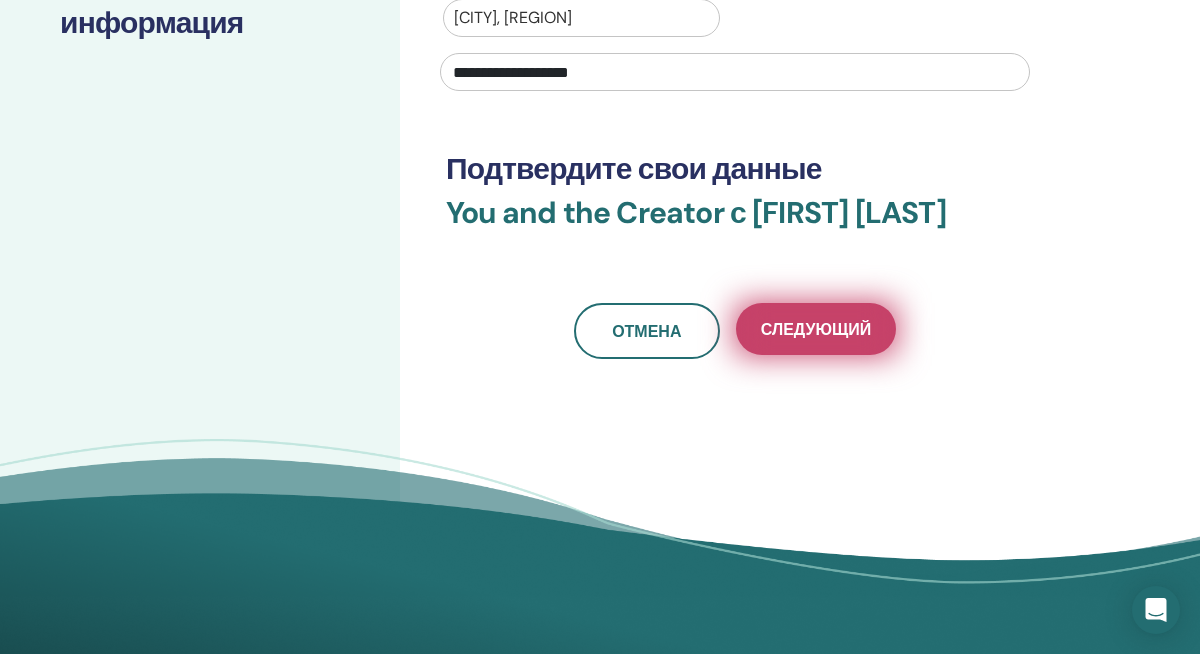 type on "**********" 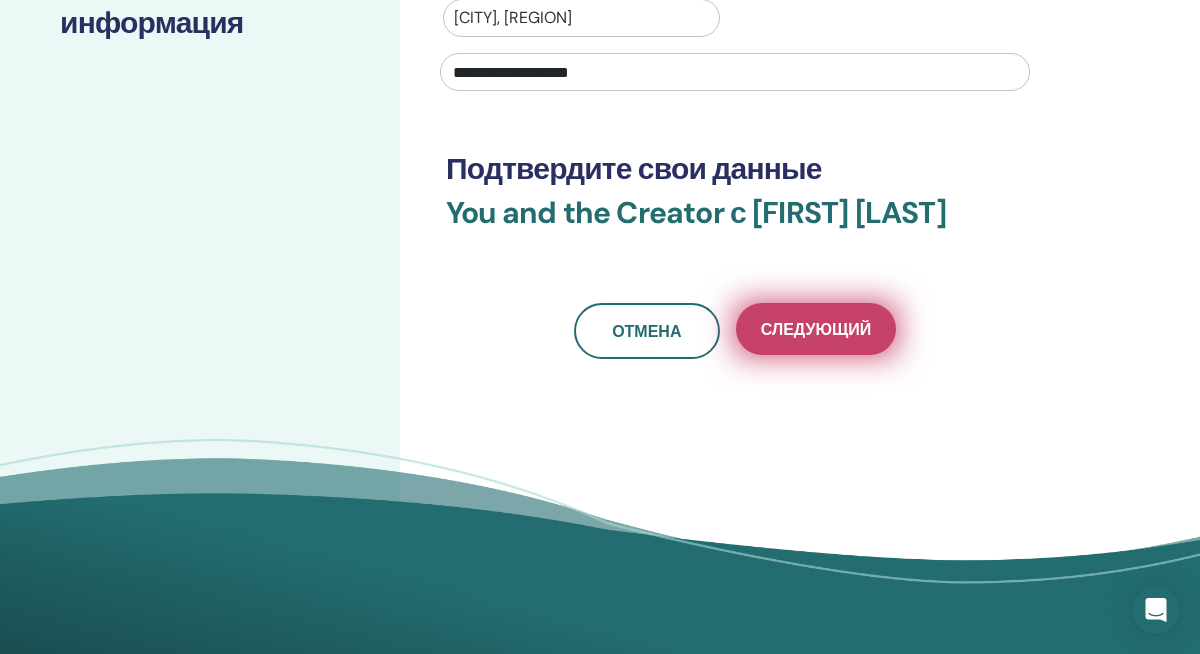click on "Следующий" at bounding box center (816, 329) 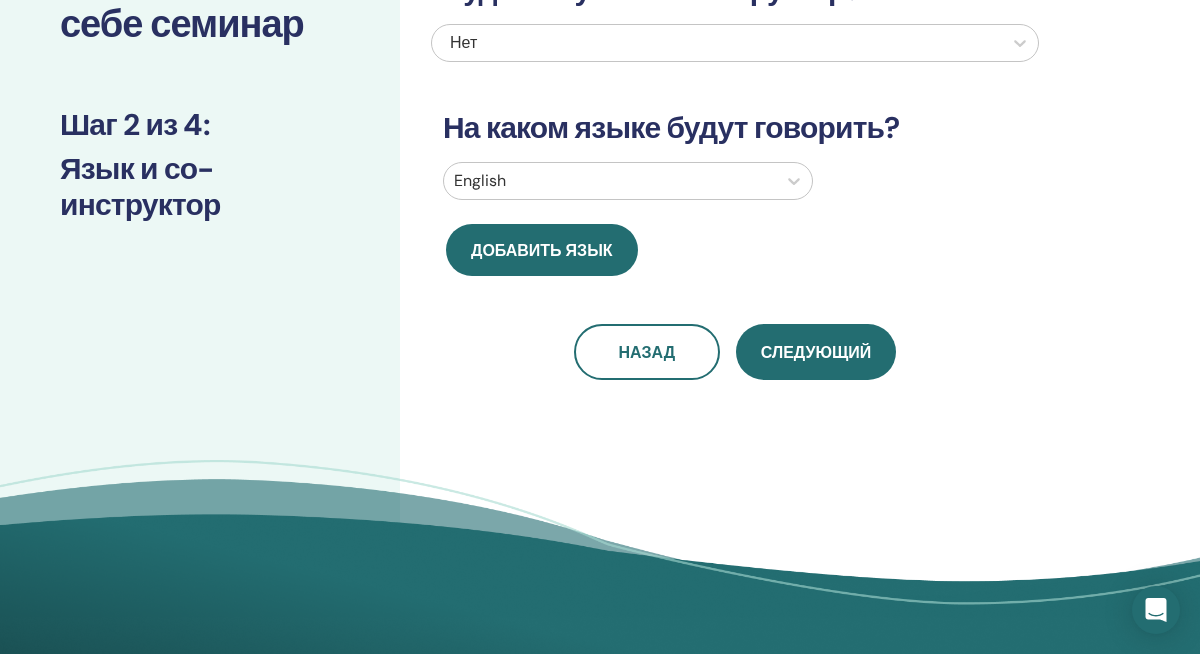scroll, scrollTop: 96, scrollLeft: 0, axis: vertical 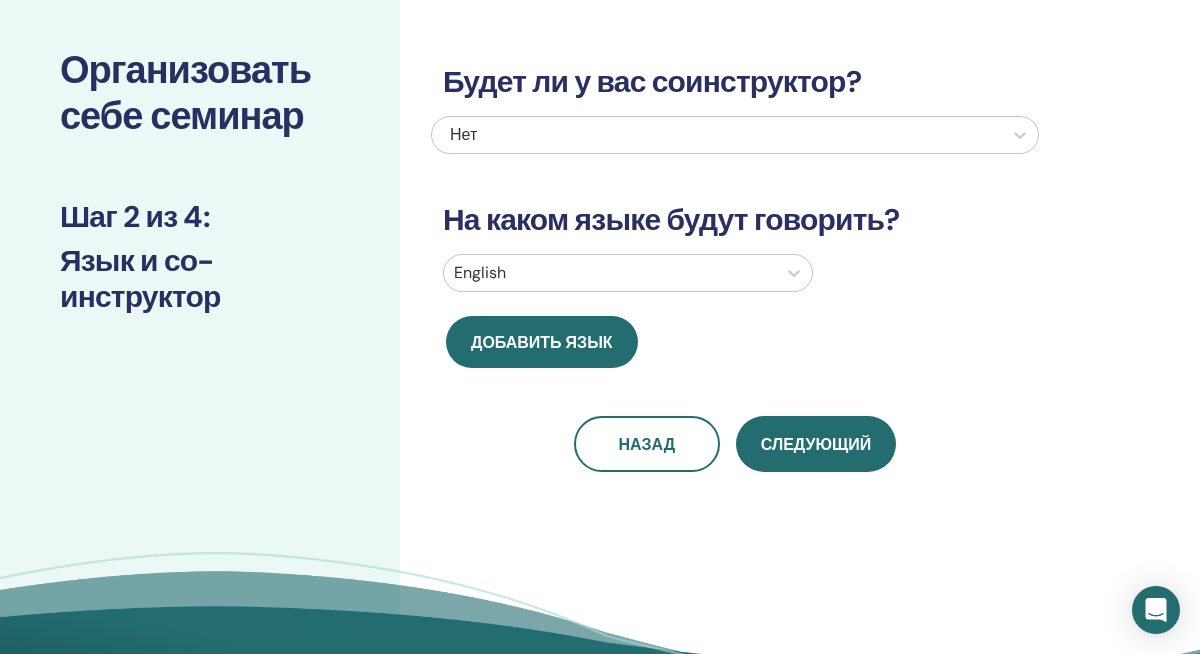 click at bounding box center (610, 273) 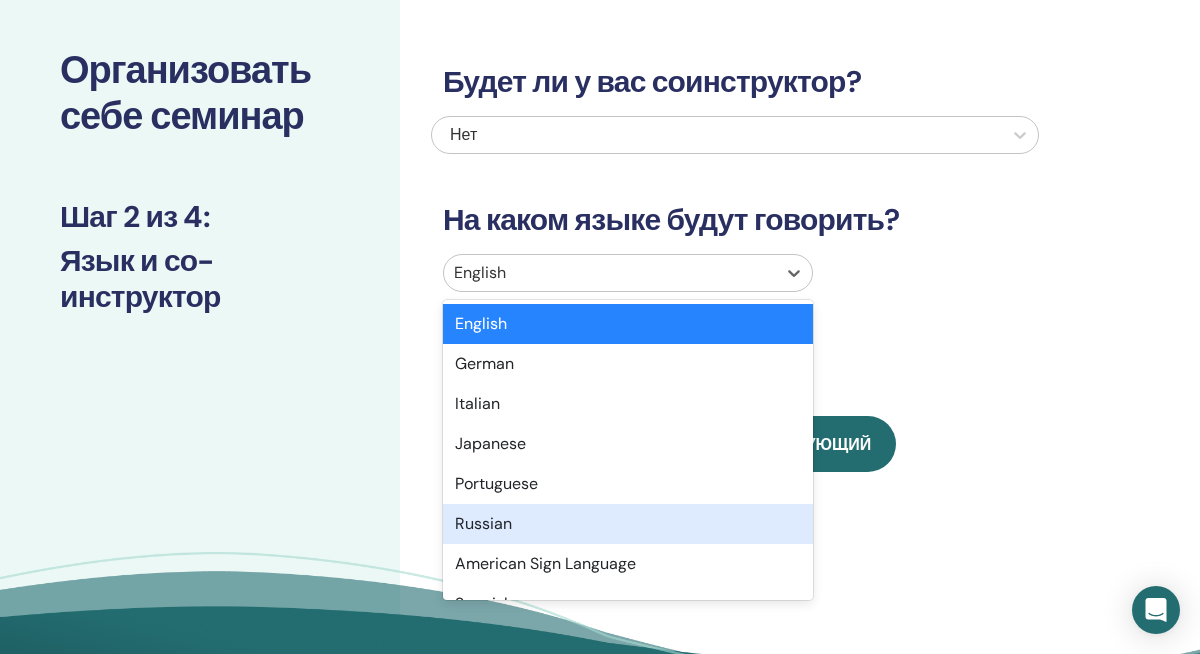 click on "Russian" at bounding box center [628, 524] 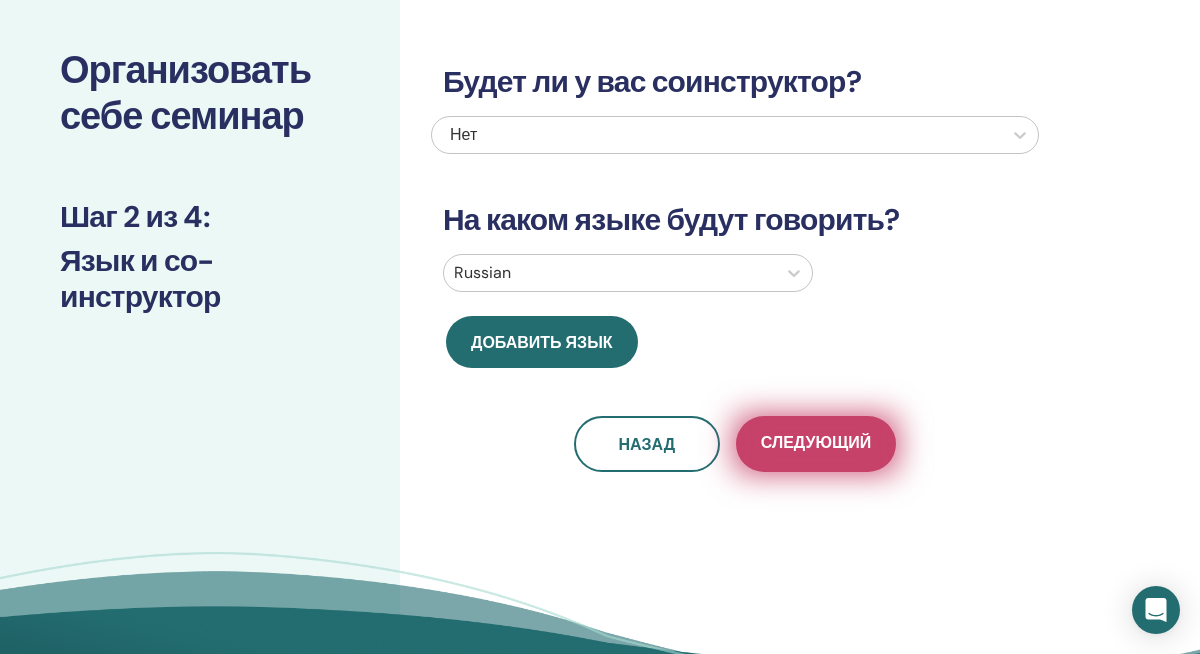 click on "Следующий" at bounding box center [816, 444] 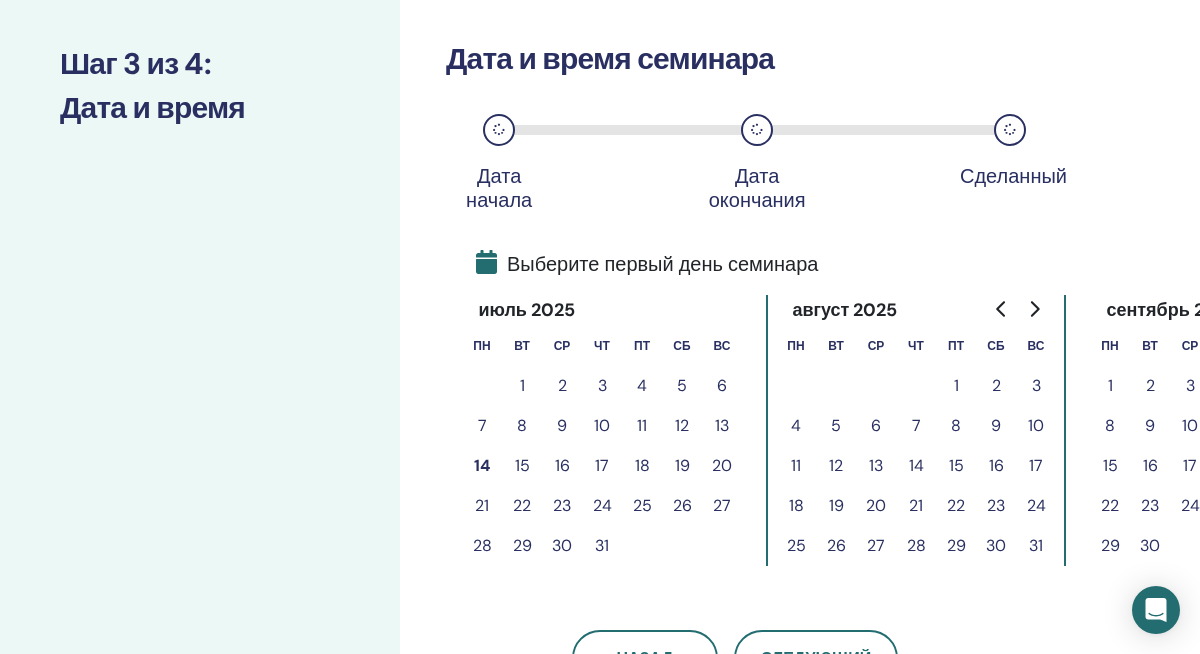 scroll, scrollTop: 254, scrollLeft: 0, axis: vertical 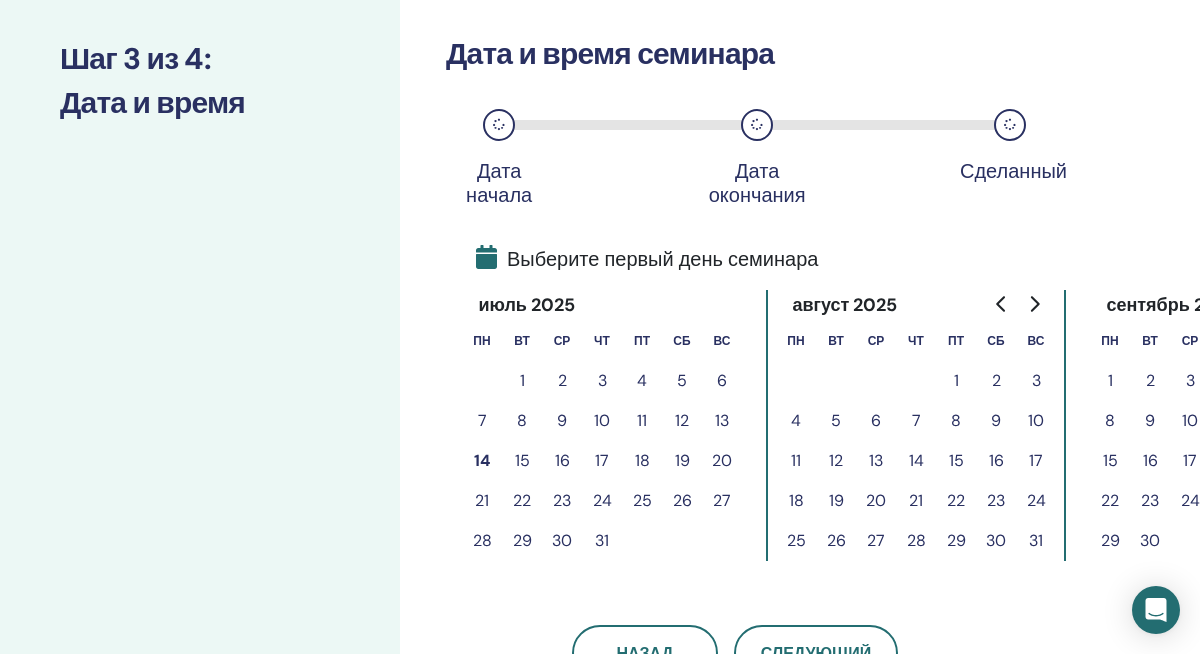 click on "16" at bounding box center [562, 461] 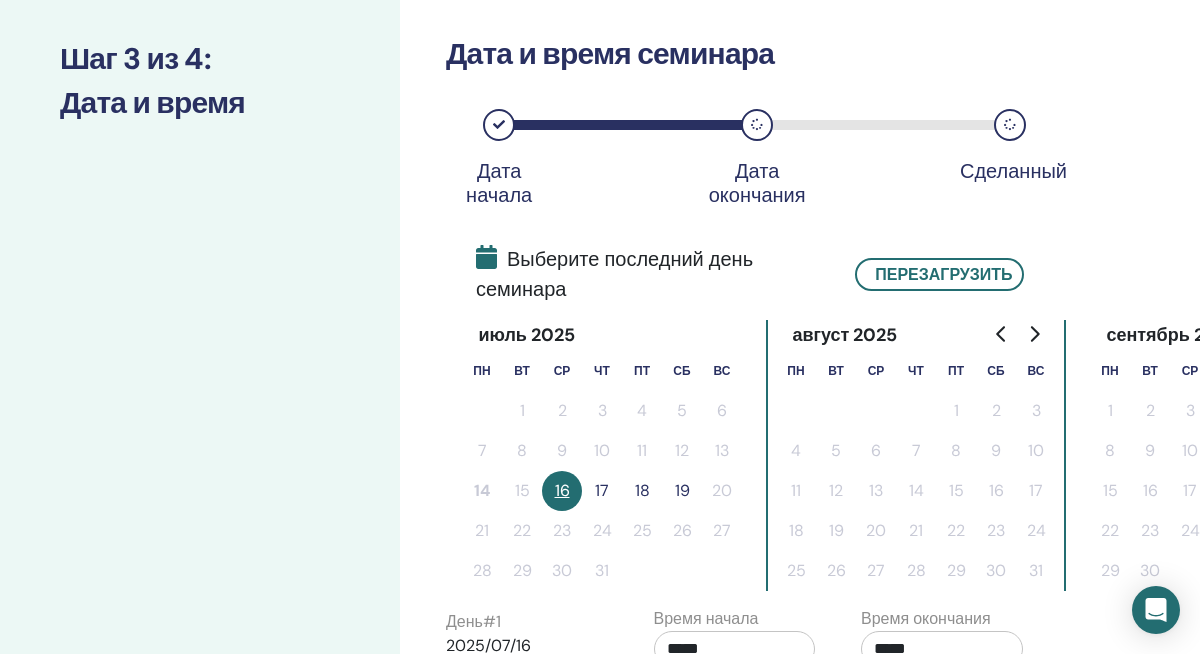 click on "18" at bounding box center [642, 491] 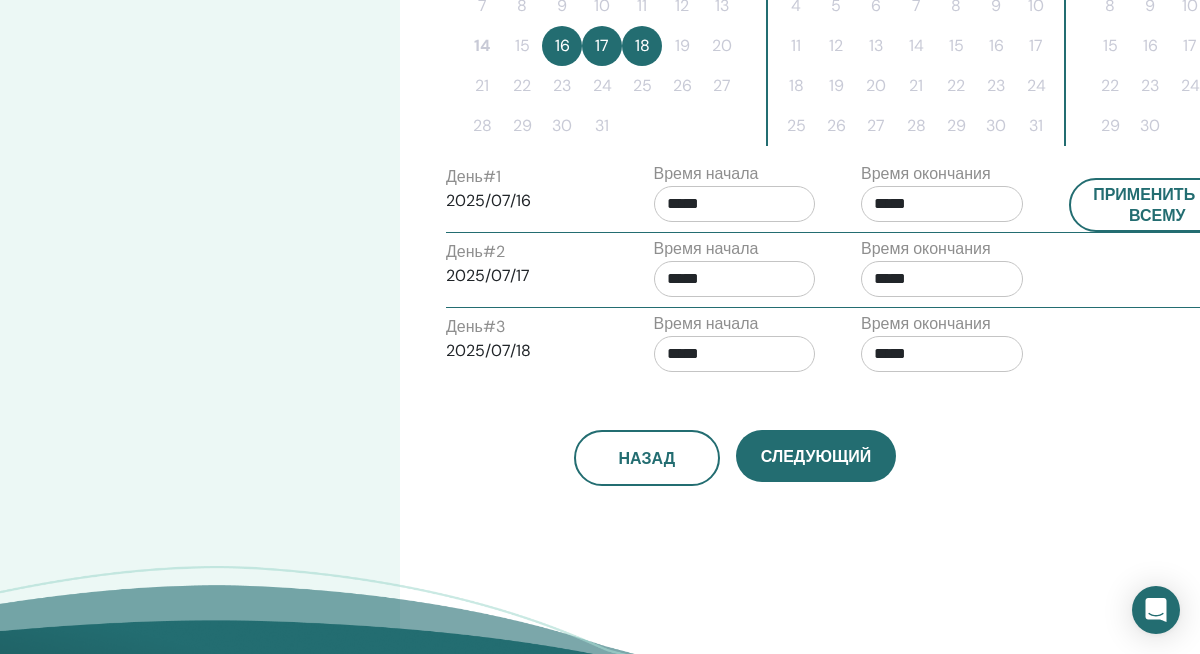 scroll, scrollTop: 703, scrollLeft: 0, axis: vertical 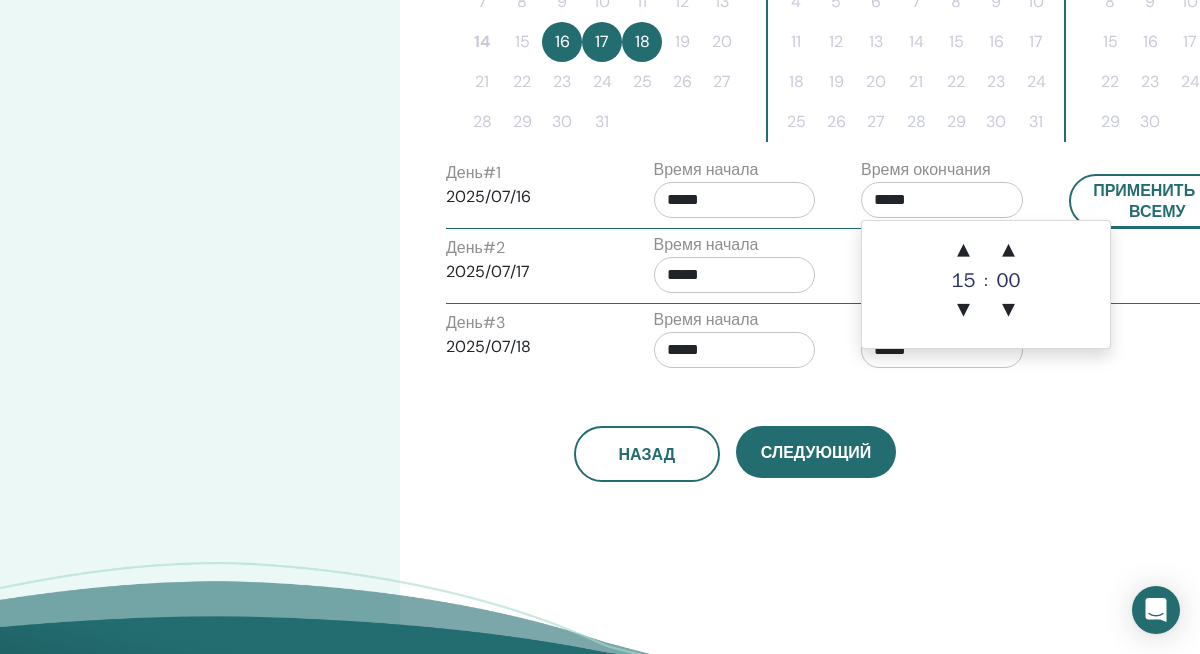 click on "*****" at bounding box center (942, 200) 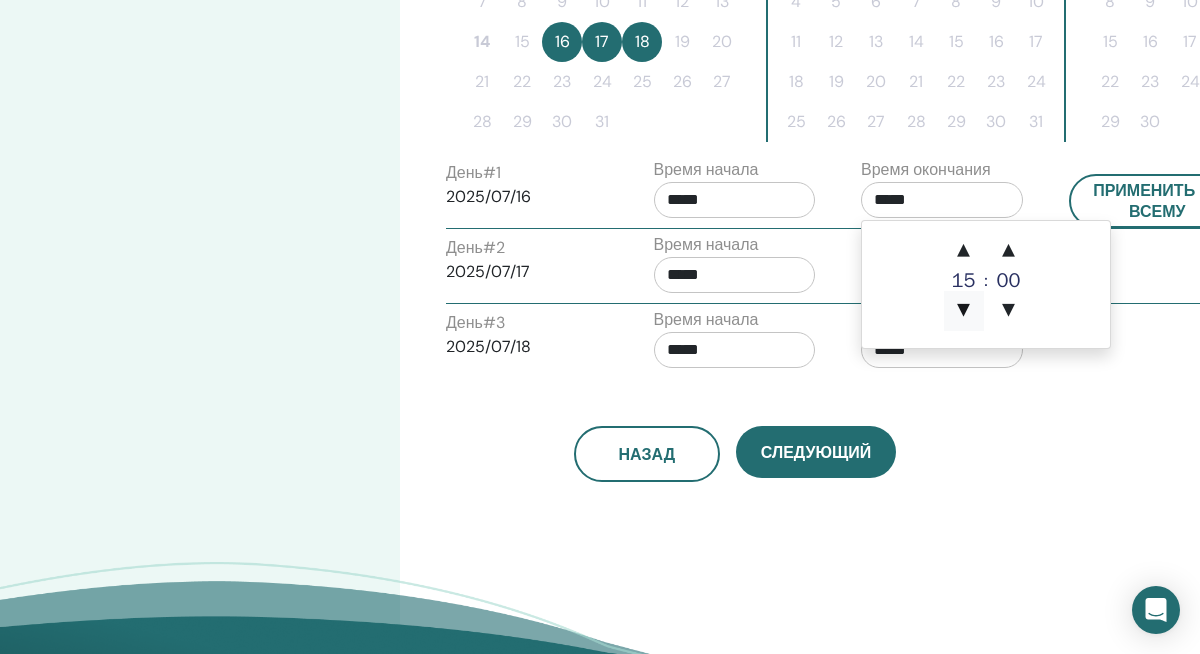 click on "▼" at bounding box center [964, 311] 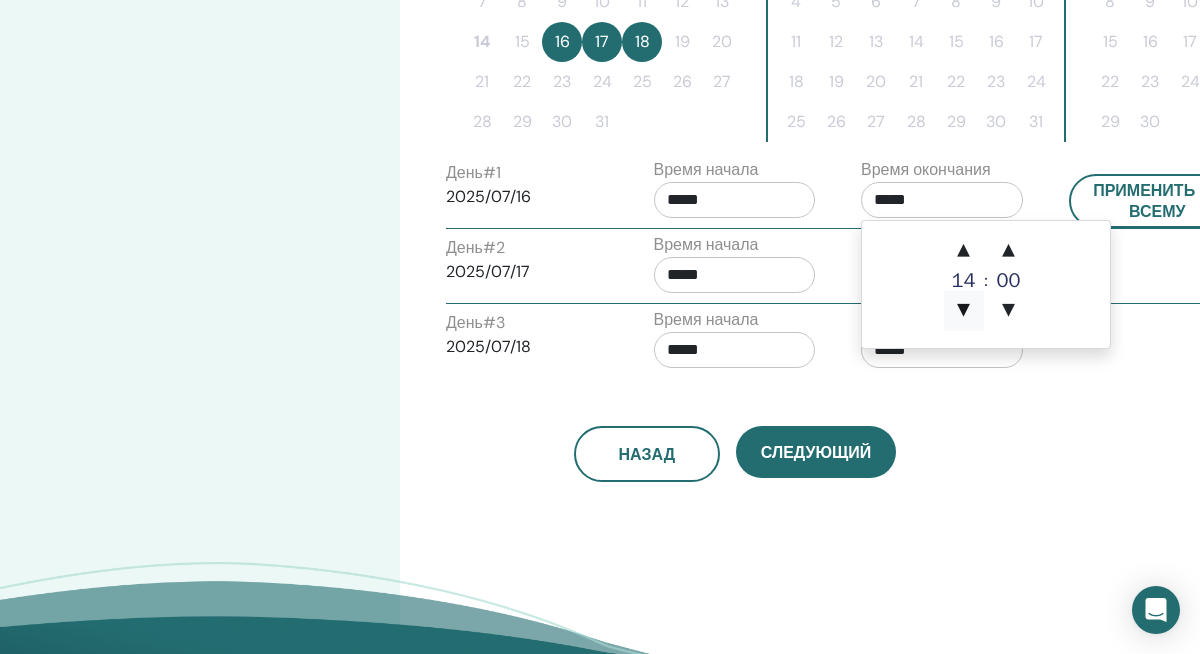 click on "▼" at bounding box center (964, 311) 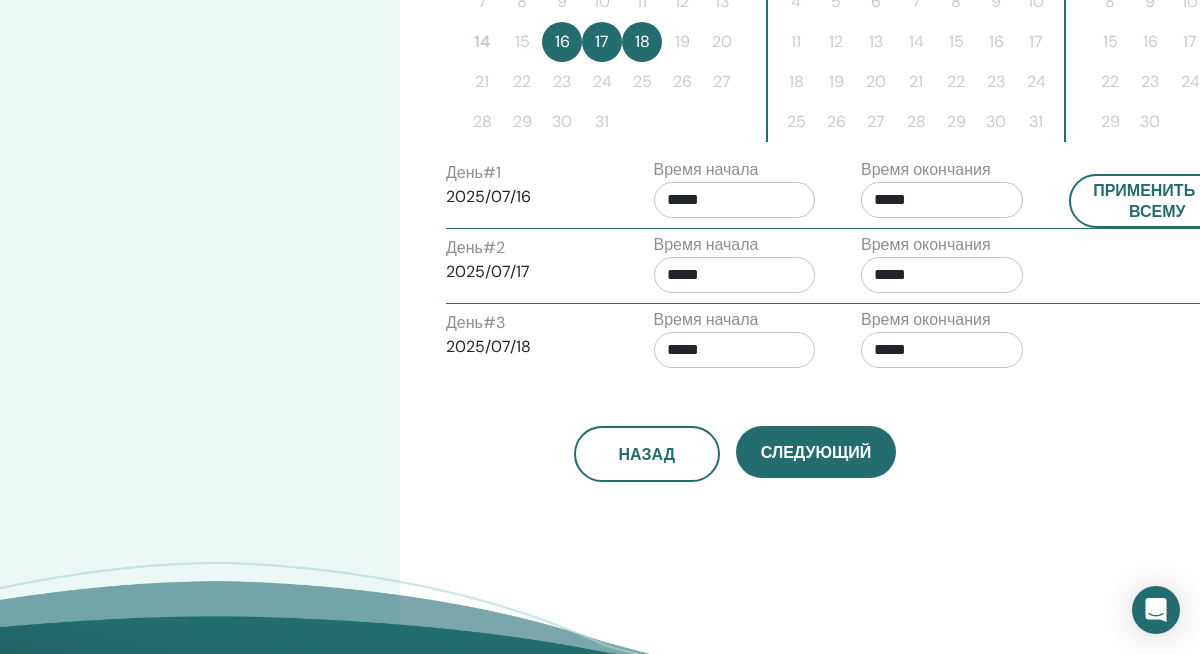click on "Часовой пояс Часовой пояс (GMT-8) US/Alaska Дата и время семинара Дата начала Дата окончания Сделанный Настройка расписания завершена Перезагрузить июль 2025 пн вт ср чт пт сб вс 1 2 3 4 5 6 7 8 9 10 11 12 13 14 15 16 17 18 19 20 21 22 23 24 25 26 27 28 29 30 31 август 2025 пн вт ср чт пт сб вс 1 2 3 4 5 6 7 8 9 10 11 12 13 14 15 16 17 18 19 20 21 22 23 24 25 26 27 28 29 30 31 сентябрь 2025 пн вт ср чт пт сб вс 1 2 3 4 5 6 7 8 9 10 11 12 13 14 15 16 17 18 19 20 21 22 23 24 25 26 27 28 29 30 День  # 1 2025/07/16 Время начала ***** Время окончания ***** Применить ко всему День  # 2 2025/07/17 Время начала ***** Время окончания ***** День  # 3 2025/07/18 Время начала ***** Время окончания ***** Назад Следующий" at bounding box center (800, 61) 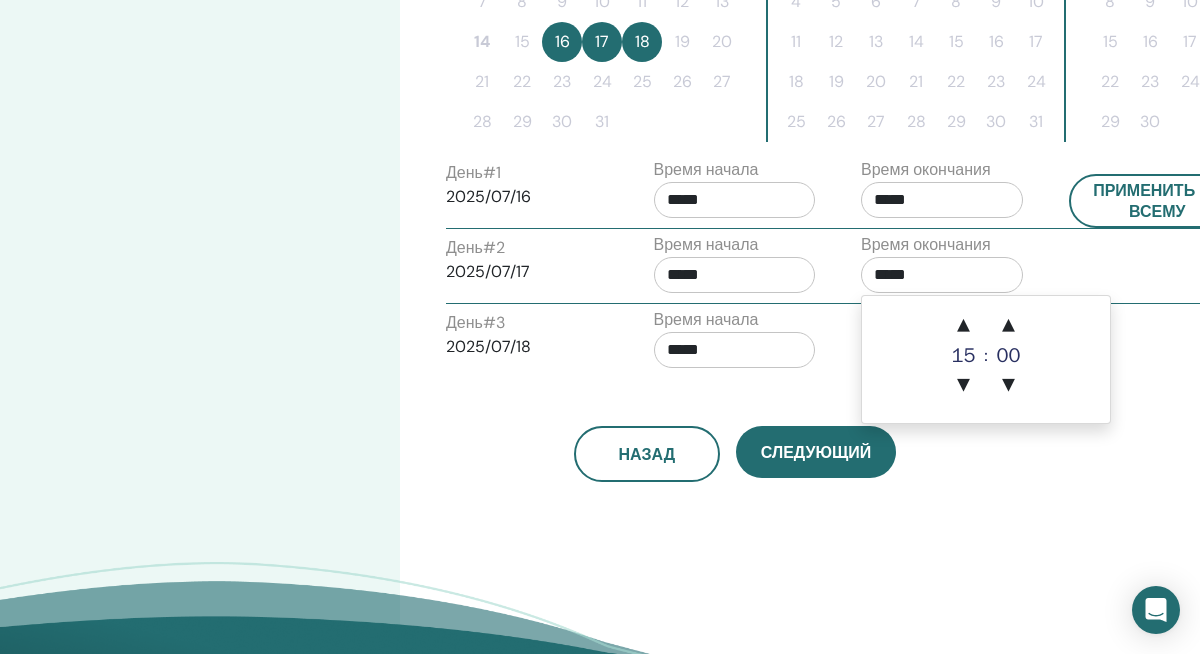 click on "*****" at bounding box center (942, 275) 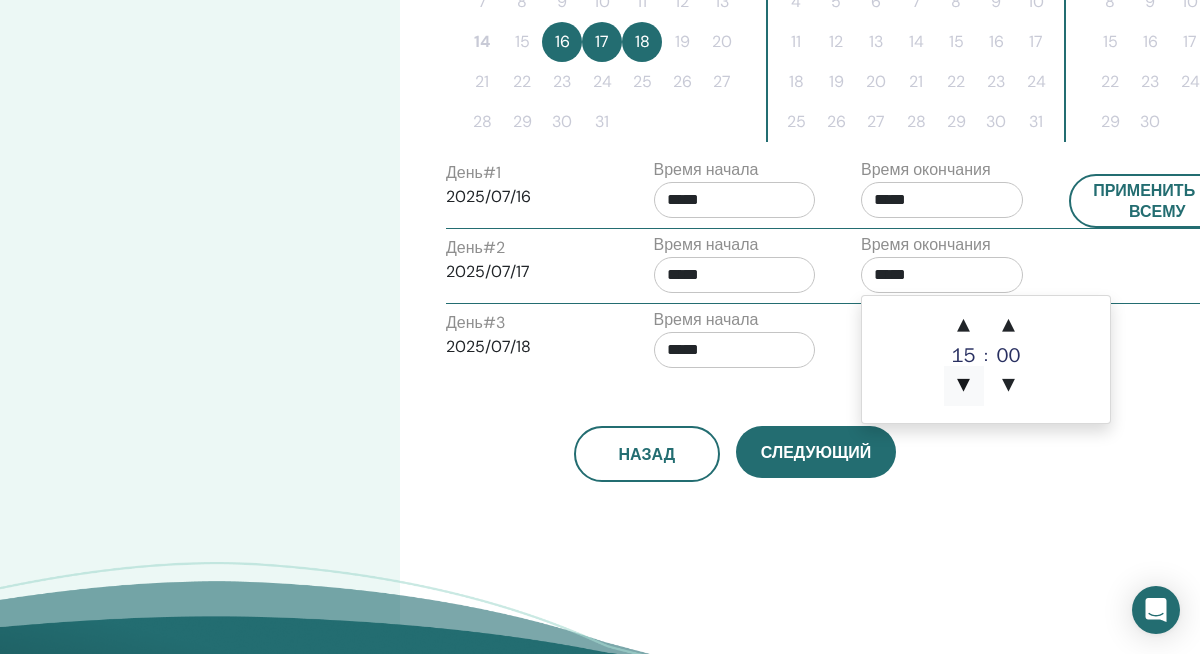 click on "▼" at bounding box center [964, 386] 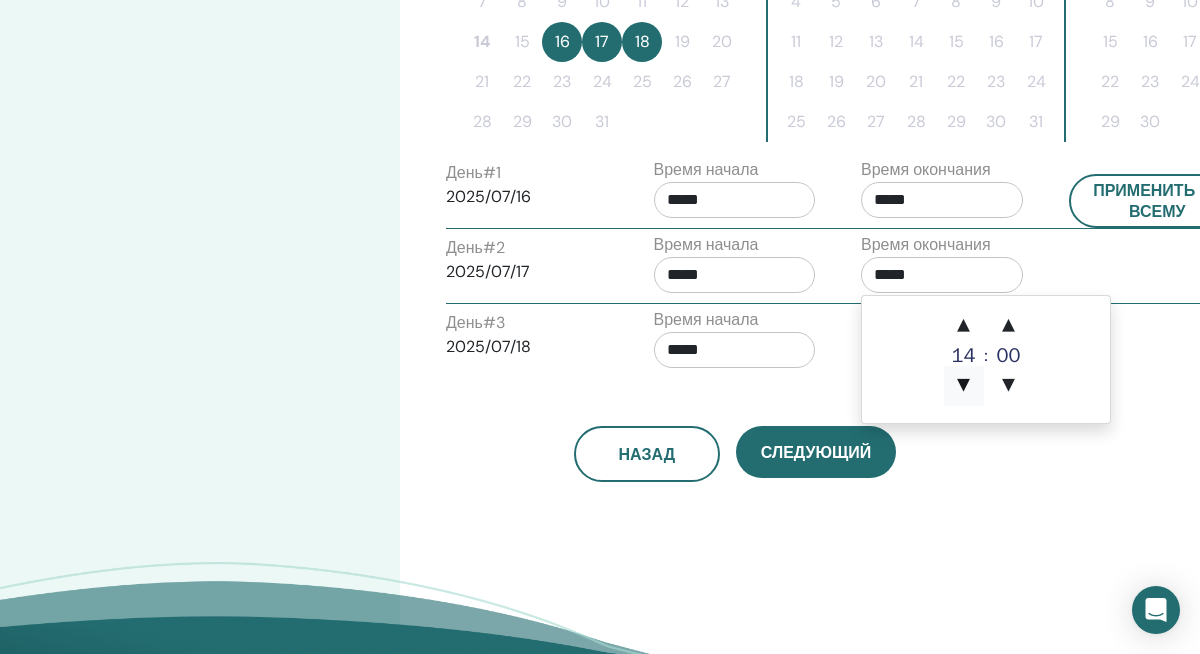 click on "▼" at bounding box center [964, 386] 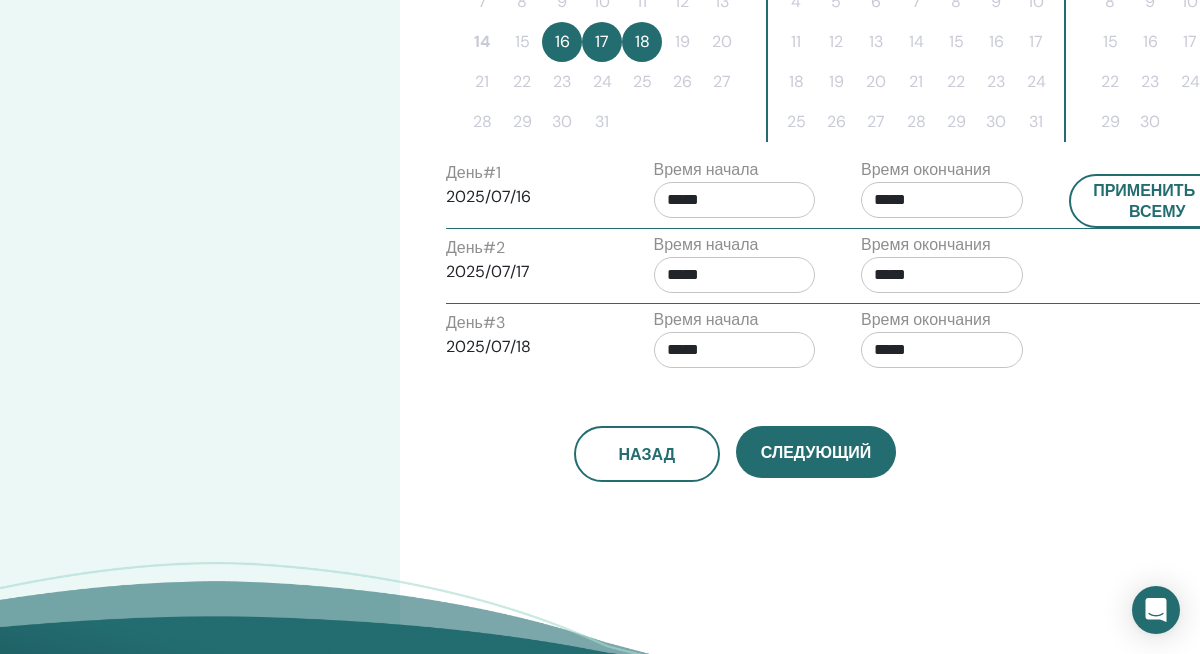 click on "Часовой пояс Часовой пояс (GMT-8) US/Alaska Дата и время семинара Дата начала Дата окончания Сделанный Настройка расписания завершена Перезагрузить июль 2025 пн вт ср чт пт сб вс 1 2 3 4 5 6 7 8 9 10 11 12 13 14 15 16 17 18 19 20 21 22 23 24 25 26 27 28 29 30 31 август 2025 пн вт ср чт пт сб вс 1 2 3 4 5 6 7 8 9 10 11 12 13 14 15 16 17 18 19 20 21 22 23 24 25 26 27 28 29 30 31 сентябрь 2025 пн вт ср чт пт сб вс 1 2 3 4 5 6 7 8 9 10 11 12 13 14 15 16 17 18 19 20 21 22 23 24 25 26 27 28 29 30 День  # 1 2025/07/16 Время начала ***** Время окончания ***** Применить ко всему День  # 2 2025/07/17 Время начала ***** Время окончания ***** День  # 3 2025/07/18 Время начала ***** Время окончания ***** Назад Следующий" at bounding box center [800, 61] 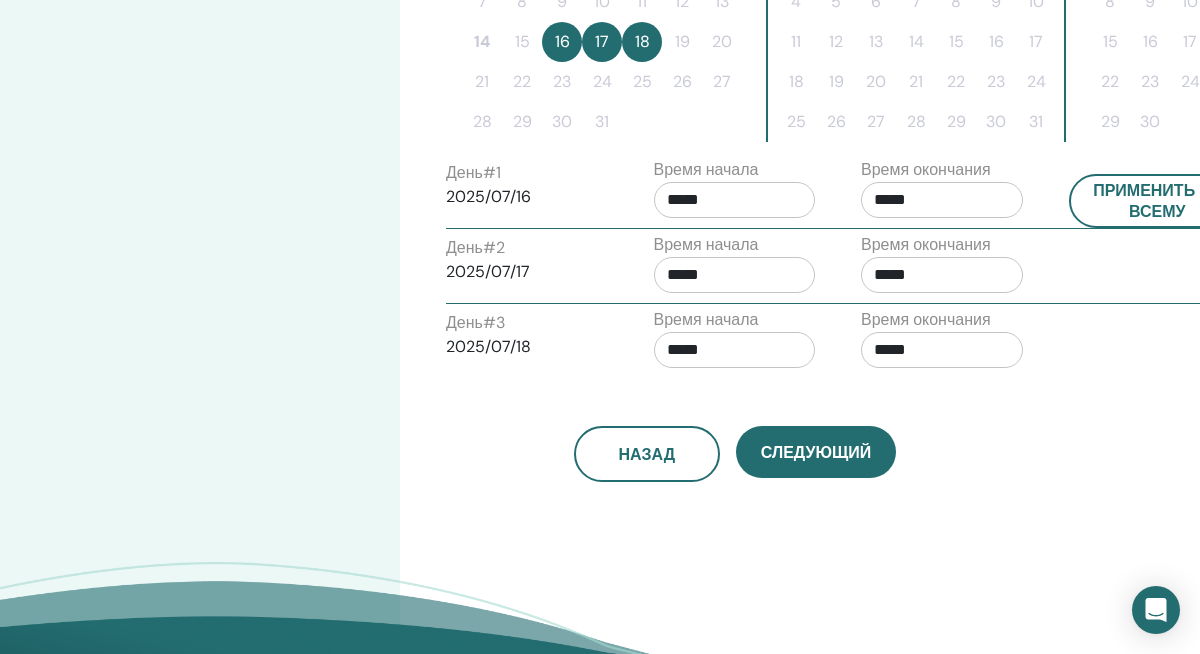 click on "*****" at bounding box center [942, 200] 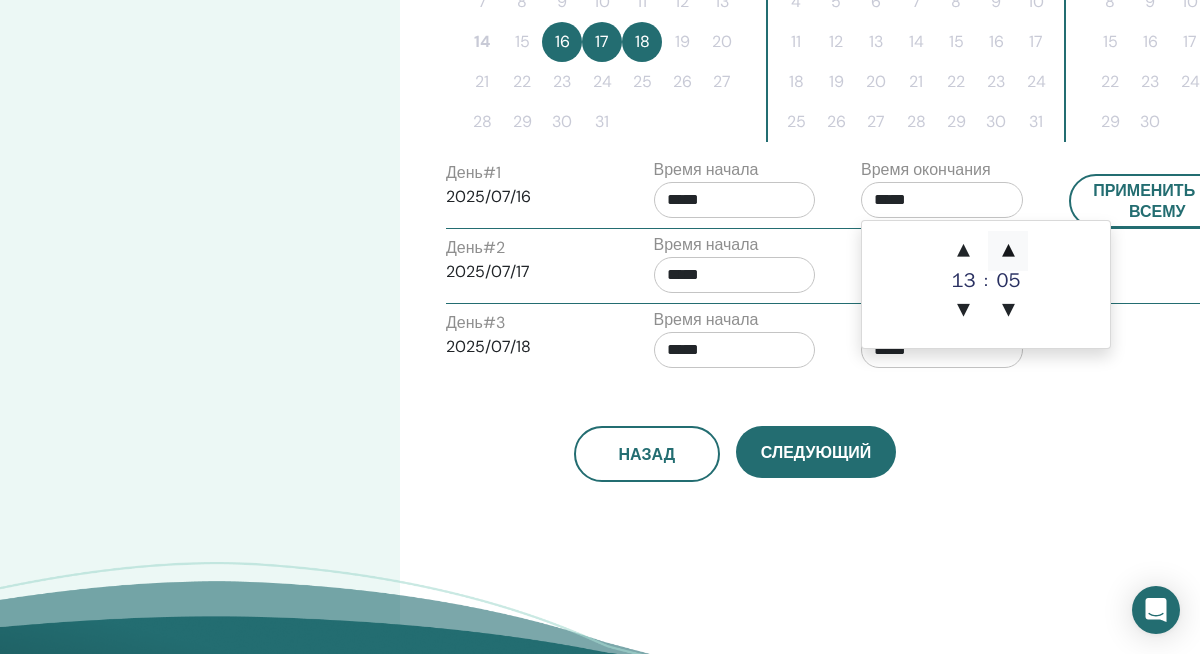 click on "▲" at bounding box center [1008, 251] 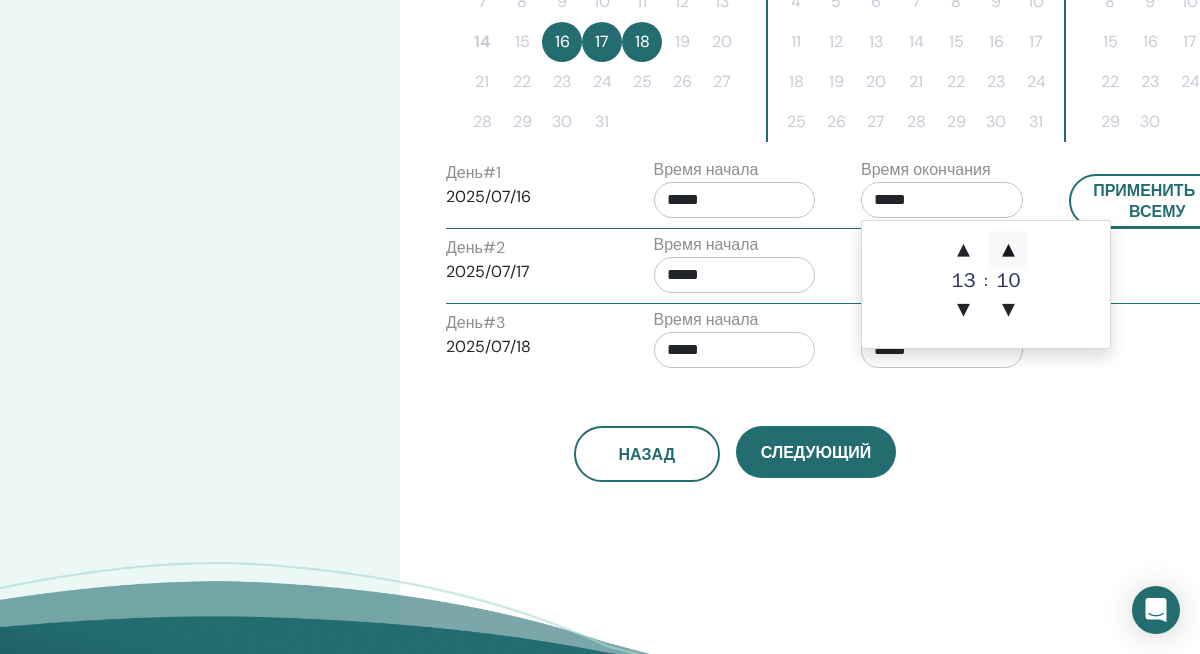 click on "▲" at bounding box center (1008, 251) 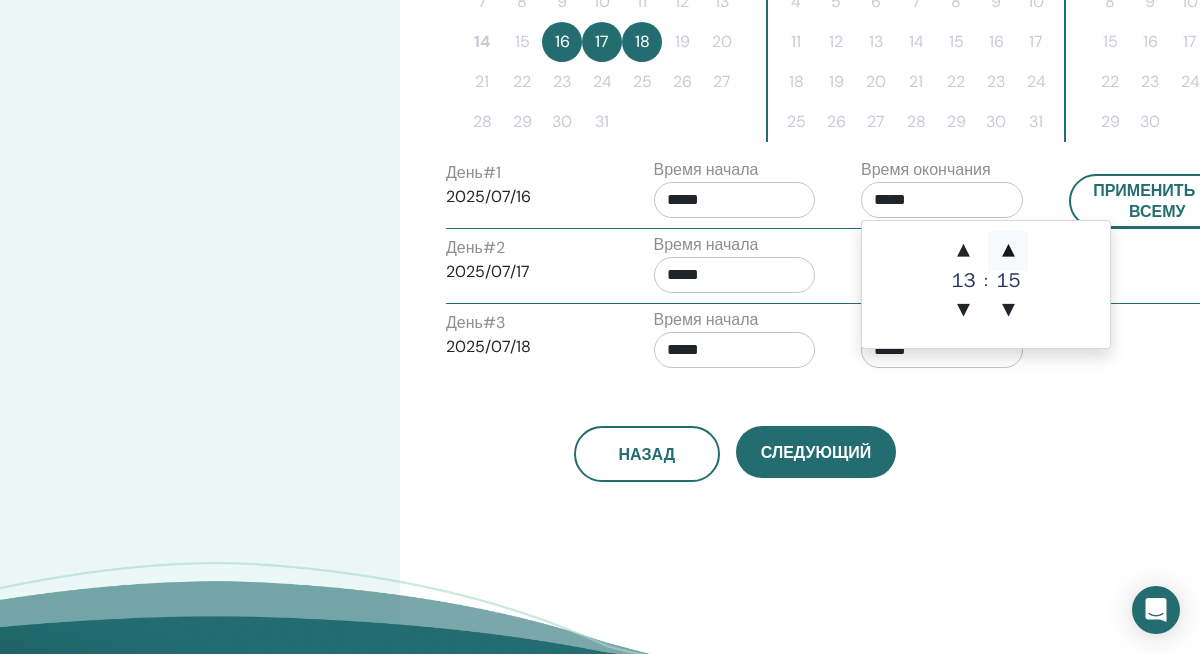 click on "▲" at bounding box center [1008, 251] 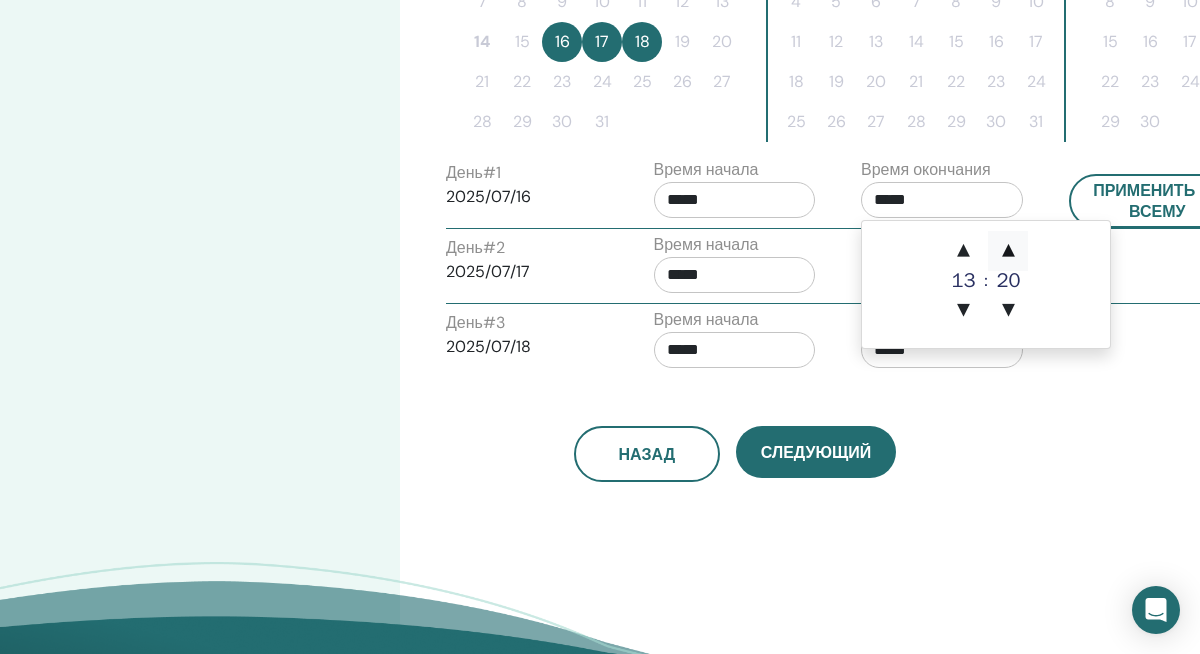 click on "▲" at bounding box center [1008, 251] 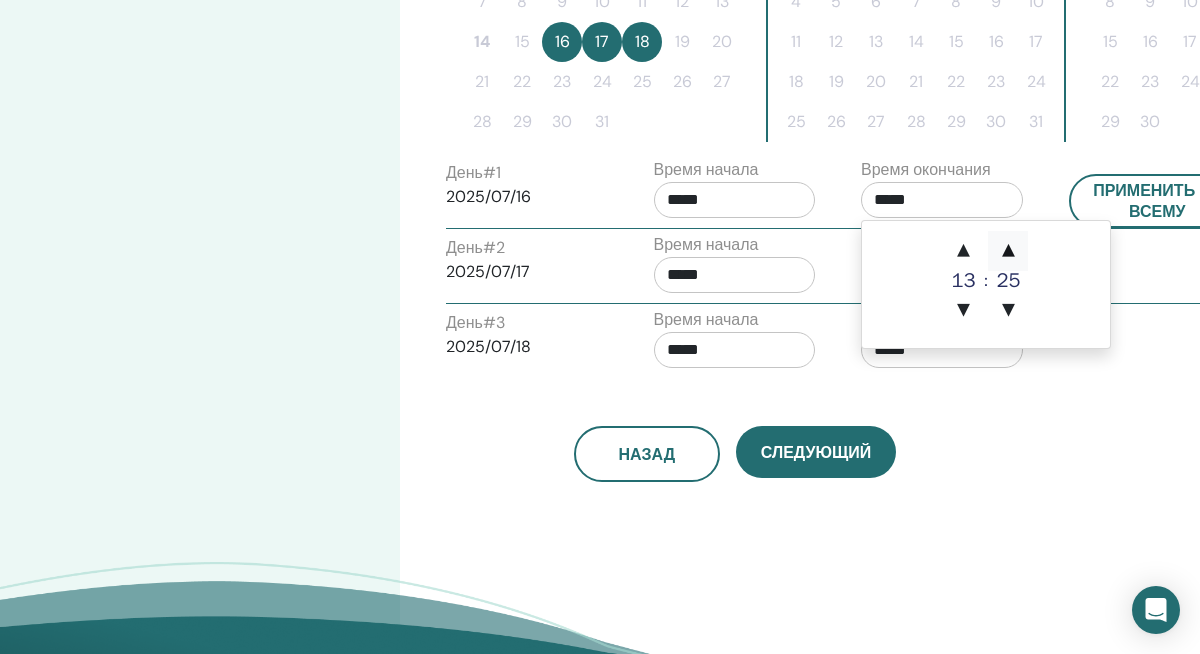 click on "▲" at bounding box center [1008, 251] 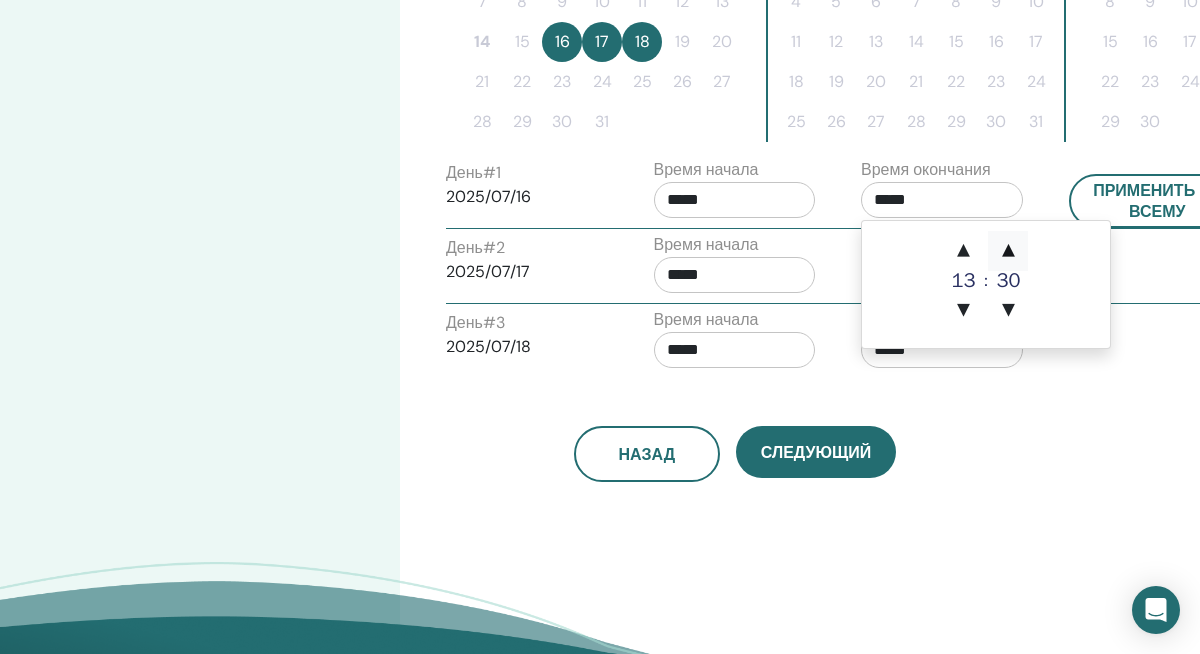 click on "▲" at bounding box center (1008, 251) 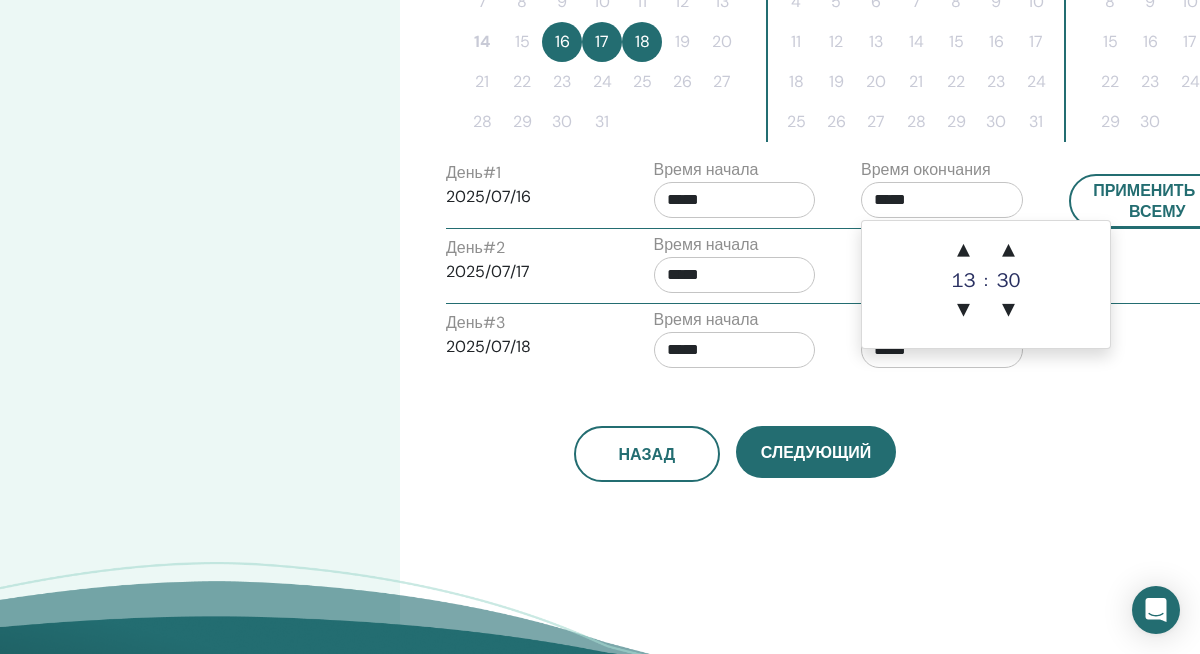 click on "Назад Следующий" at bounding box center (735, 454) 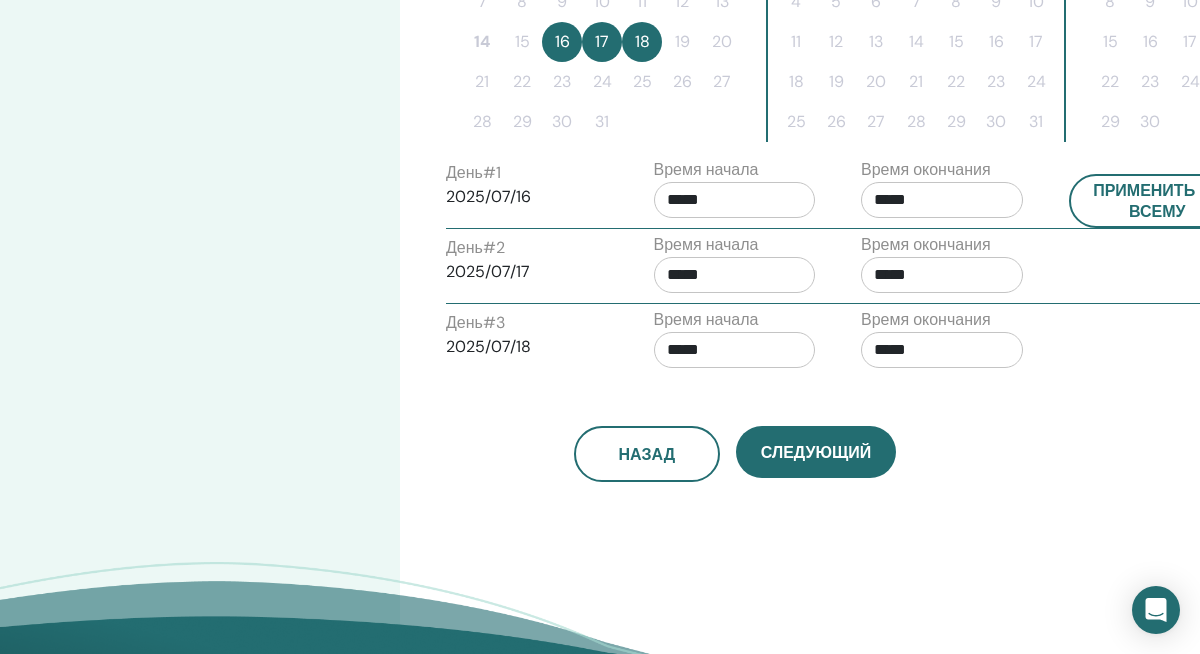 click on "*****" at bounding box center (942, 275) 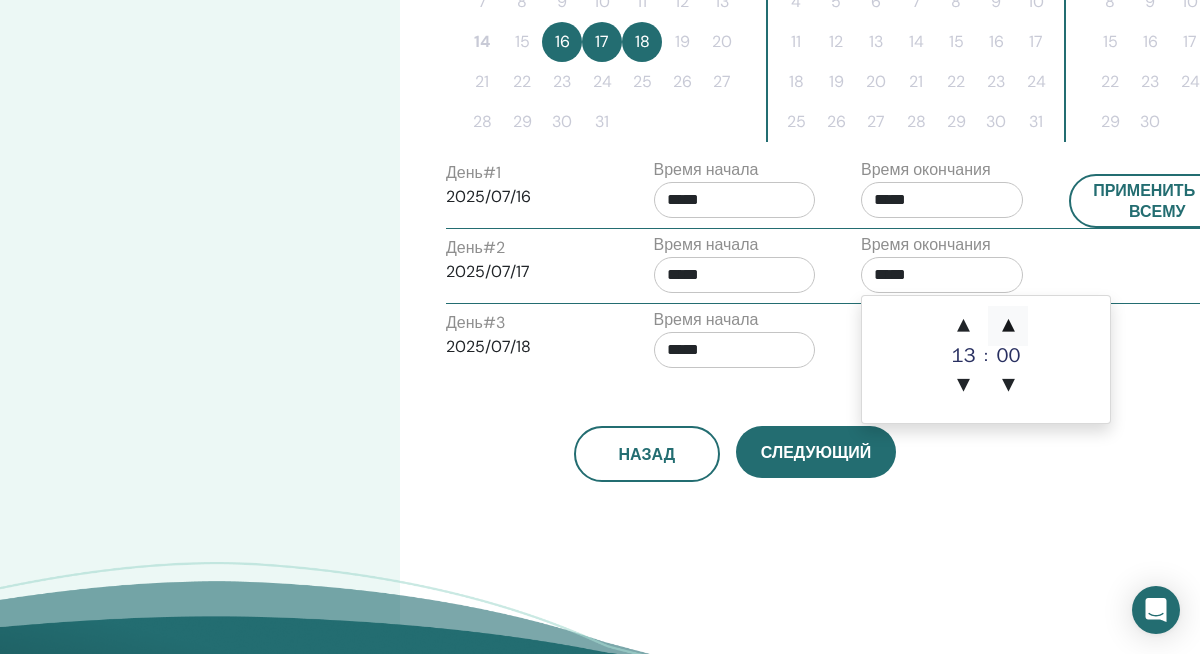 click on "▲" at bounding box center [1008, 326] 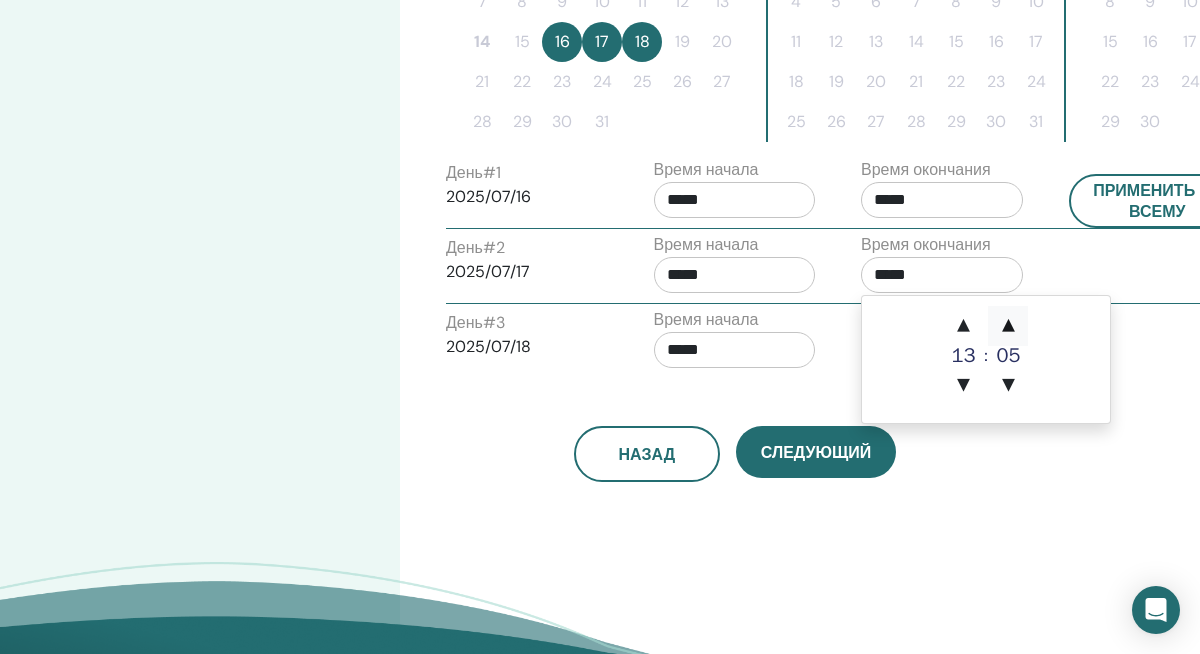 click on "▲" at bounding box center [1008, 326] 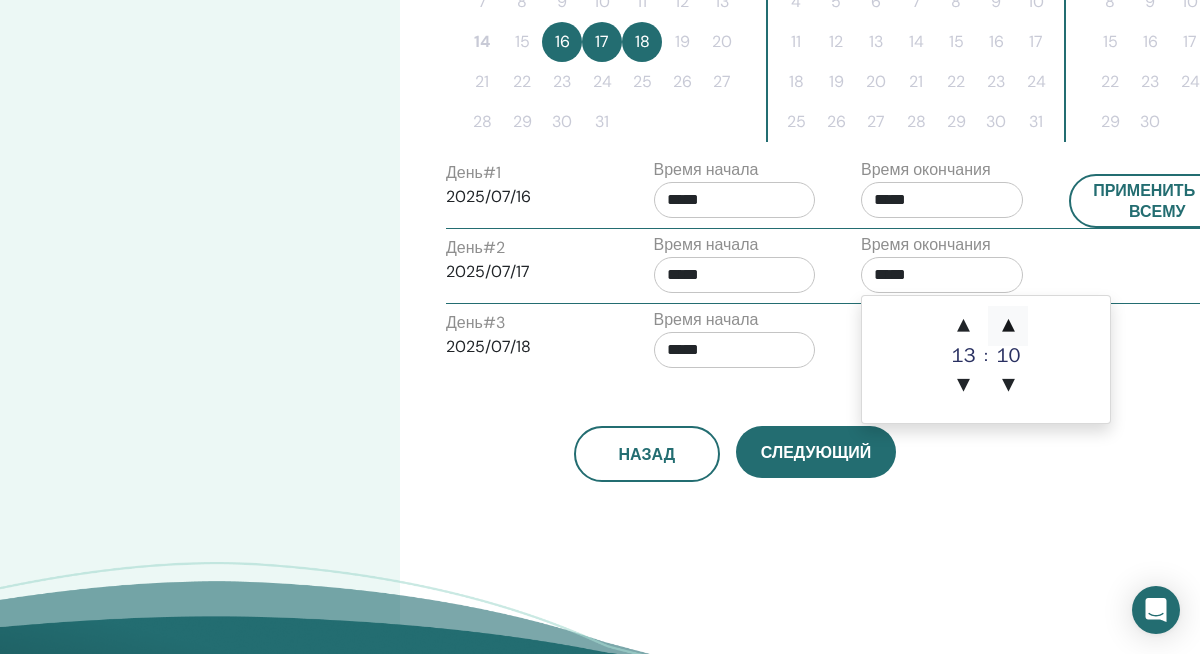 click on "▲" at bounding box center [1008, 326] 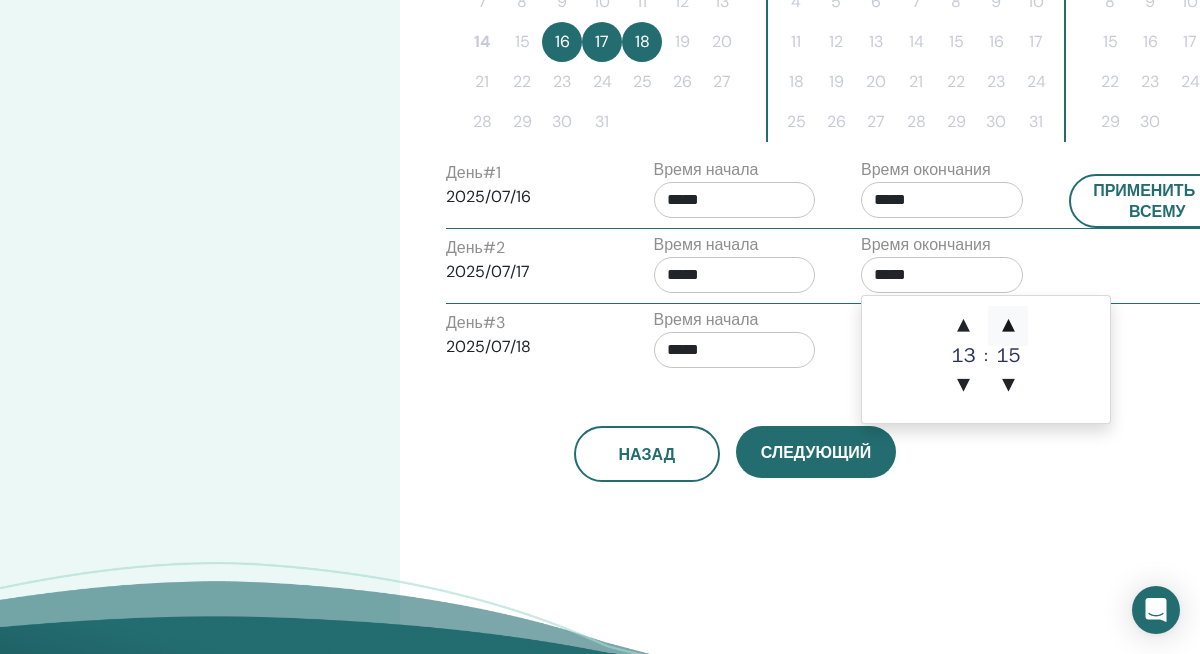 click on "▲" at bounding box center (1008, 326) 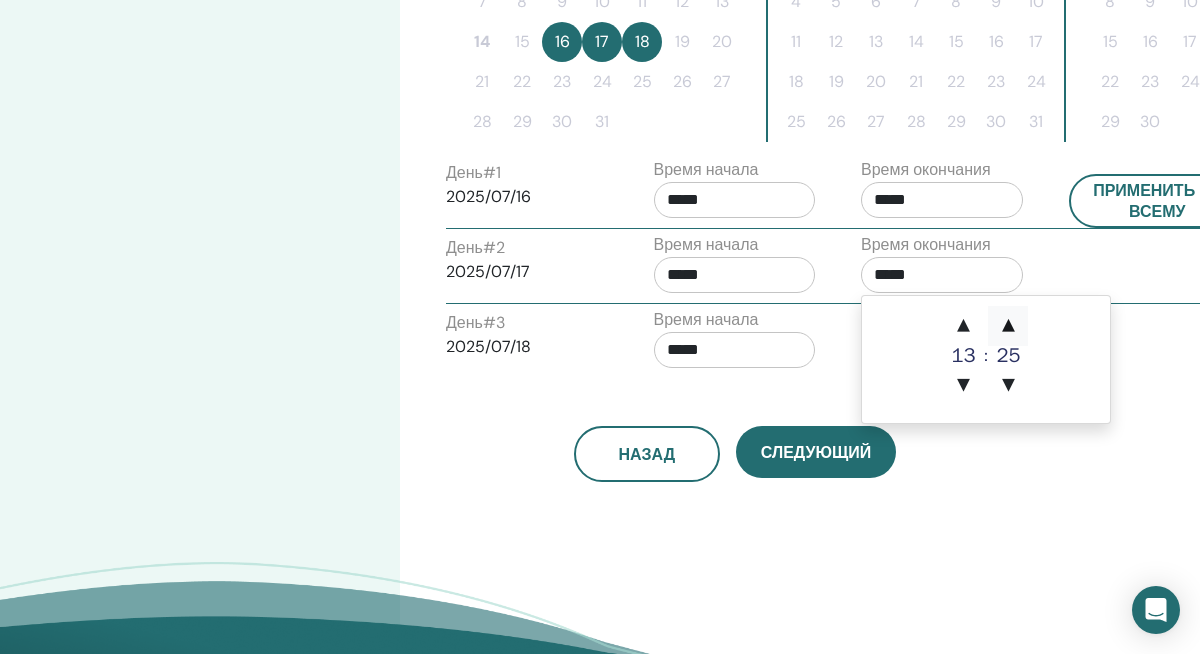 click on "▲" at bounding box center [1008, 326] 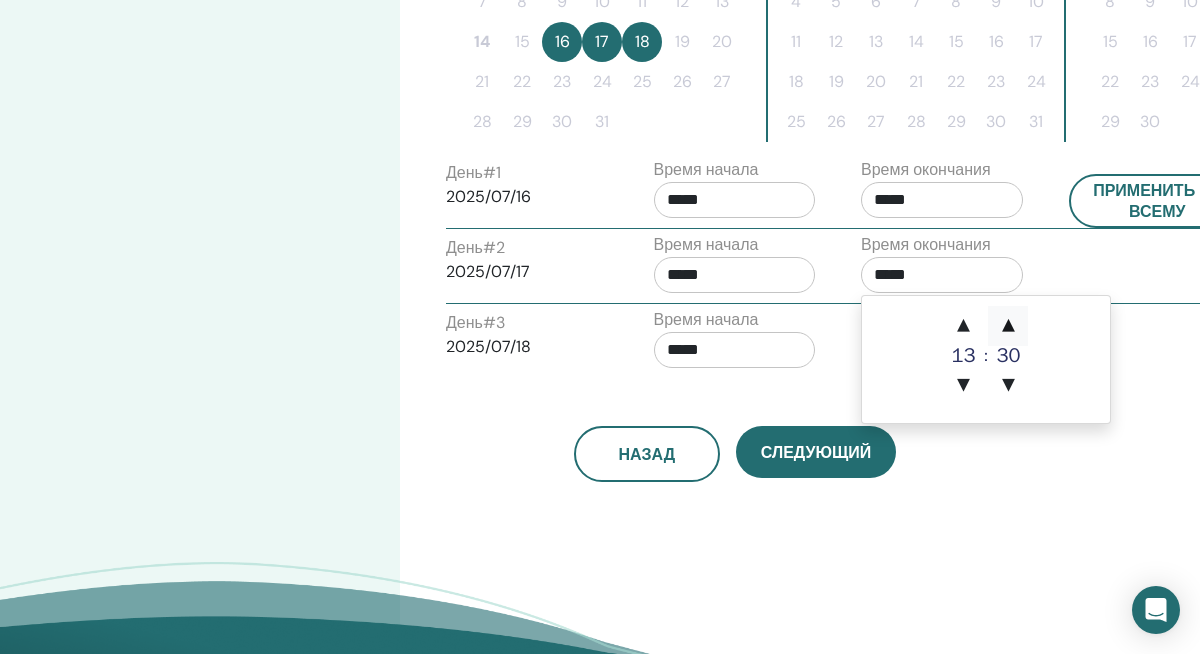 click on "▲" at bounding box center [1008, 326] 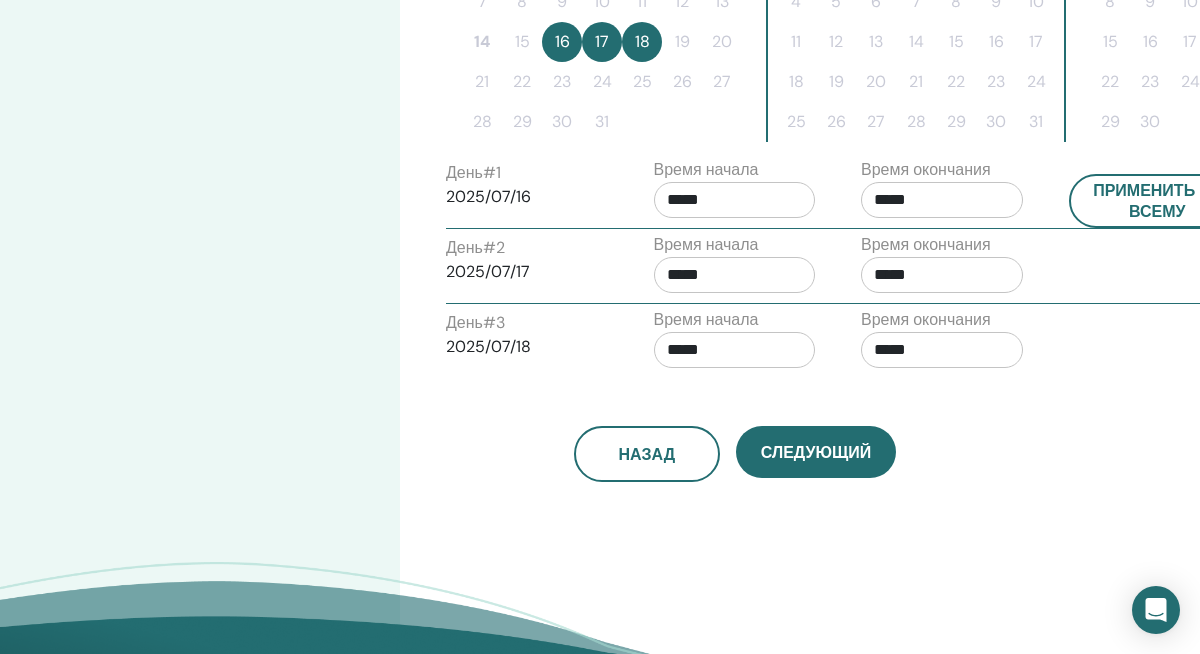 click on "Часовой пояс Часовой пояс (GMT-8) US/Alaska Дата и время семинара Дата начала Дата окончания Сделанный Настройка расписания завершена Перезагрузить июль 2025 пн вт ср чт пт сб вс 1 2 3 4 5 6 7 8 9 10 11 12 13 14 15 16 17 18 19 20 21 22 23 24 25 26 27 28 29 30 31 август 2025 пн вт ср чт пт сб вс 1 2 3 4 5 6 7 8 9 10 11 12 13 14 15 16 17 18 19 20 21 22 23 24 25 26 27 28 29 30 31 сентябрь 2025 пн вт ср чт пт сб вс 1 2 3 4 5 6 7 8 9 10 11 12 13 14 15 16 17 18 19 20 21 22 23 24 25 26 27 28 29 30 День  # 1 2025/07/16 Время начала ***** Время окончания ***** Применить ко всему День  # 2 2025/07/17 Время начала ***** Время окончания ***** День  # 3 2025/07/18 Время начала ***** Время окончания ***** Назад Следующий" at bounding box center [800, 61] 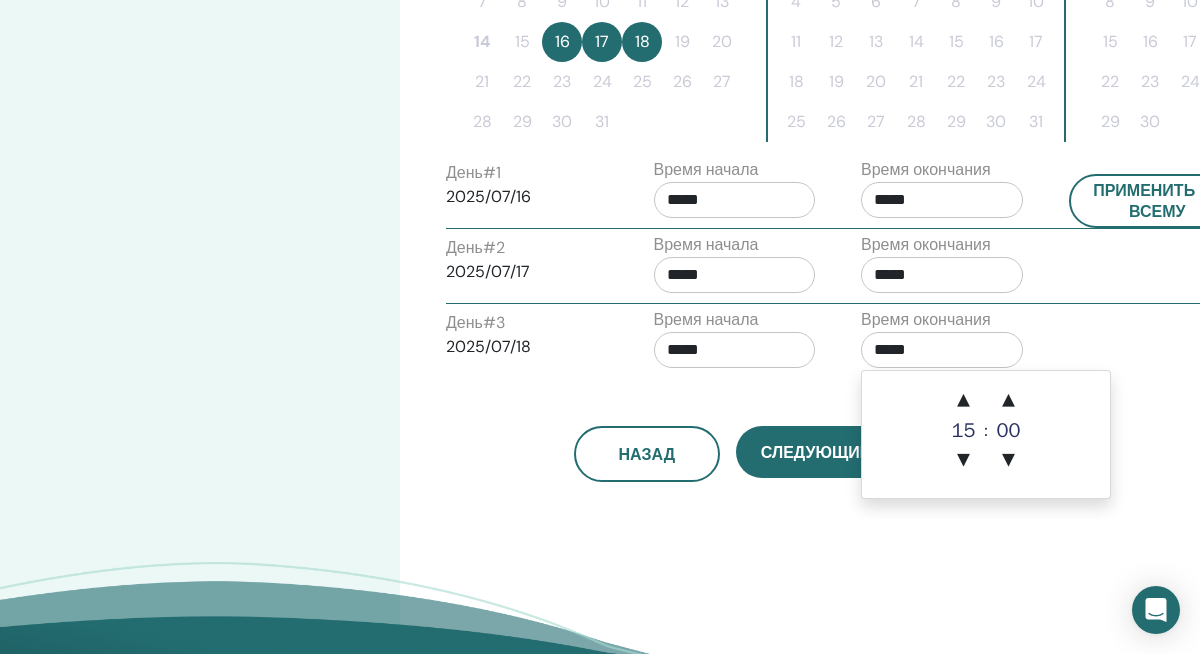 click on "*****" at bounding box center (942, 350) 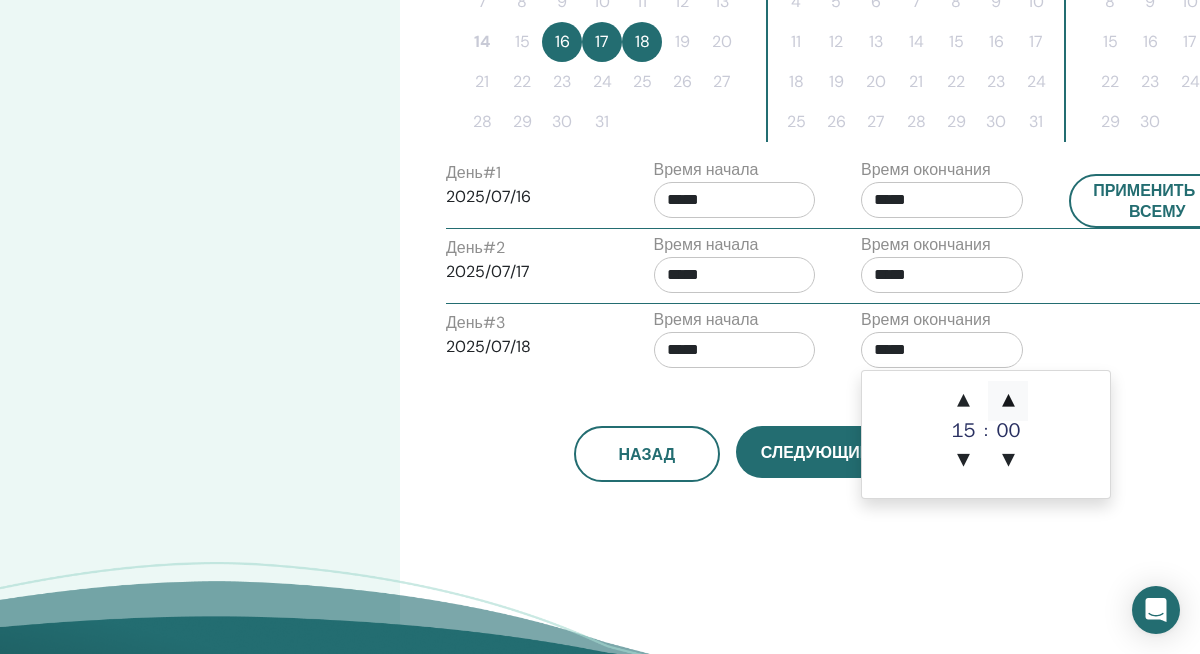 click on "▲" at bounding box center (1008, 401) 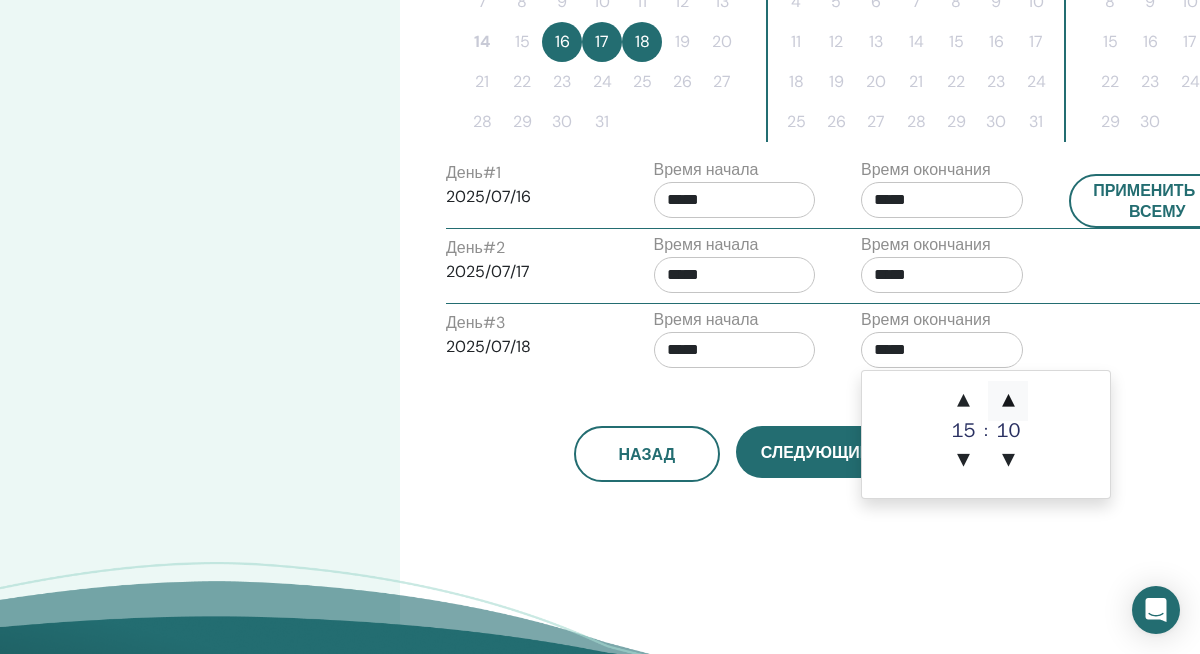 click on "▲" at bounding box center [1008, 401] 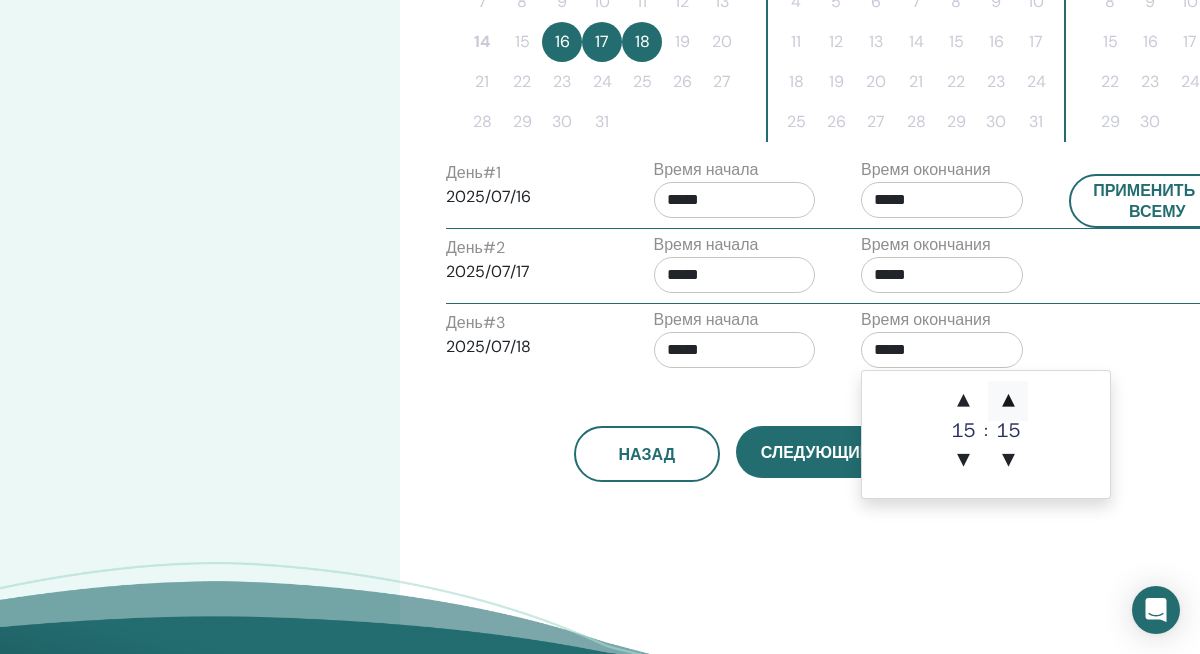 click on "▲" at bounding box center (1008, 401) 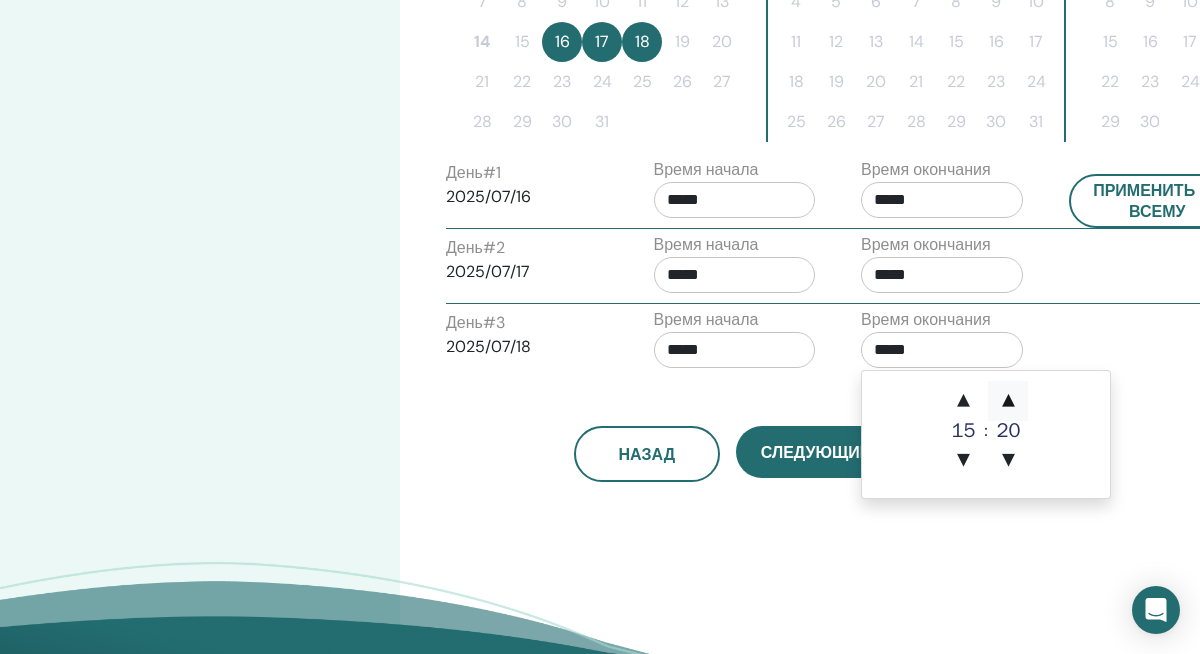 click on "▲" at bounding box center [1008, 401] 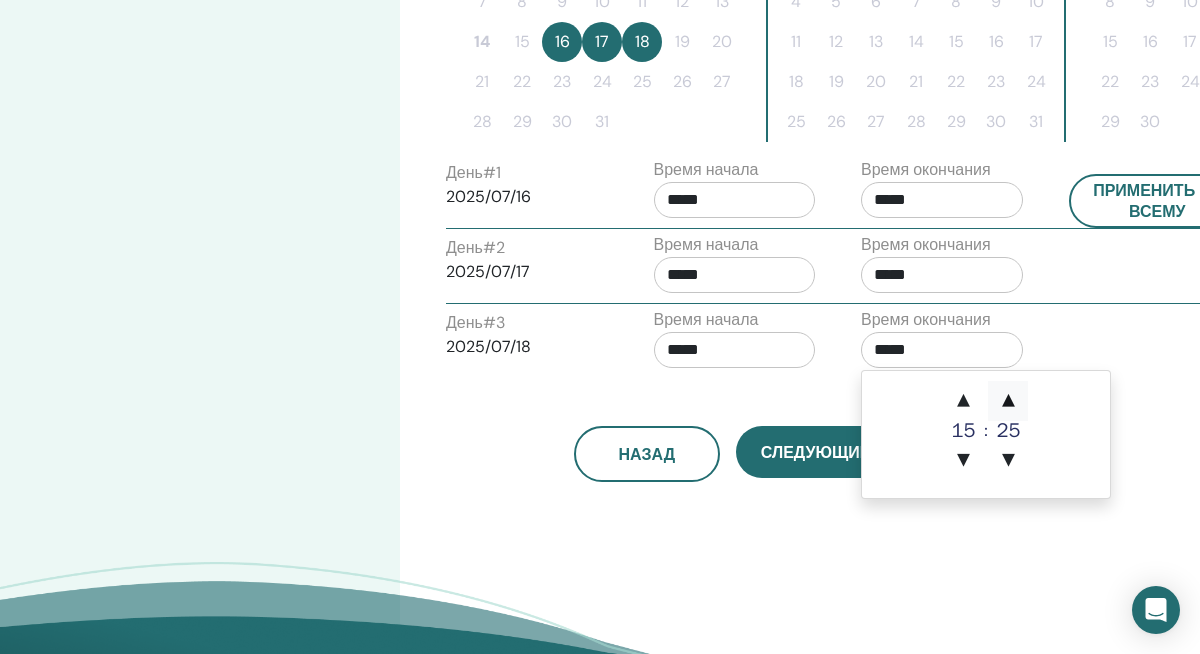 click on "▲" at bounding box center [1008, 401] 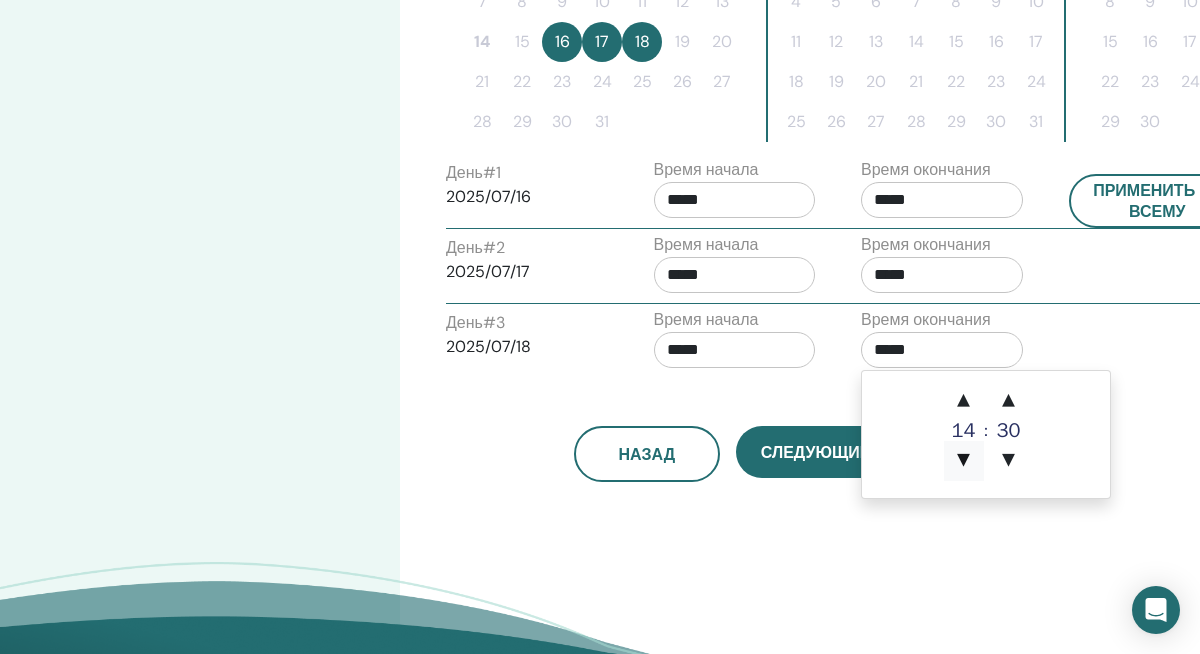 click on "▼" at bounding box center (964, 461) 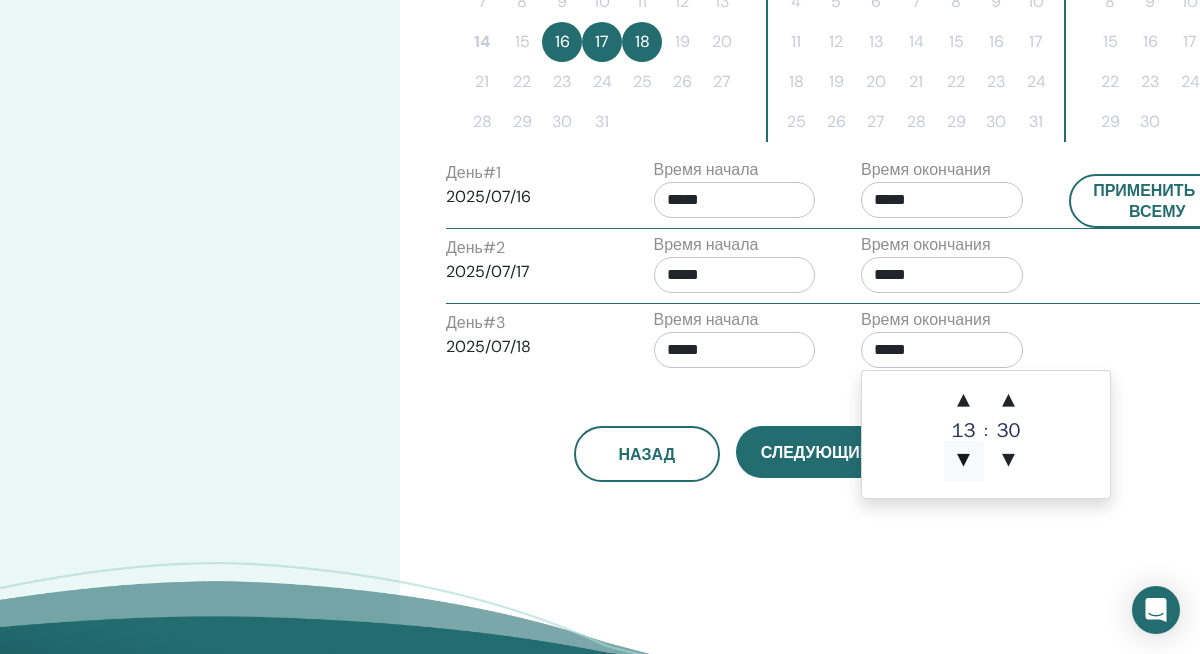 click on "▼" at bounding box center [964, 461] 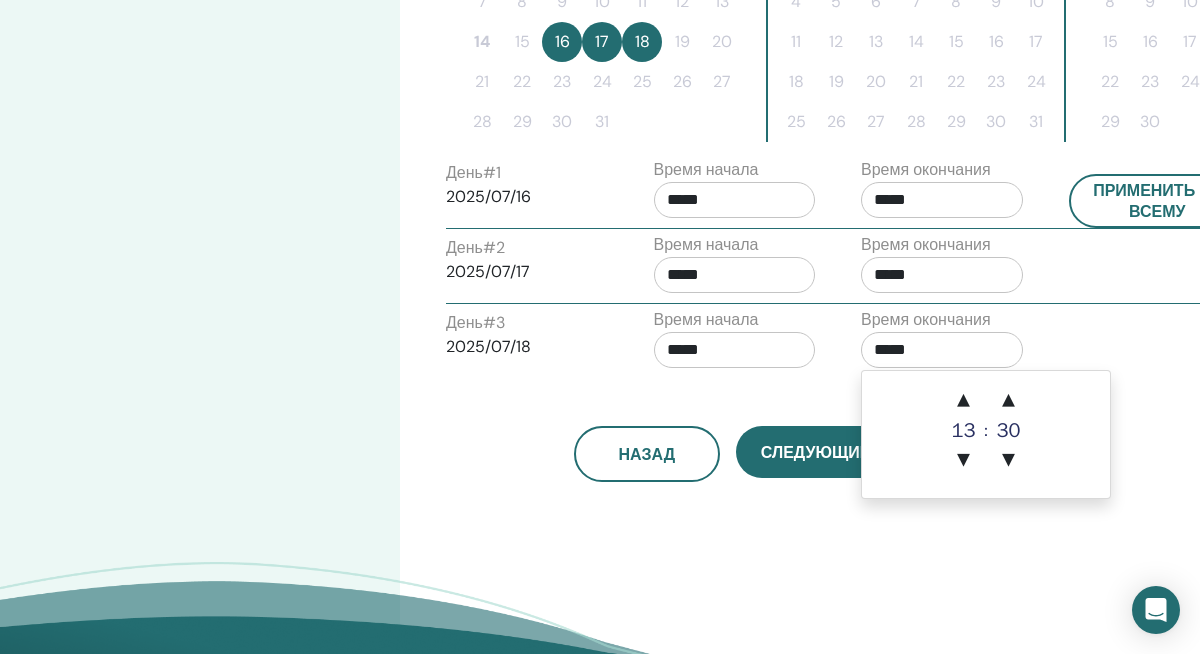 click on "Часовой пояс Часовой пояс (GMT-8) US/Alaska Дата и время семинара Дата начала Дата окончания Сделанный Настройка расписания завершена Перезагрузить июль 2025 пн вт ср чт пт сб вс 1 2 3 4 5 6 7 8 9 10 11 12 13 14 15 16 17 18 19 20 21 22 23 24 25 26 27 28 29 30 31 август 2025 пн вт ср чт пт сб вс 1 2 3 4 5 6 7 8 9 10 11 12 13 14 15 16 17 18 19 20 21 22 23 24 25 26 27 28 29 30 31 сентябрь 2025 пн вт ср чт пт сб вс 1 2 3 4 5 6 7 8 9 10 11 12 13 14 15 16 17 18 19 20 21 22 23 24 25 26 27 28 29 30 День  # 1 2025/07/16 Время начала ***** Время окончания ***** Применить ко всему День  # 2 2025/07/17 Время начала ***** Время окончания ***** День  # 3 2025/07/18 Время начала ***** Время окончания ***** Назад Следующий" at bounding box center [800, 61] 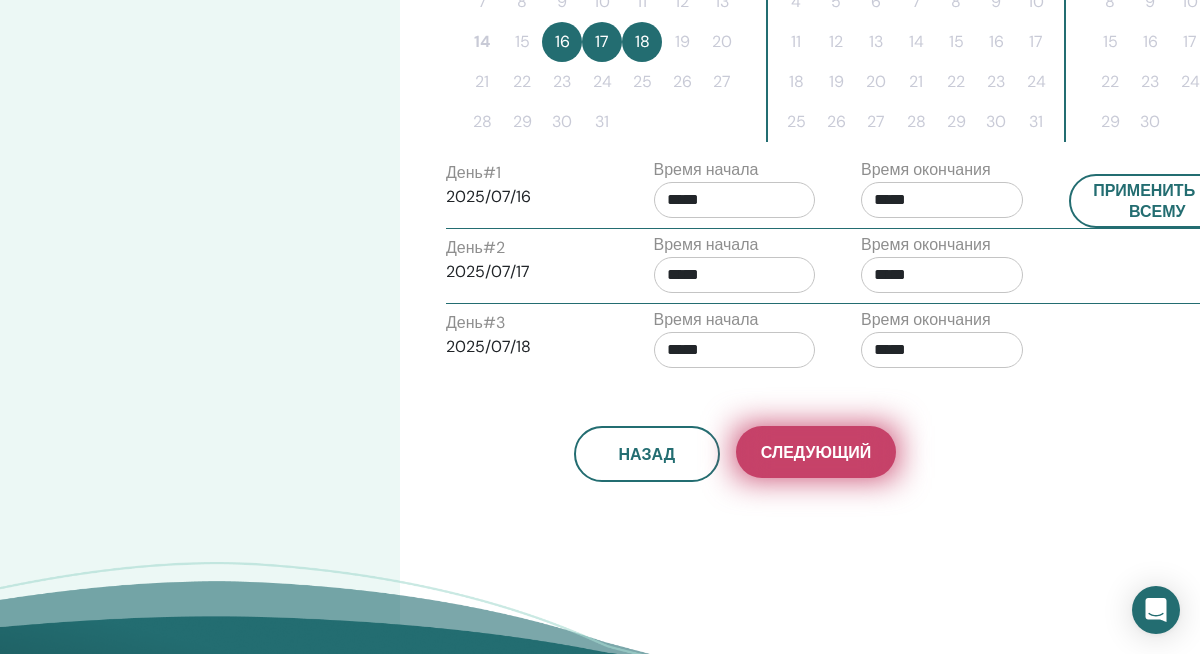 click on "Следующий" at bounding box center [816, 452] 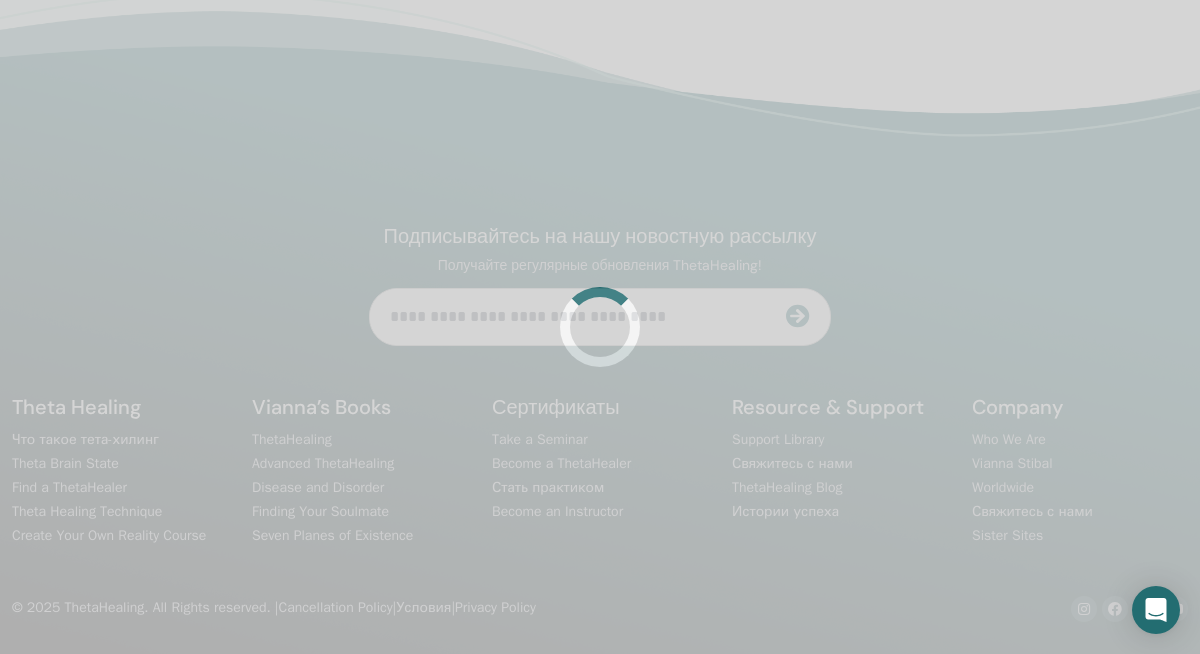 scroll, scrollTop: 476, scrollLeft: 0, axis: vertical 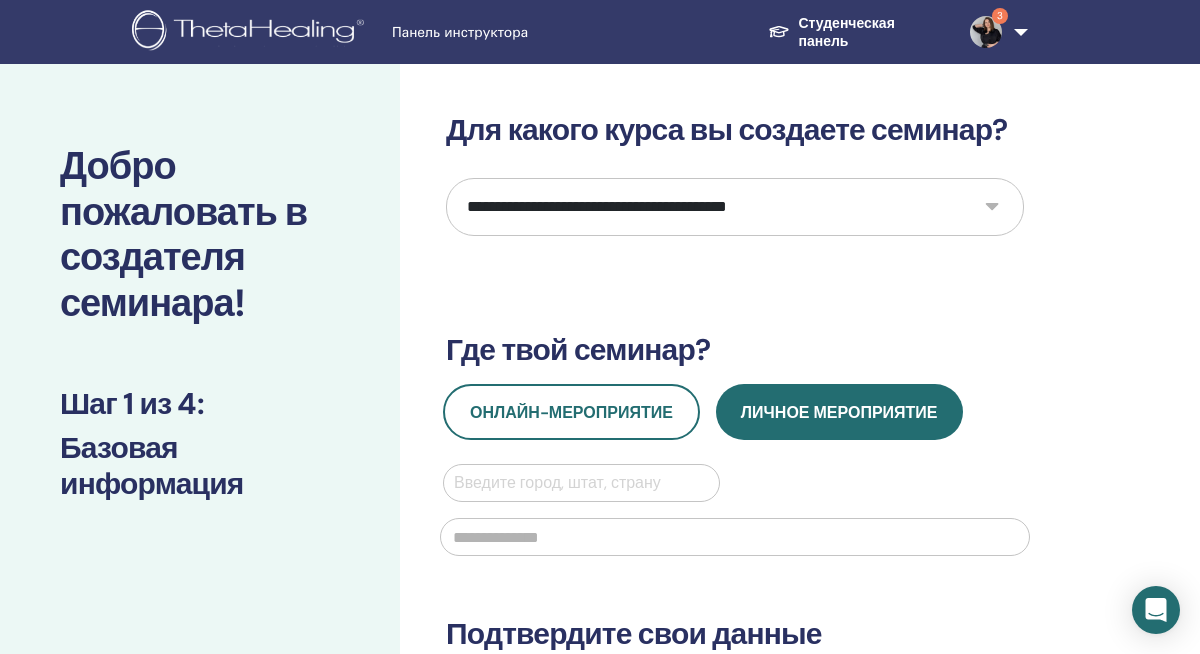 click on "**********" at bounding box center [735, 207] 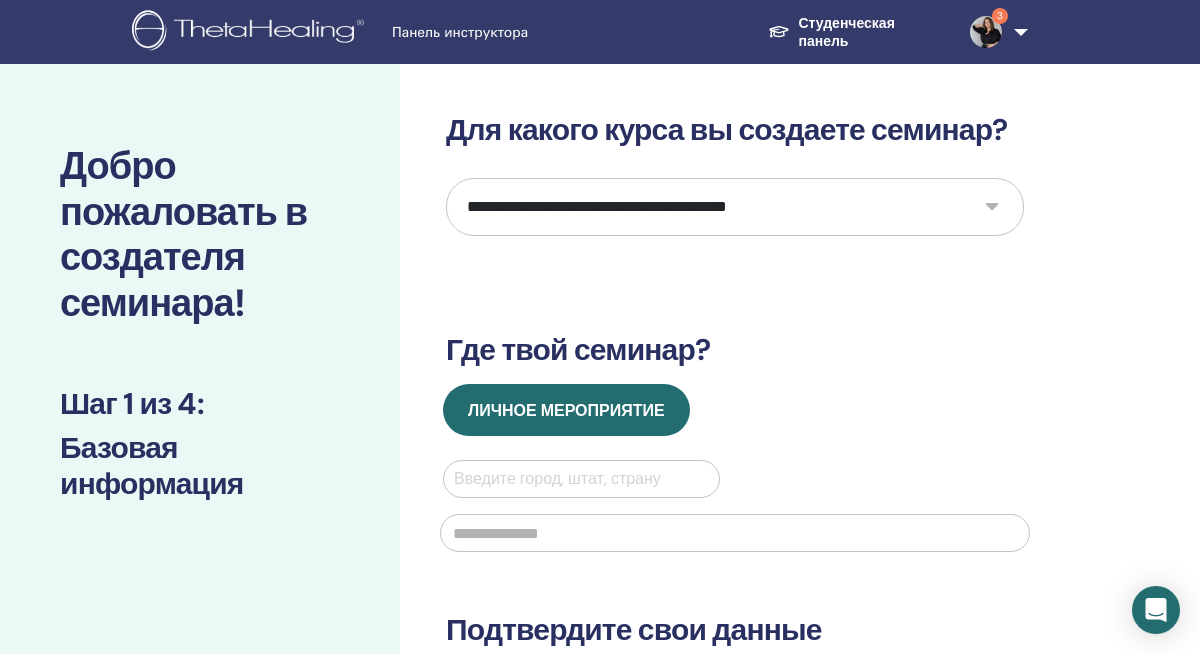 click at bounding box center (581, 479) 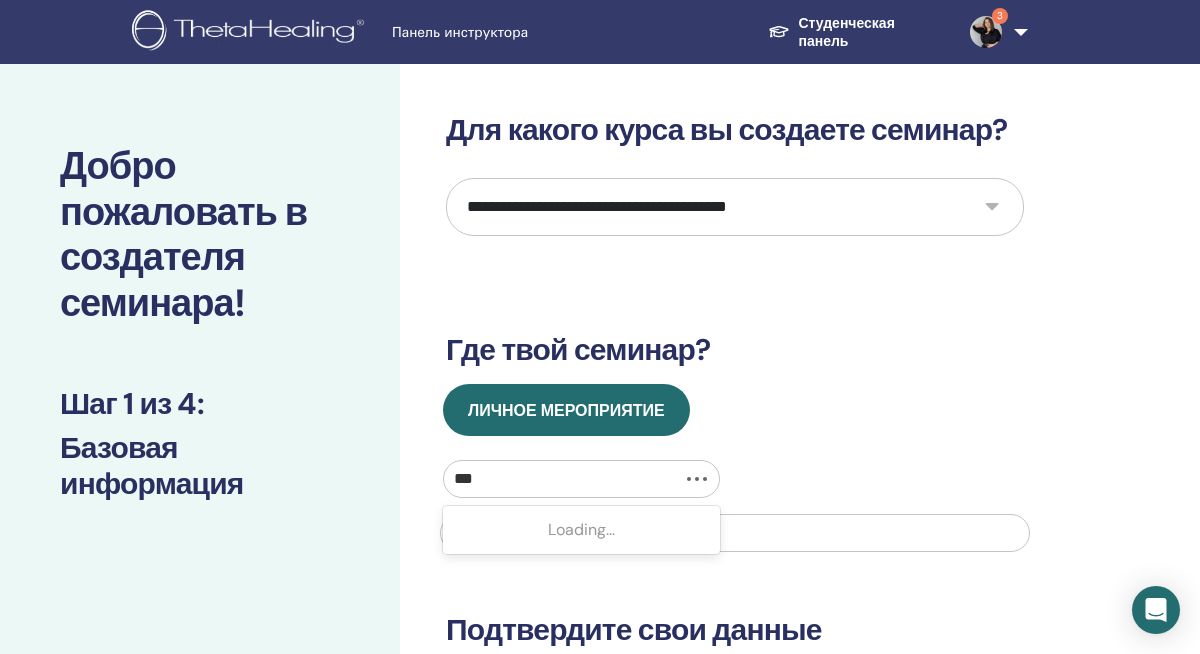 type on "****" 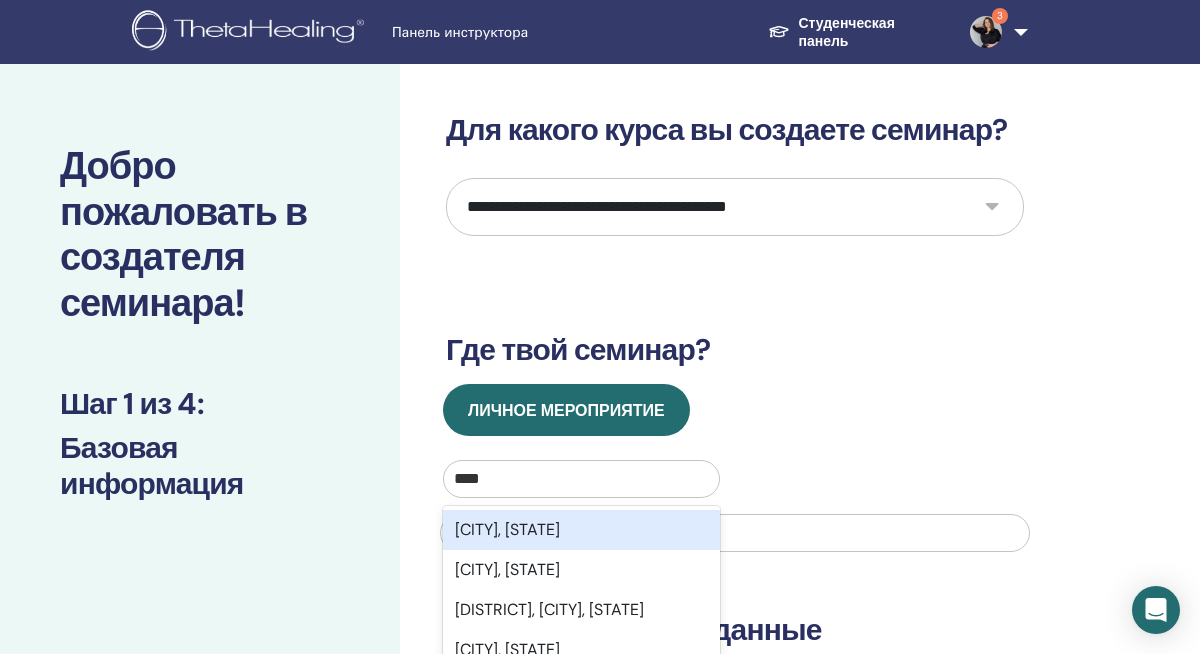 click on "[CITY], [REGION]" at bounding box center (581, 530) 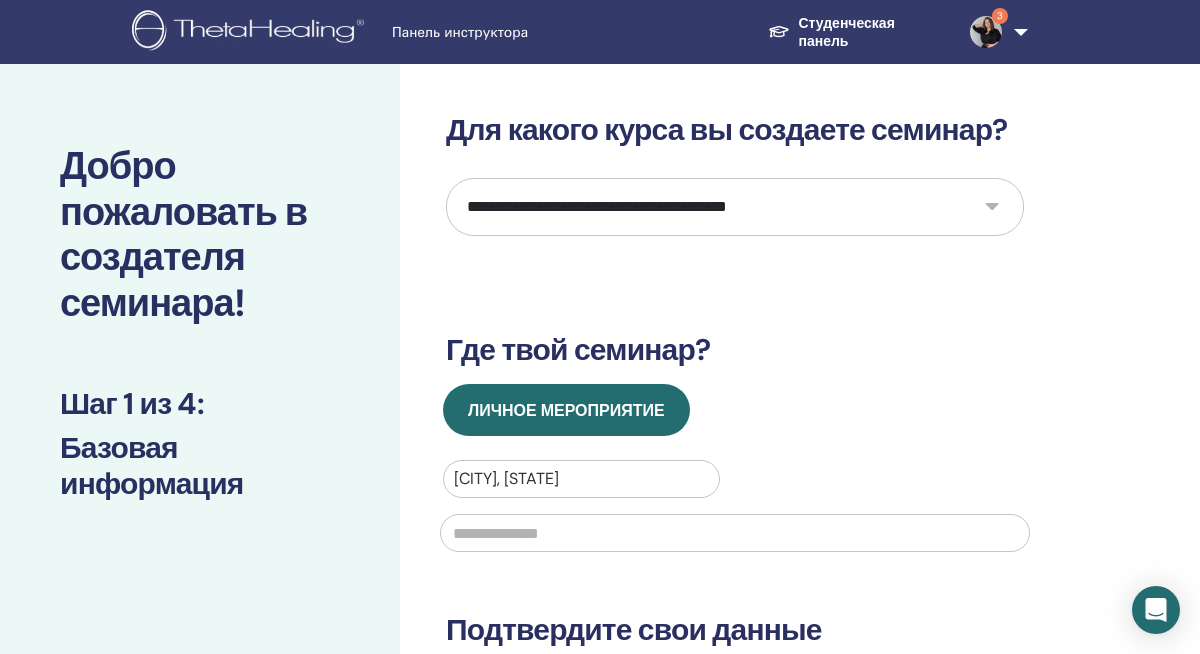 click at bounding box center (735, 533) 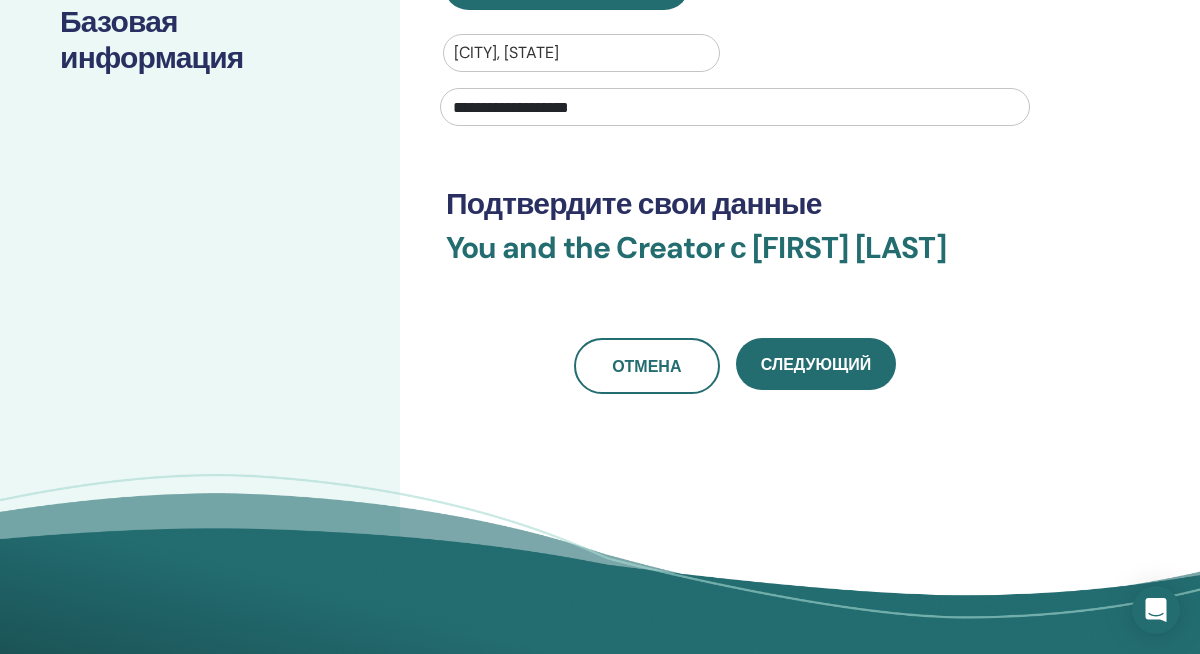scroll, scrollTop: 478, scrollLeft: 0, axis: vertical 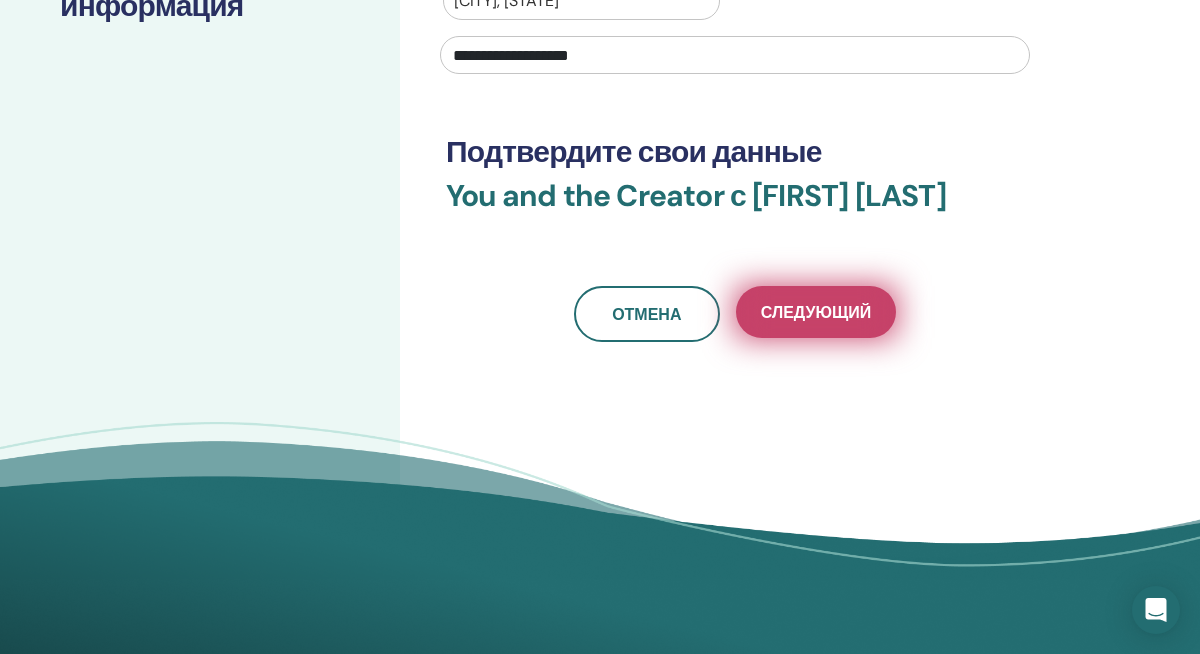 type on "**********" 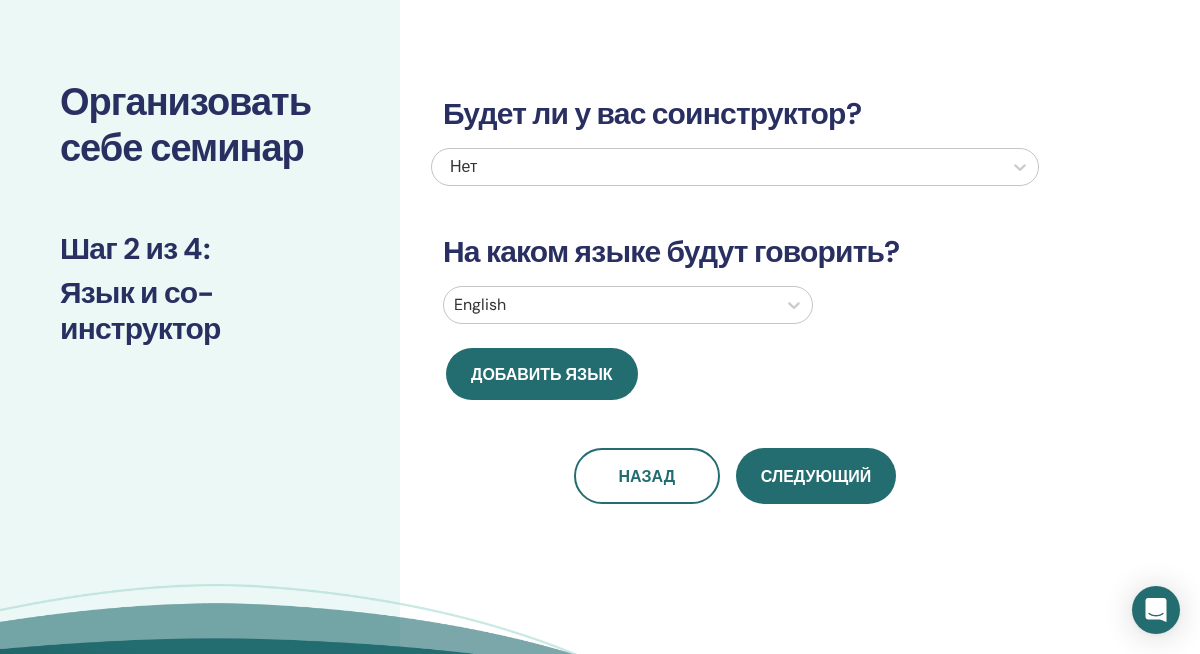 scroll, scrollTop: 0, scrollLeft: 0, axis: both 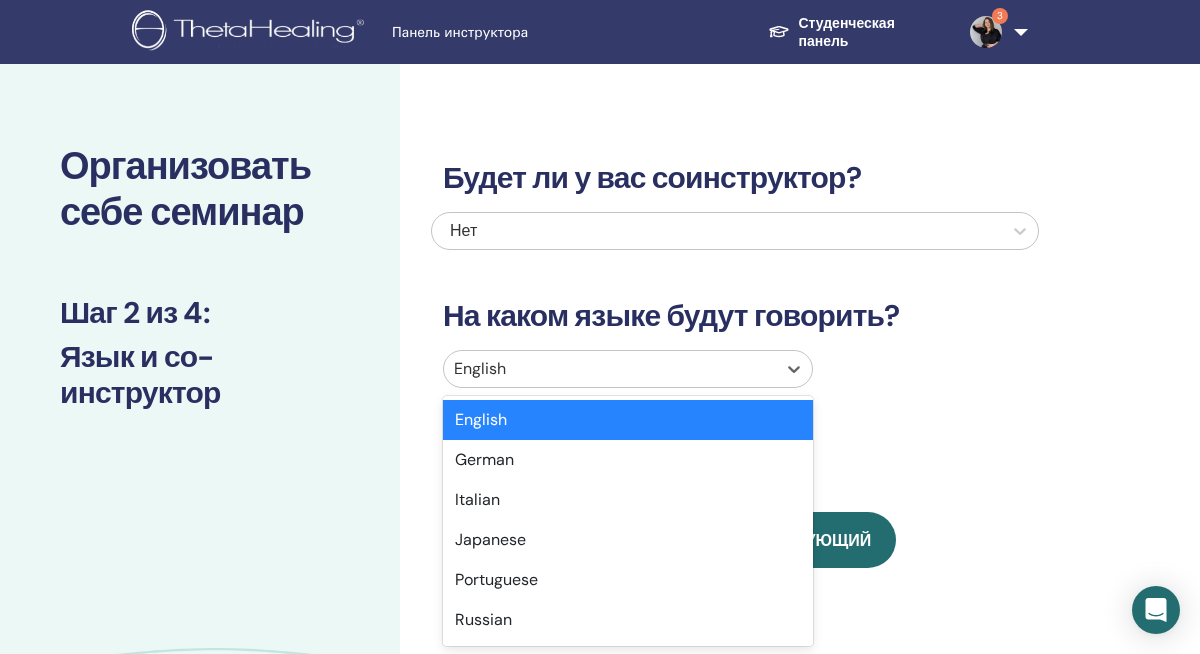 click at bounding box center (610, 369) 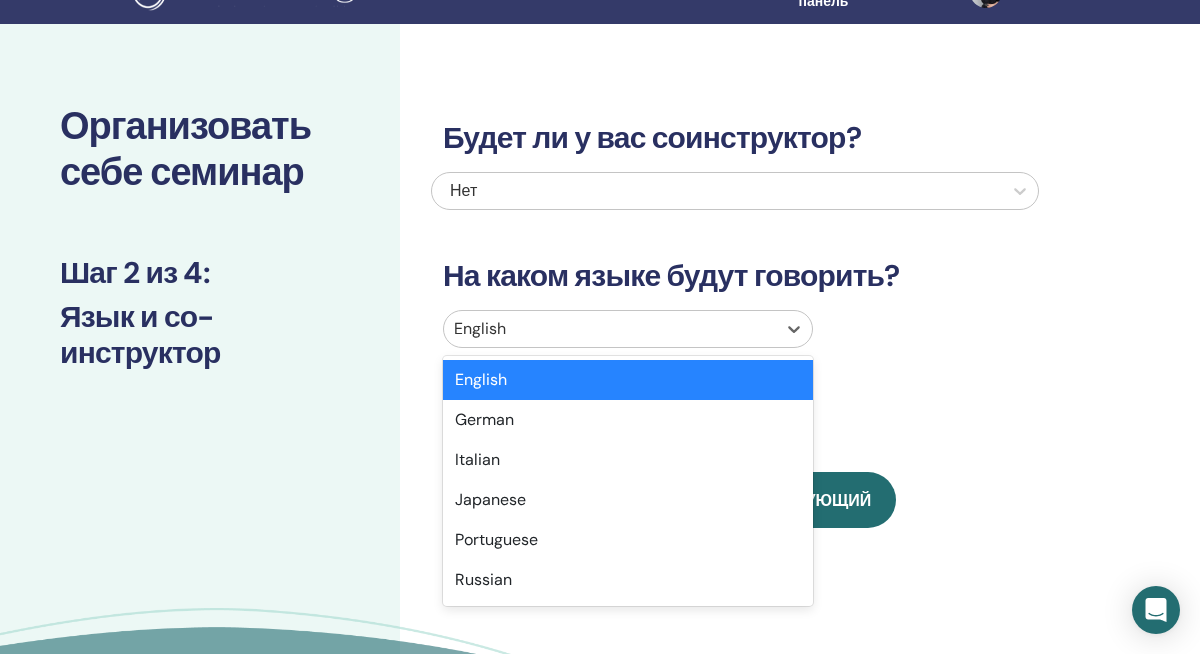 scroll, scrollTop: 50, scrollLeft: 0, axis: vertical 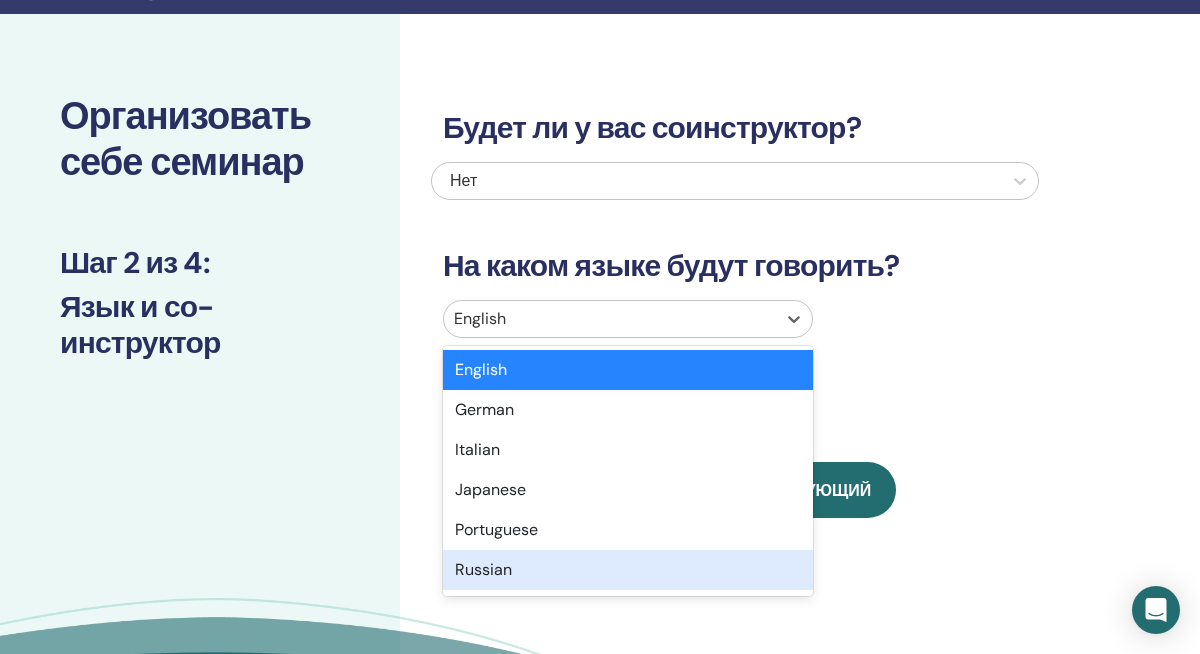 click on "Russian" at bounding box center [628, 570] 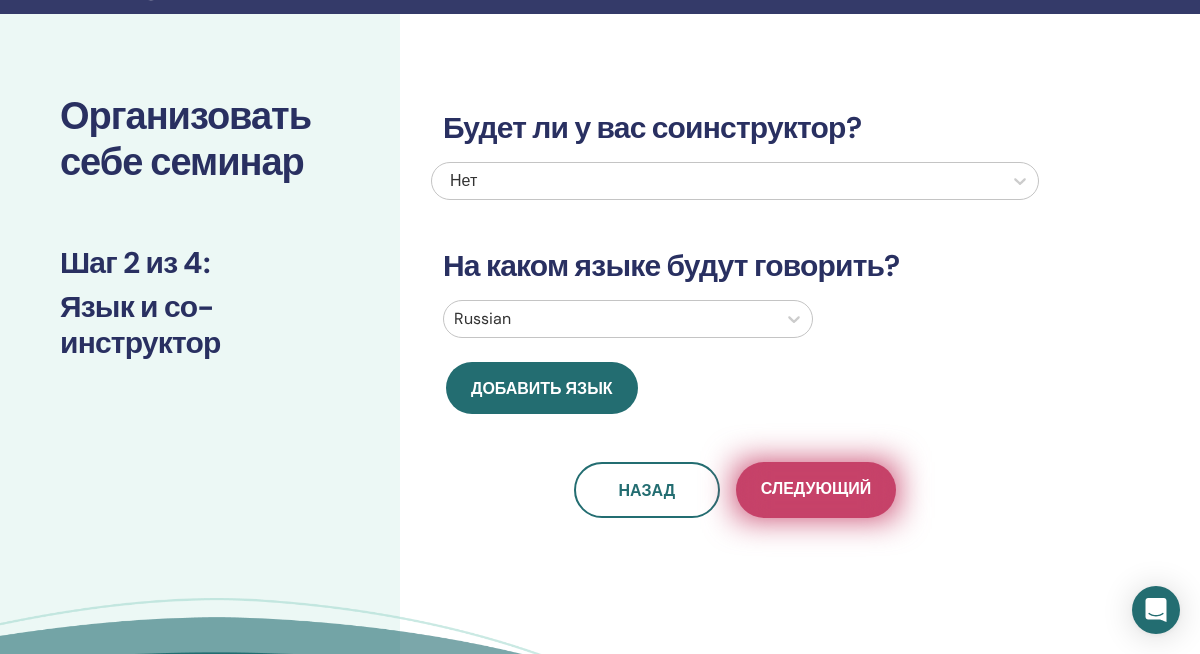click on "Следующий" at bounding box center [816, 490] 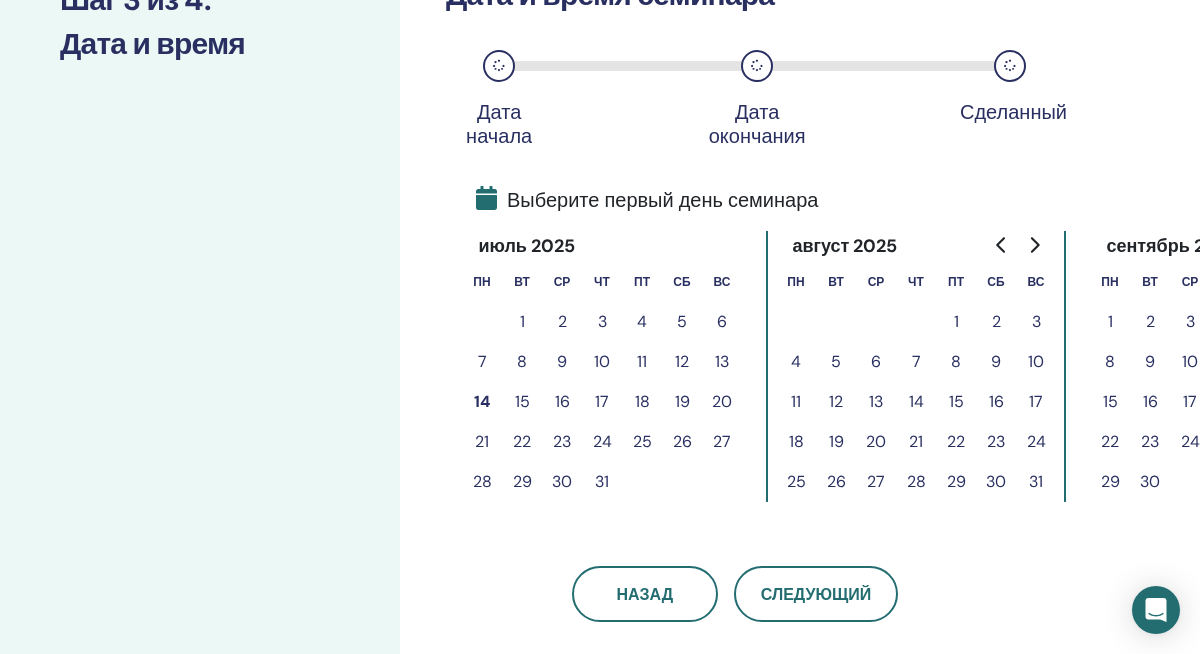 scroll, scrollTop: 348, scrollLeft: 0, axis: vertical 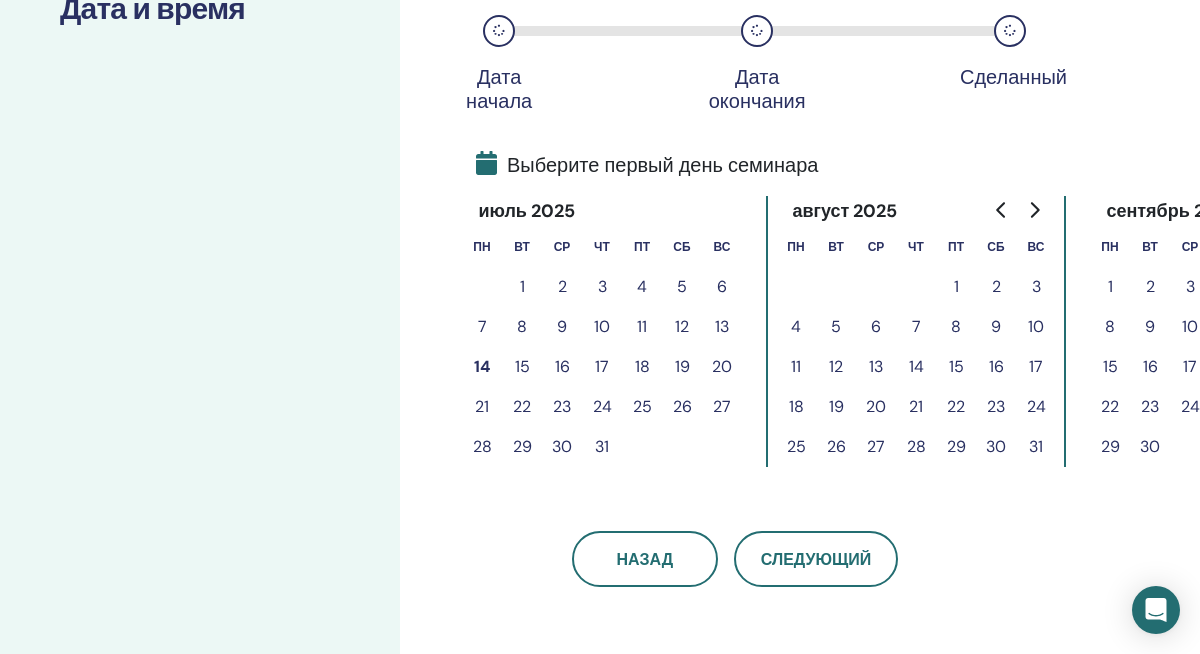 click on "16" at bounding box center [562, 367] 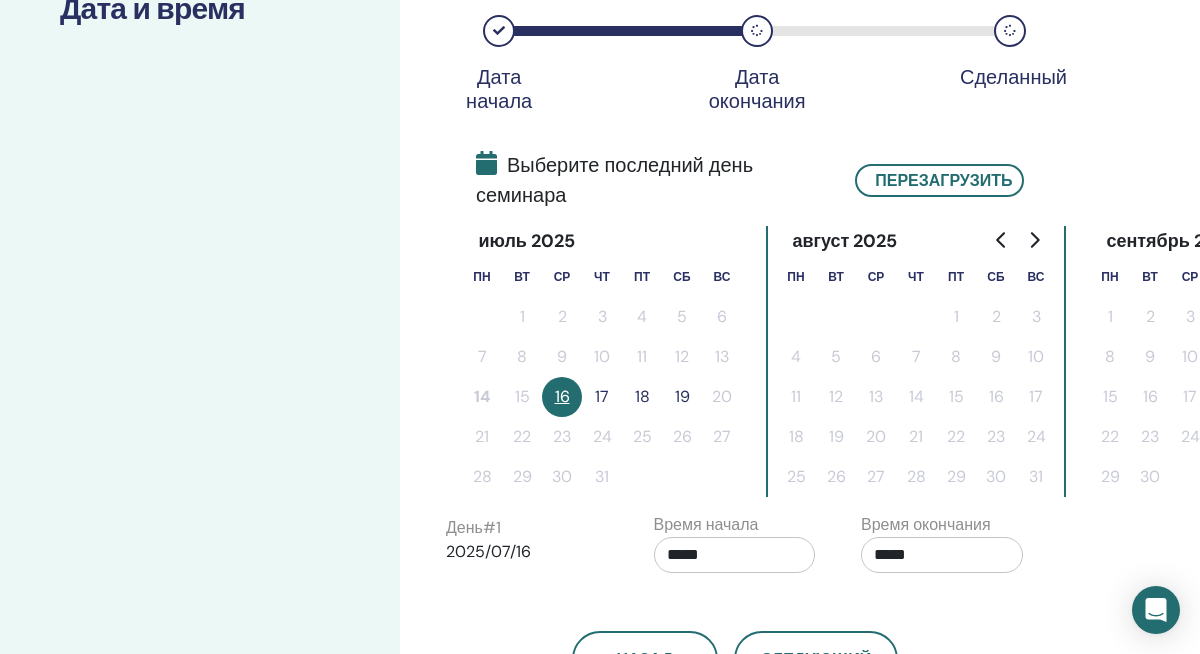 click on "18" at bounding box center (642, 397) 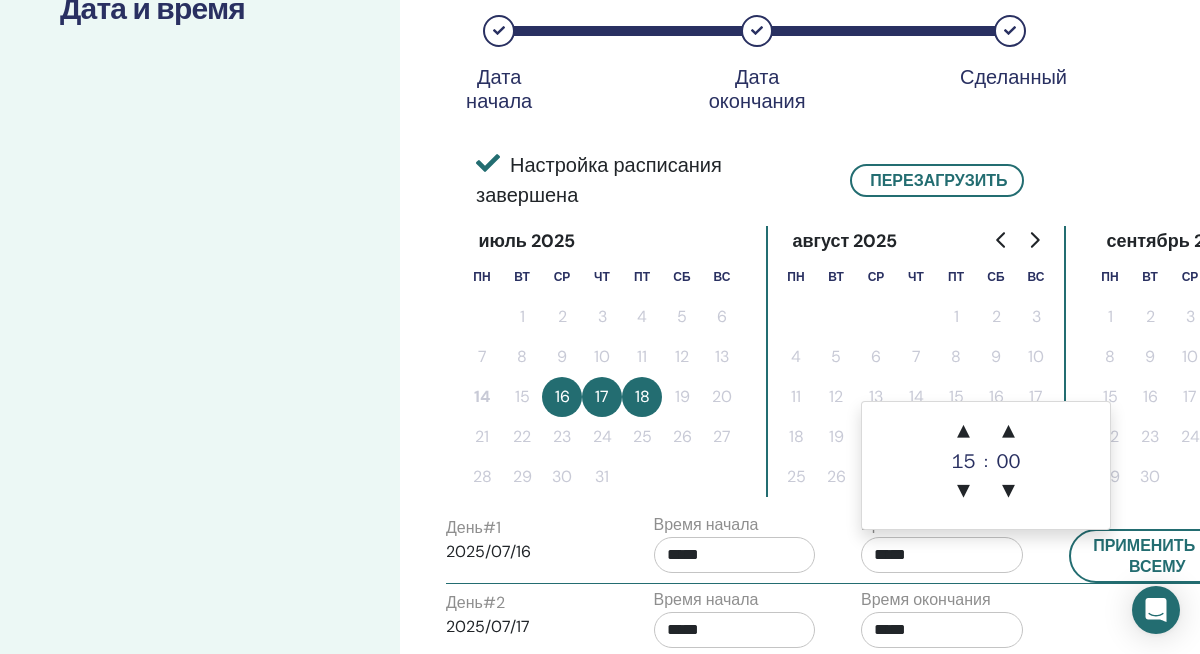 click on "*****" at bounding box center [942, 555] 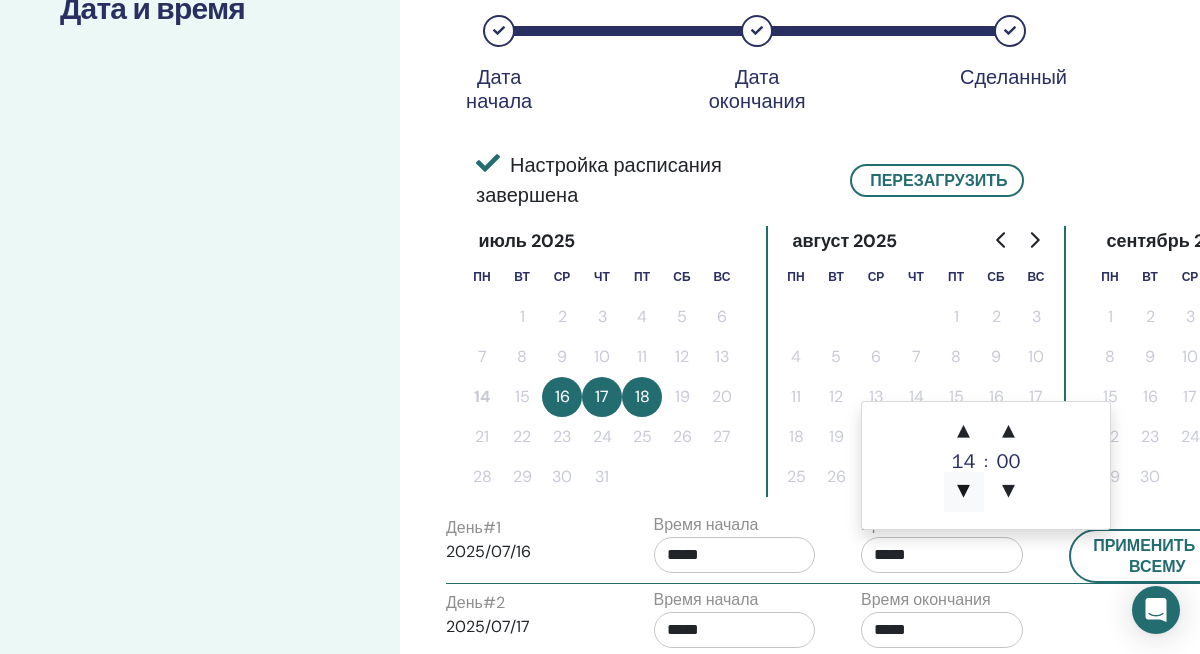 click on "▼" at bounding box center (964, 492) 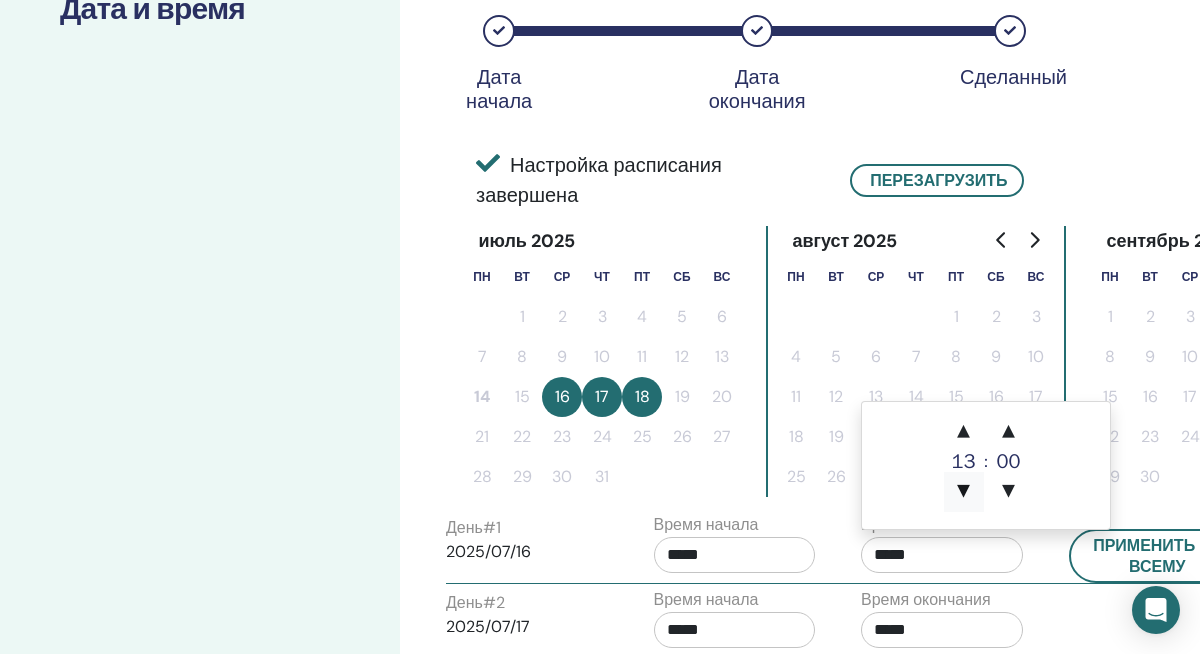 click on "▼" at bounding box center [964, 492] 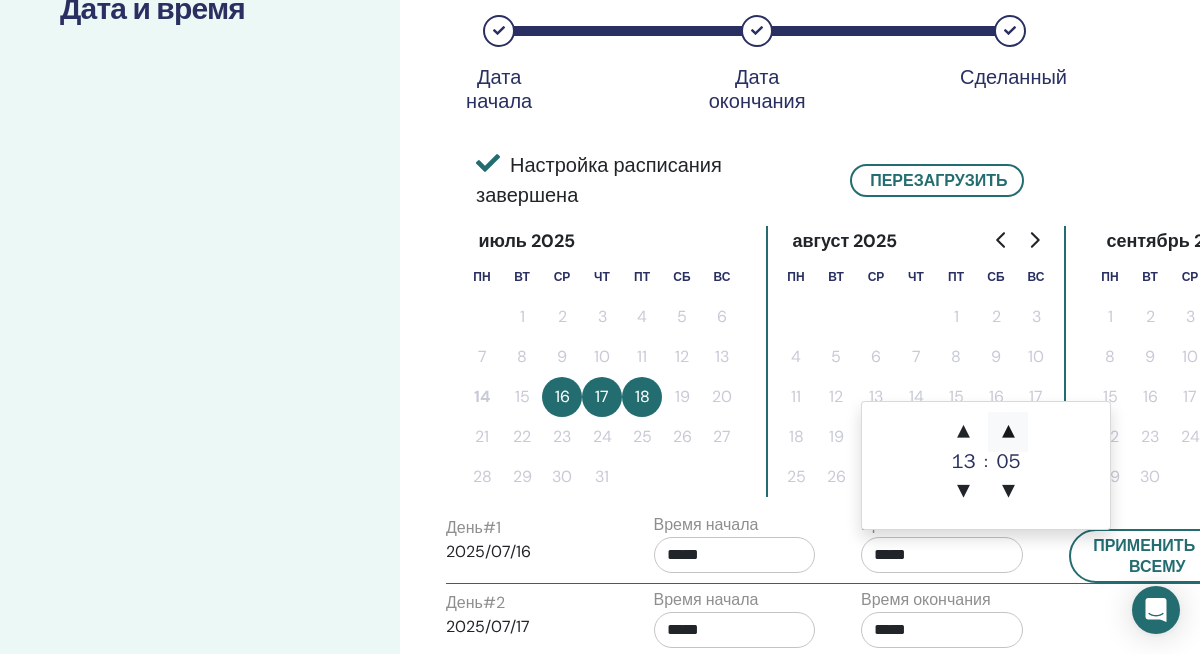 click on "▲" at bounding box center [1008, 432] 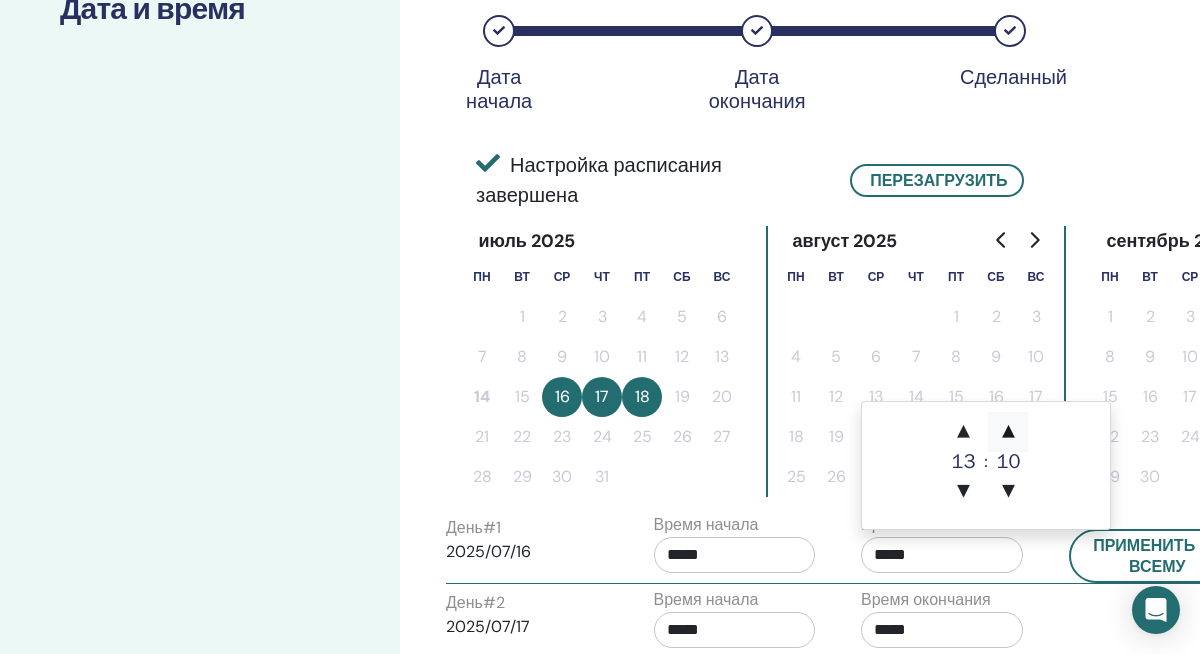 click on "▲" at bounding box center [1008, 432] 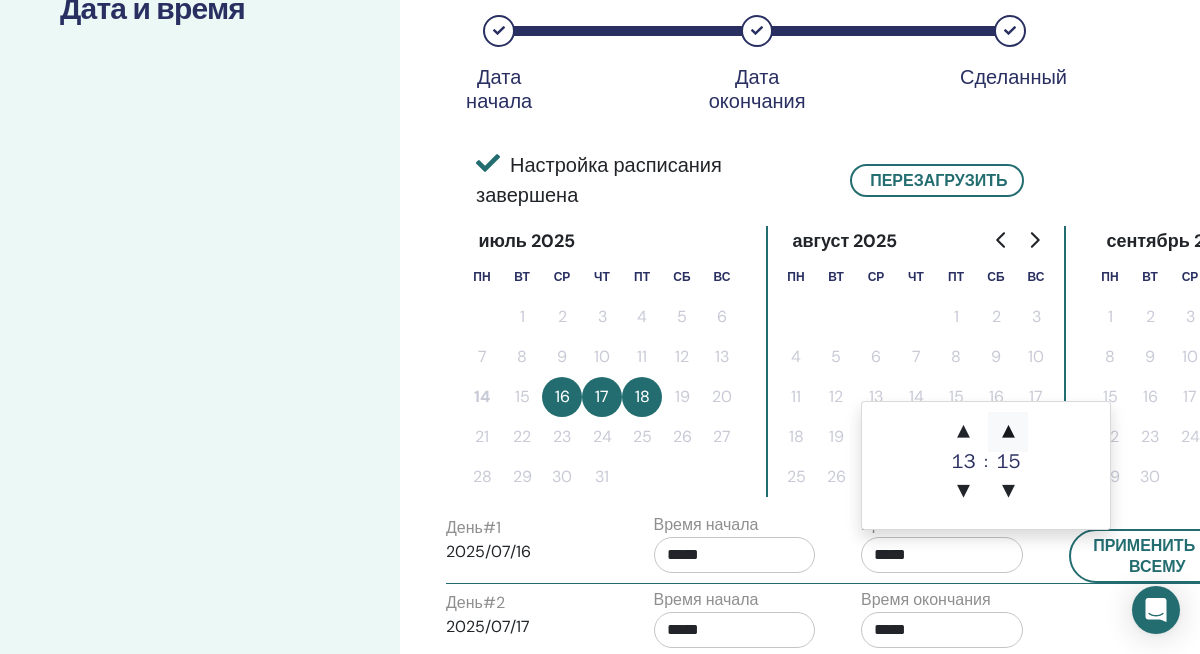 click on "▲" at bounding box center (1008, 432) 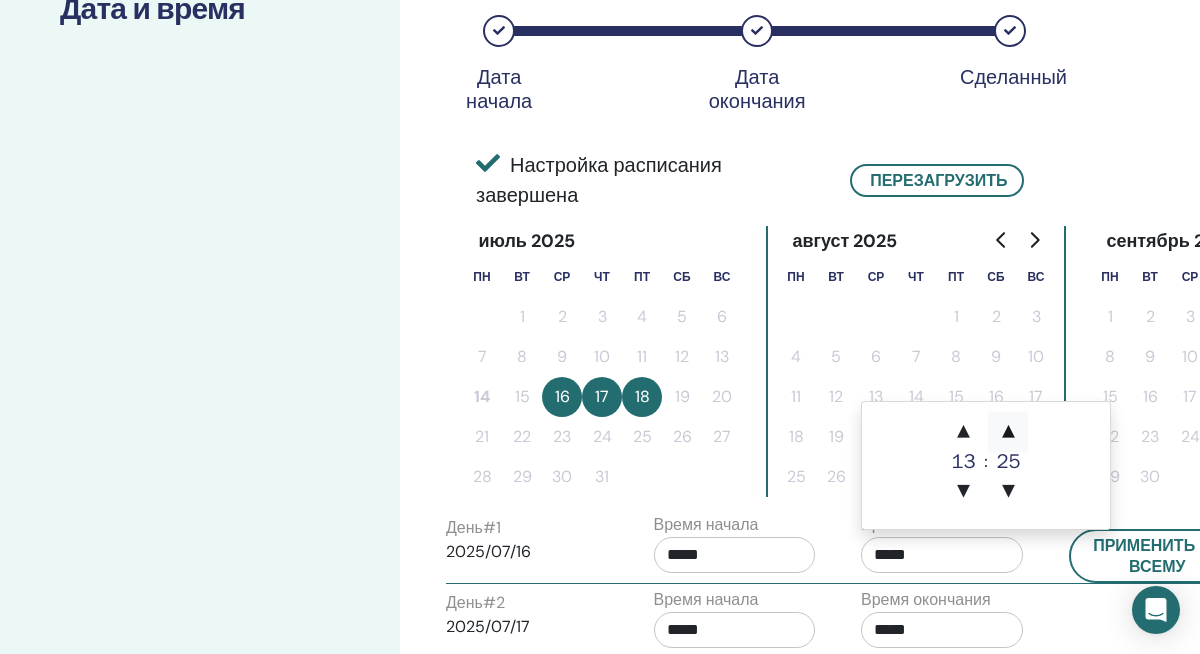 click on "▲" at bounding box center [1008, 432] 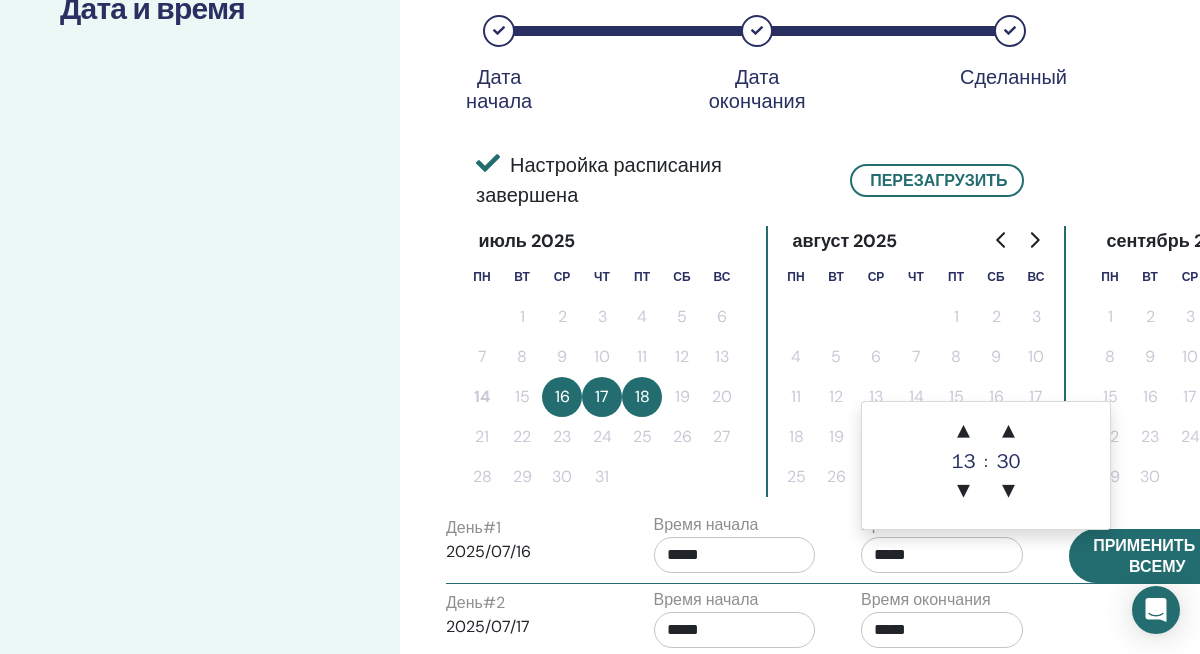 click on "Применить ко всему" at bounding box center [1158, 556] 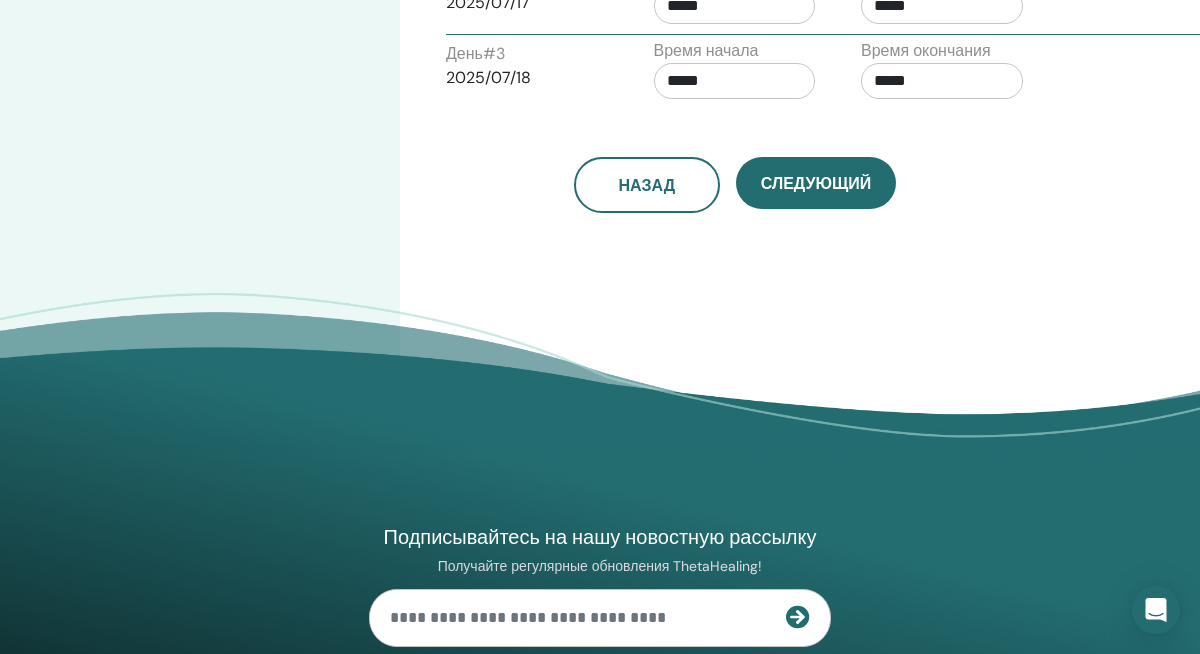 scroll, scrollTop: 1083, scrollLeft: 0, axis: vertical 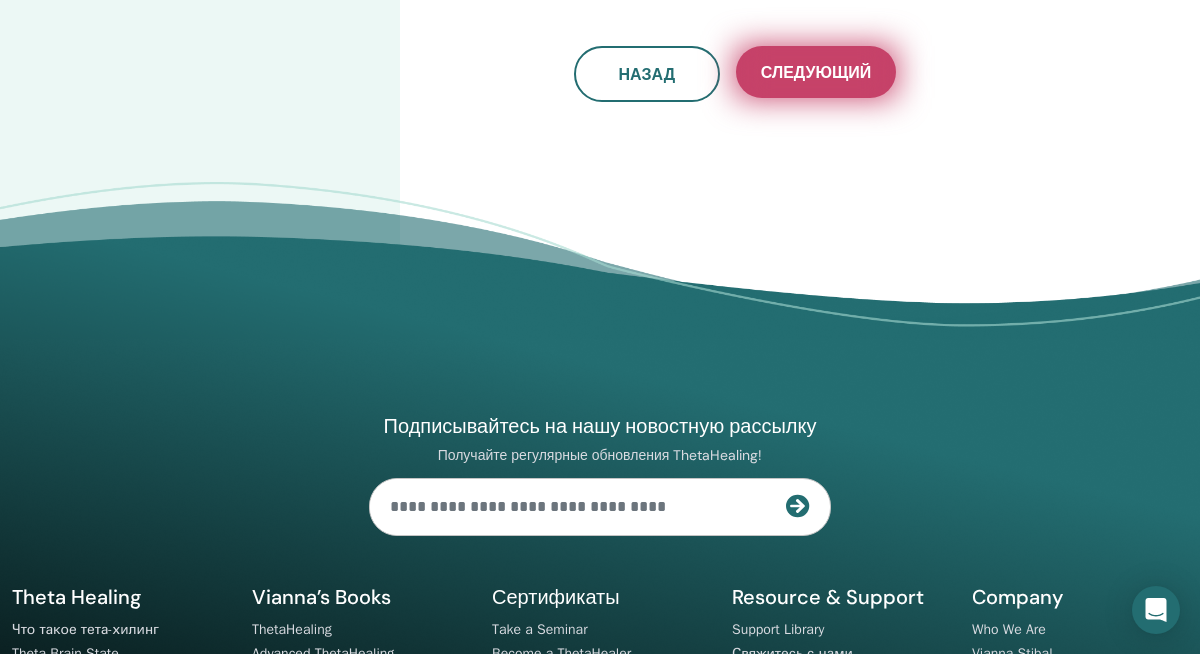 click on "Следующий" at bounding box center (816, 72) 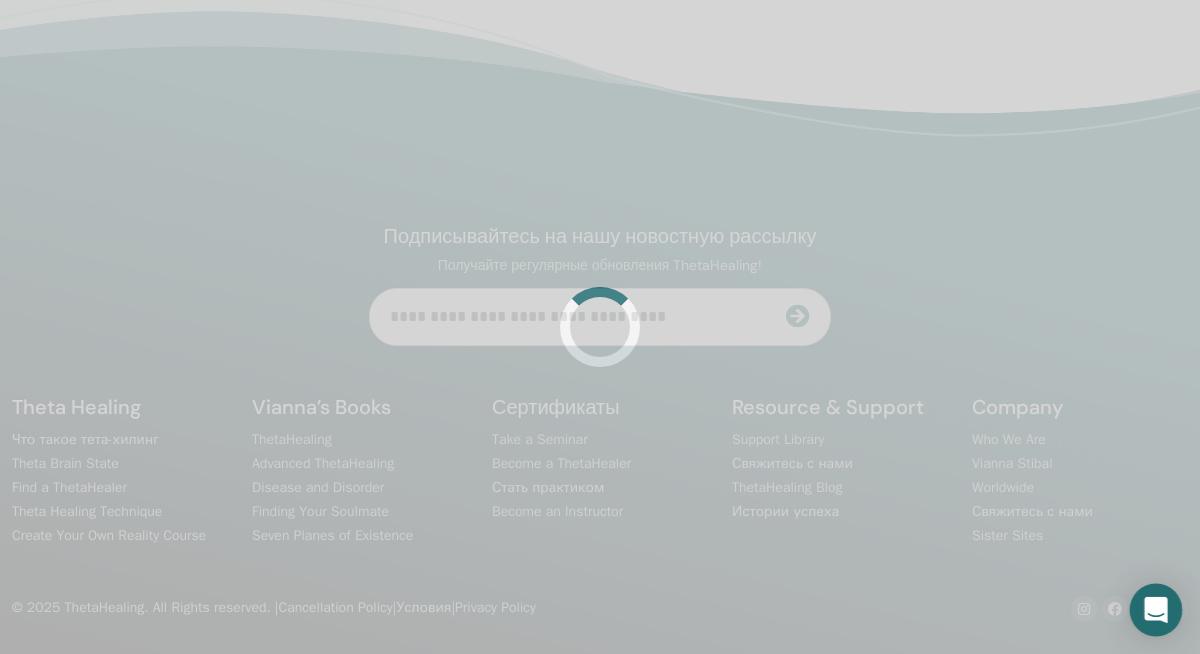 click 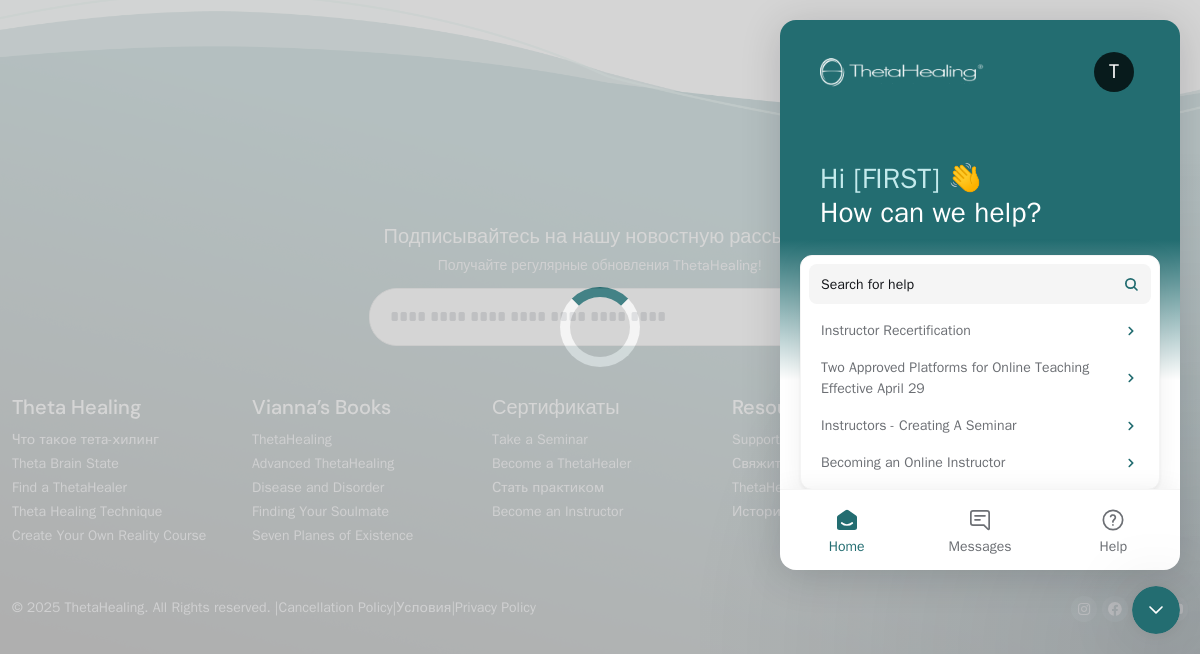 scroll, scrollTop: 0, scrollLeft: 0, axis: both 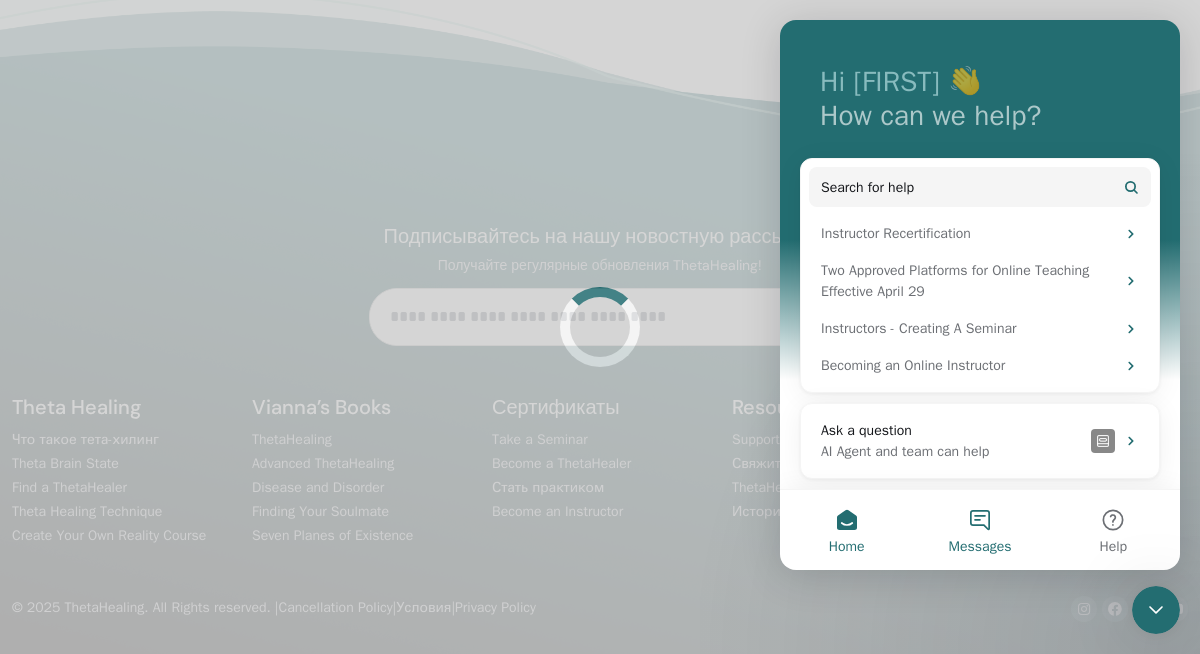 click on "Messages" at bounding box center [979, 530] 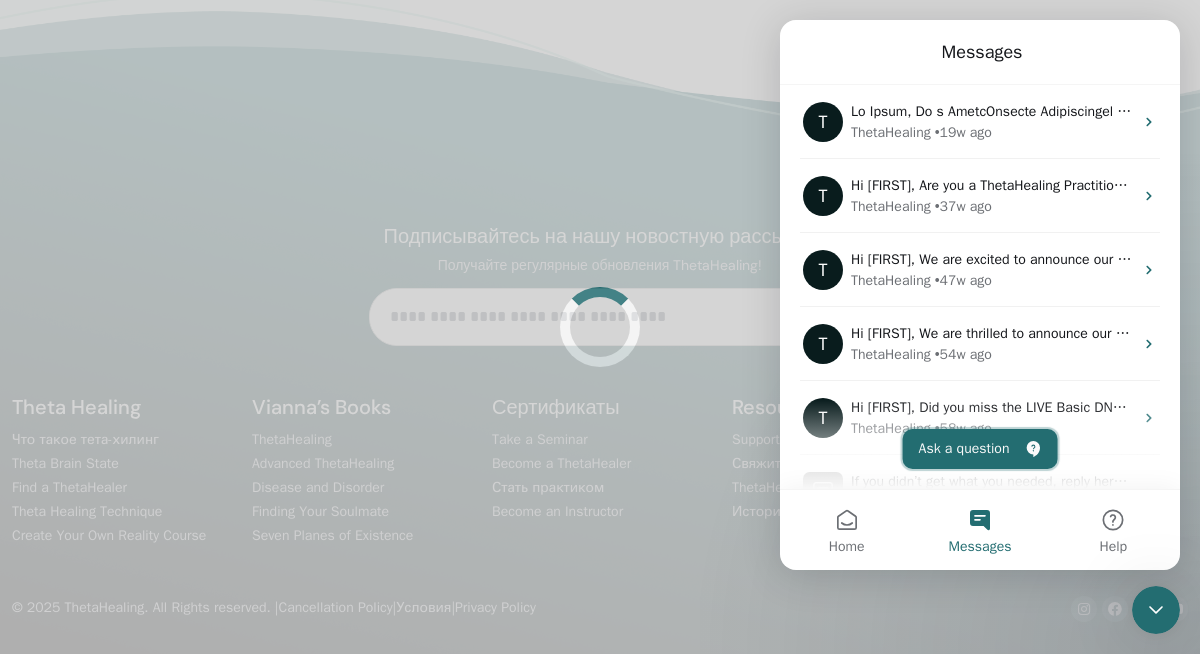 click on "Ask a question" at bounding box center [980, 449] 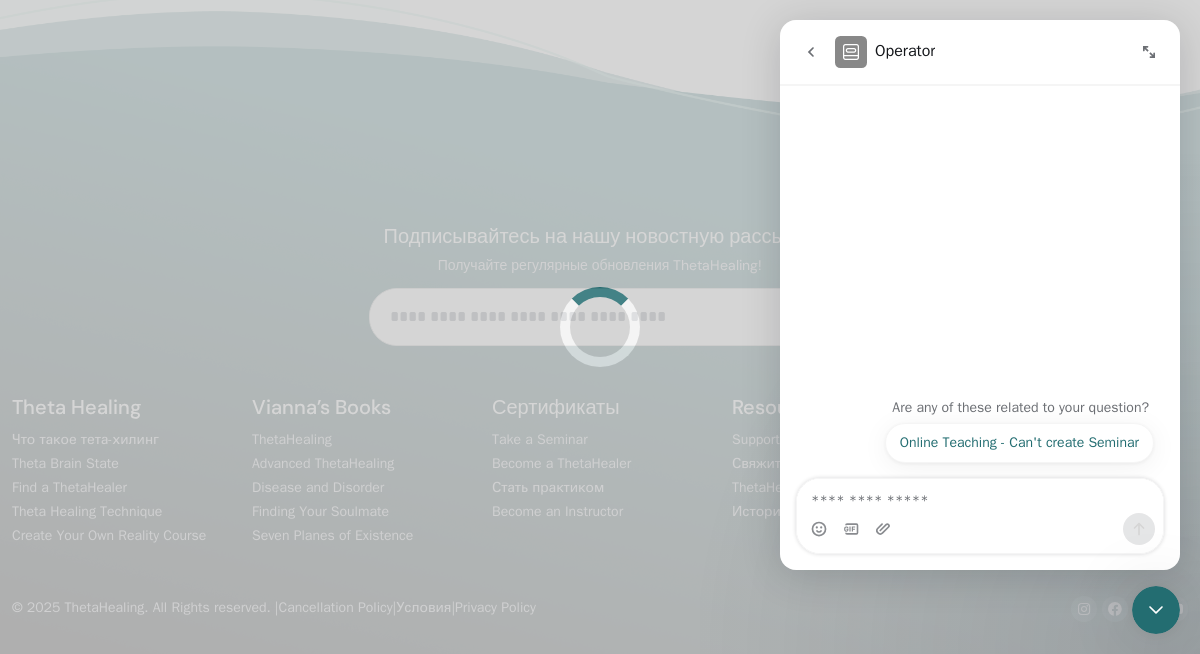 click at bounding box center [980, 496] 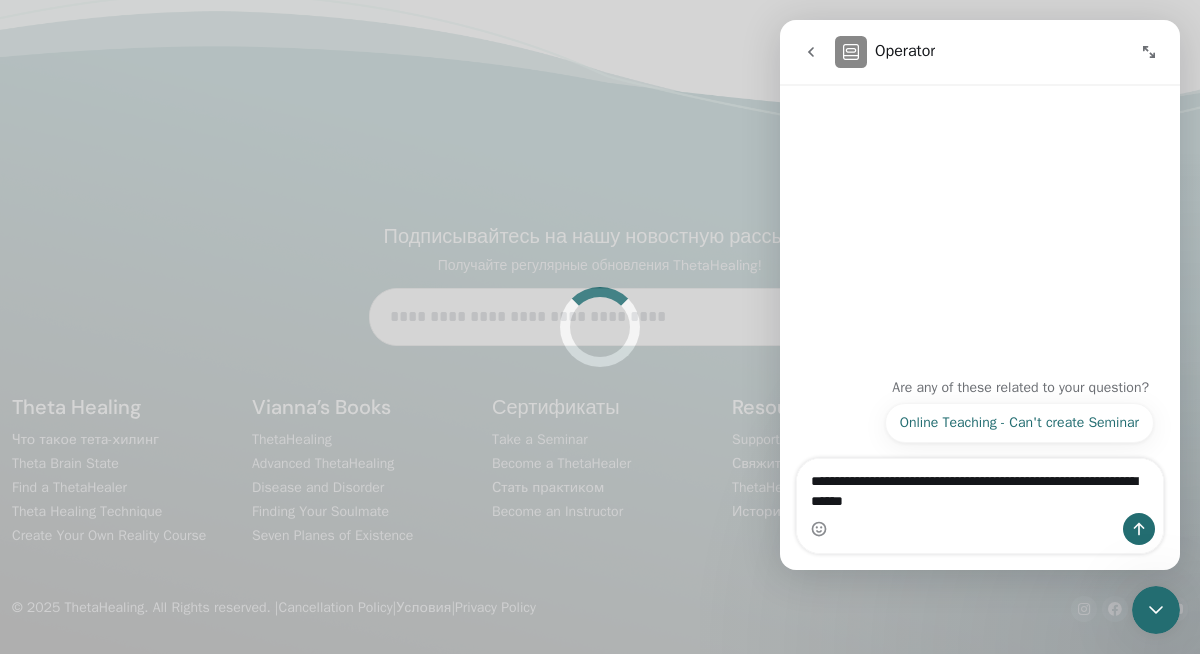 type on "**********" 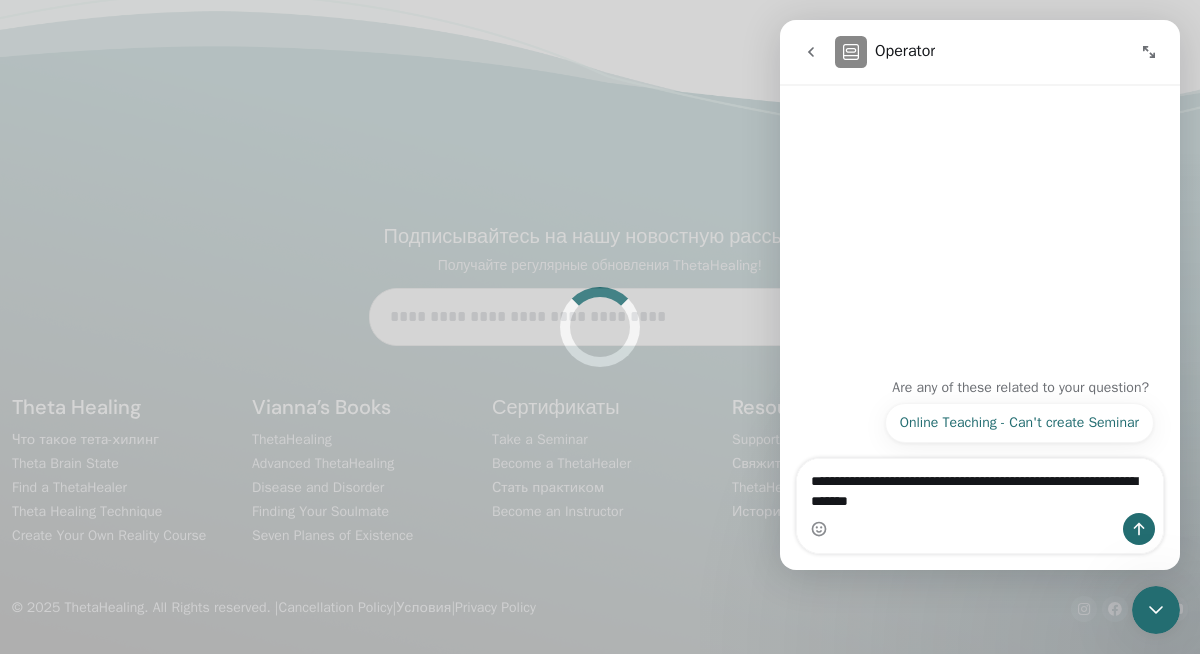 type 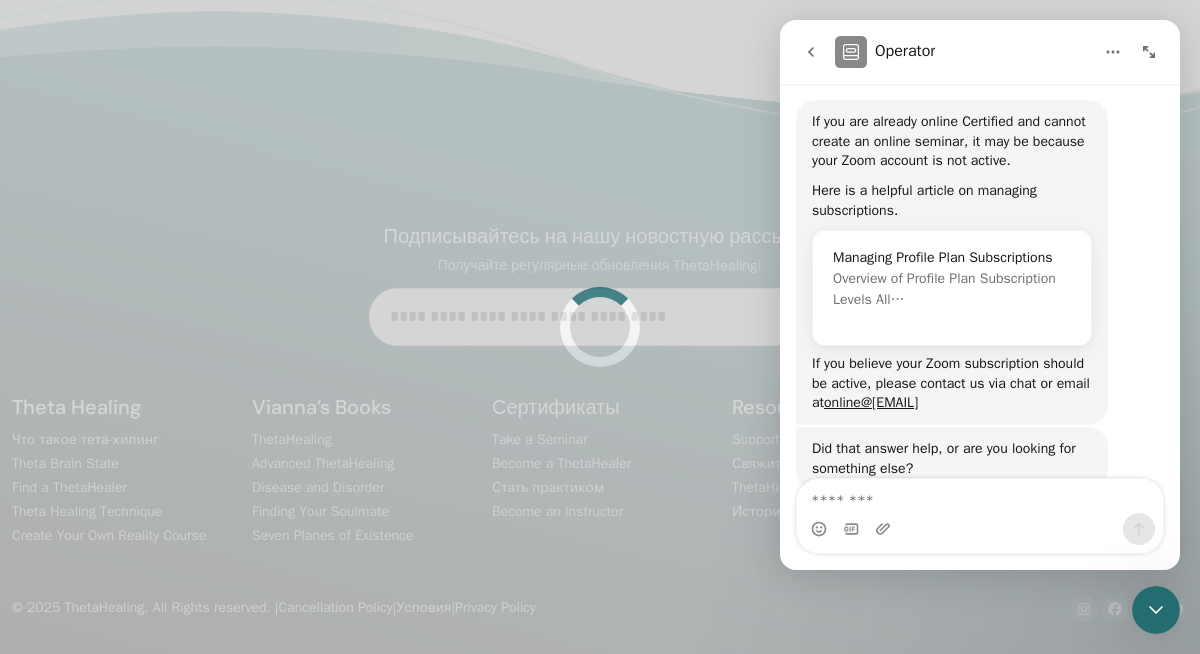 scroll, scrollTop: 402, scrollLeft: 0, axis: vertical 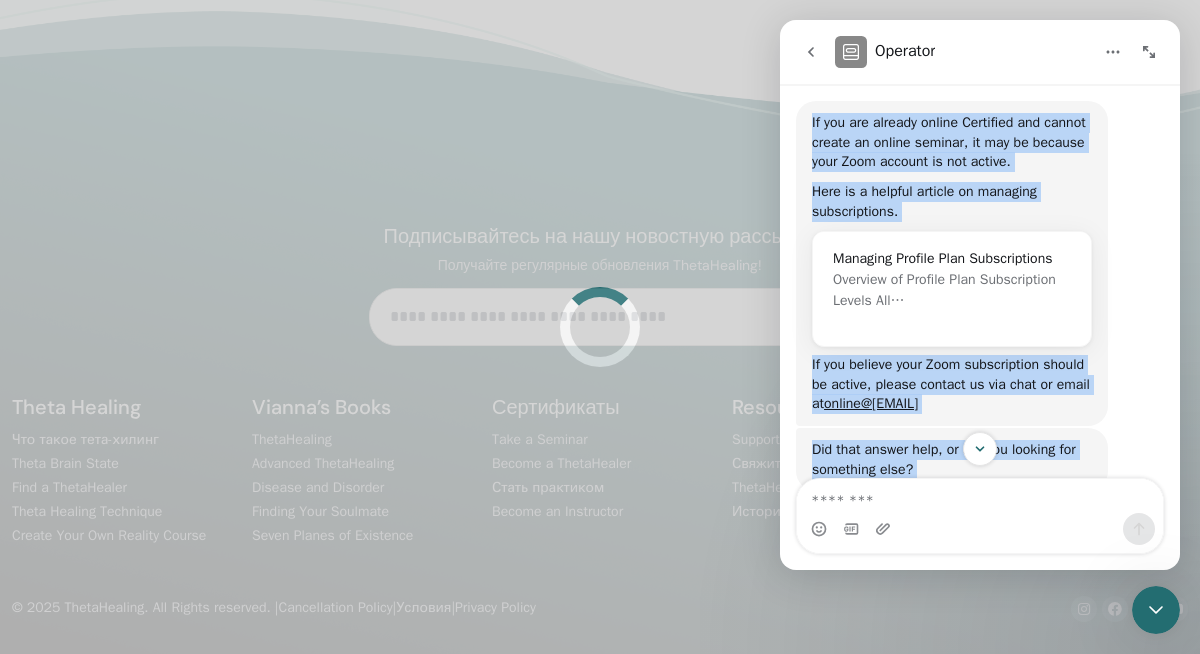 drag, startPoint x: 811, startPoint y: 118, endPoint x: 1033, endPoint y: 436, distance: 387.8247 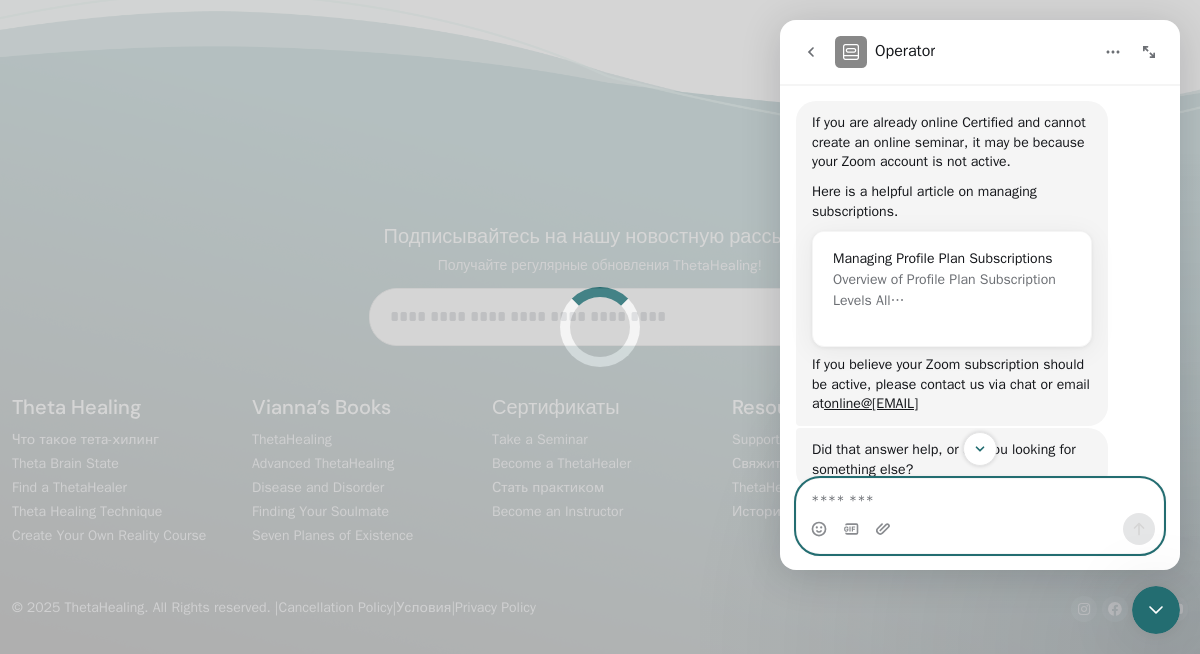 click at bounding box center (980, 496) 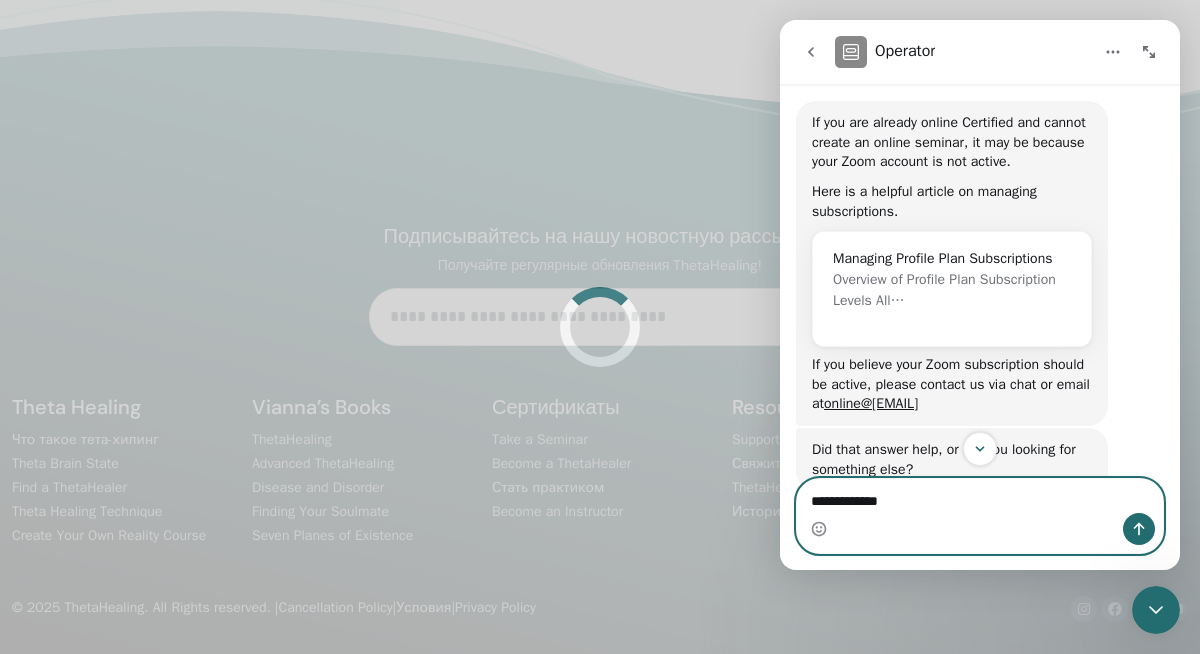 type on "**********" 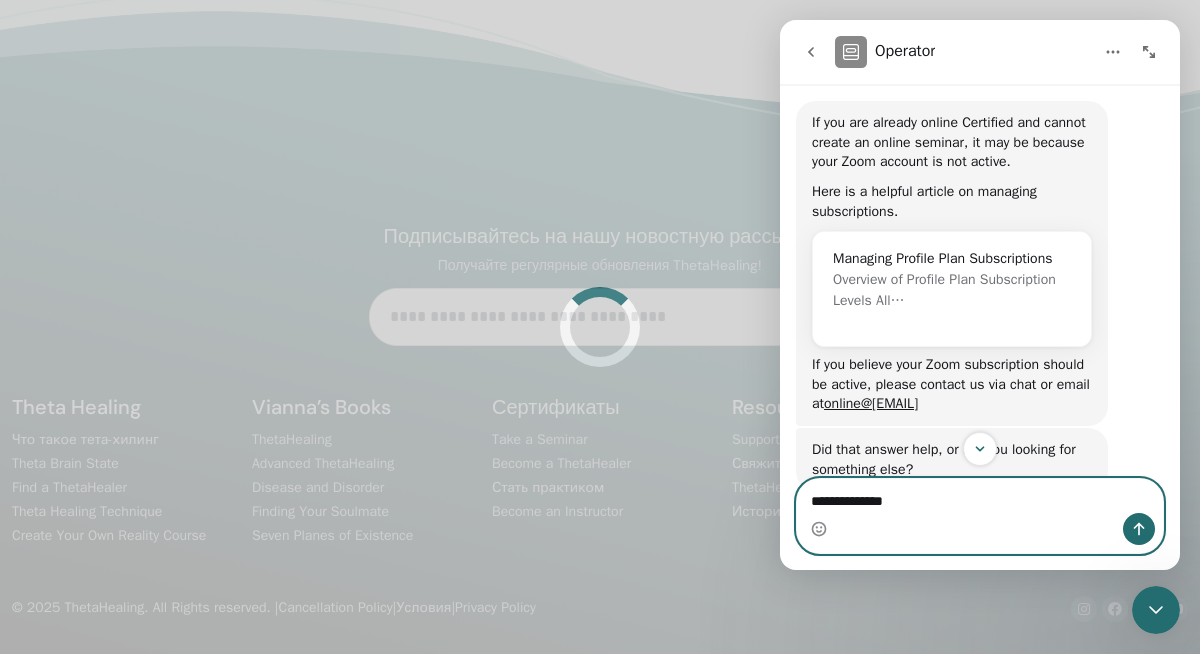 type 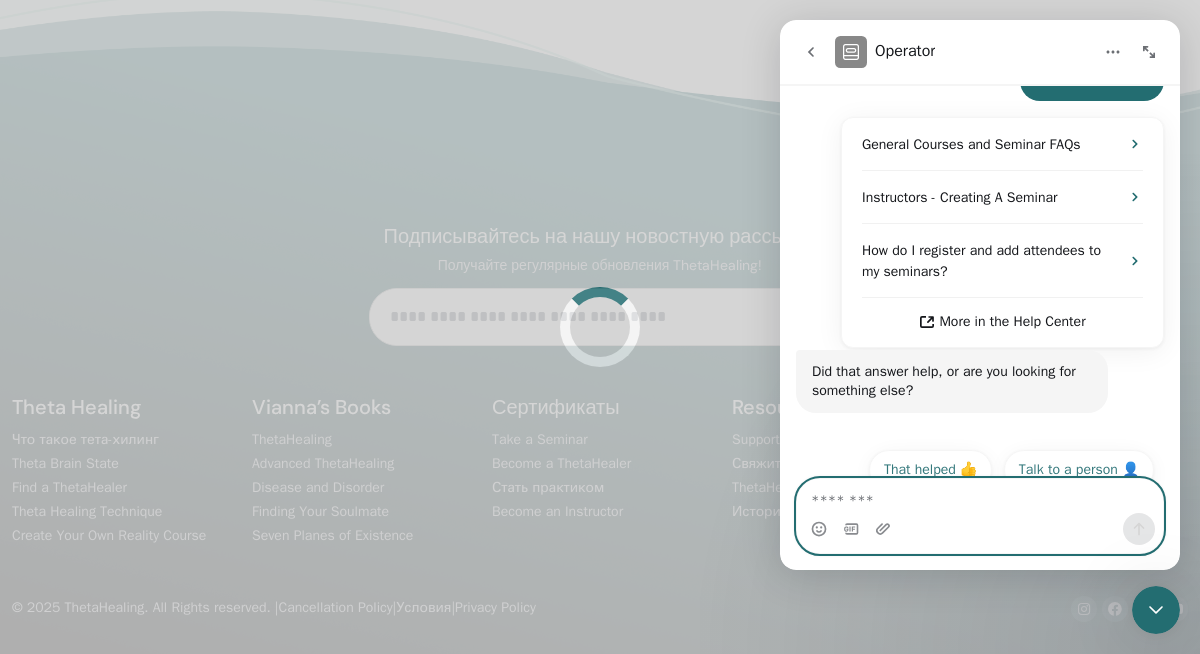 scroll, scrollTop: 878, scrollLeft: 0, axis: vertical 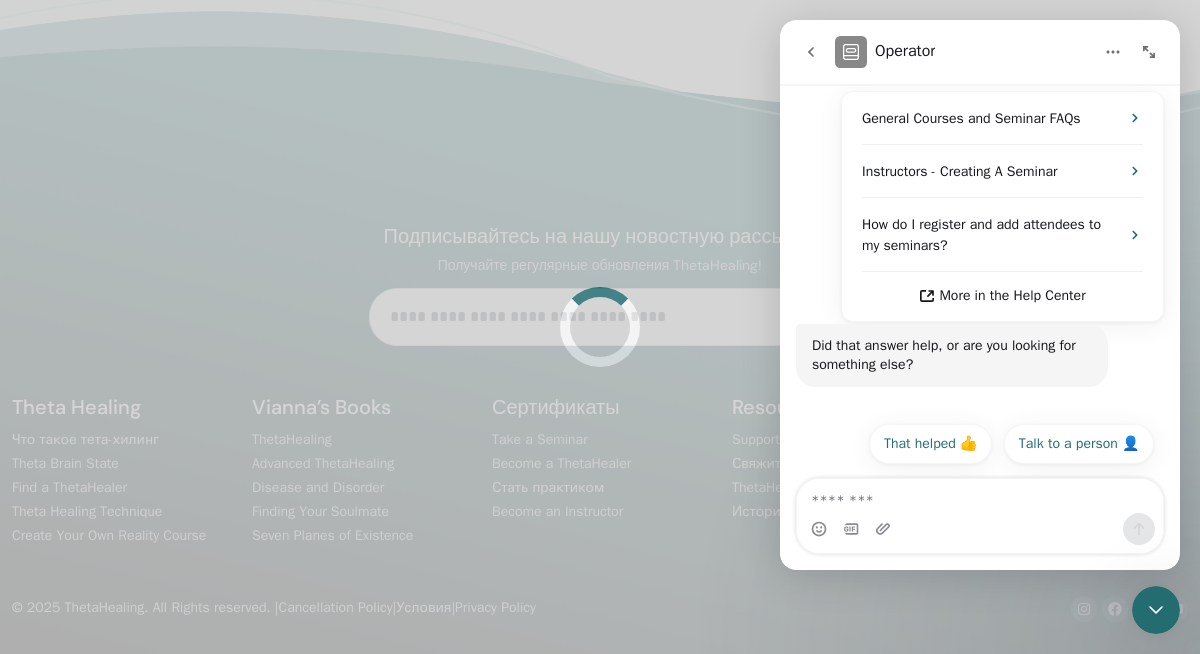 click 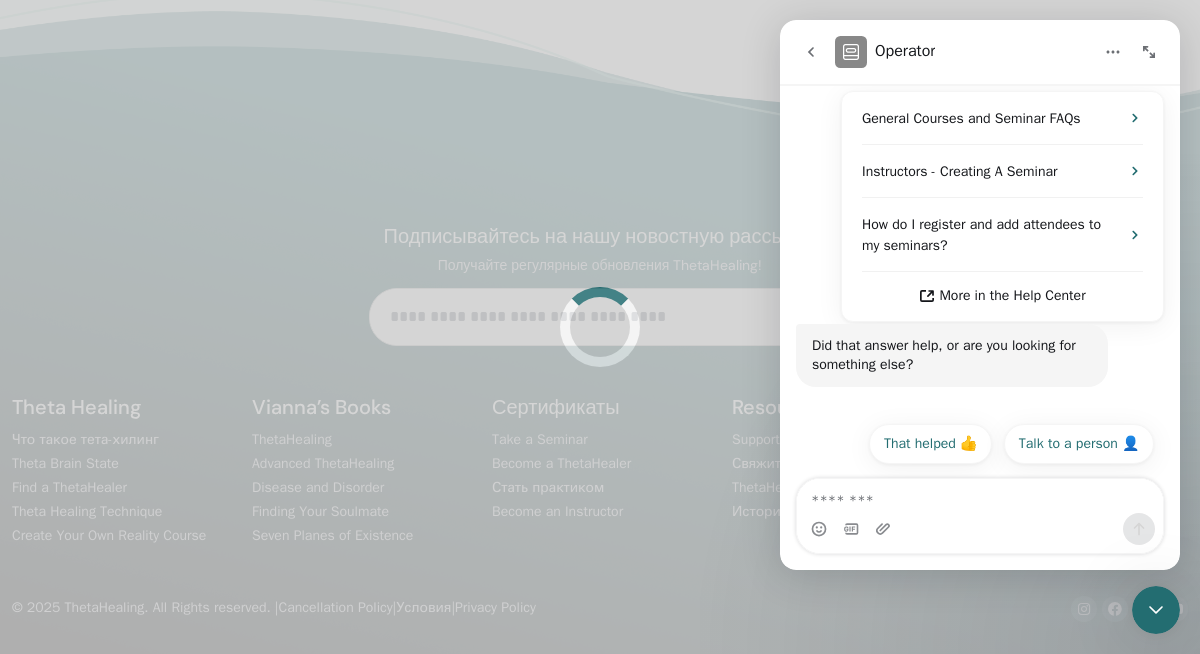 scroll, scrollTop: 0, scrollLeft: 0, axis: both 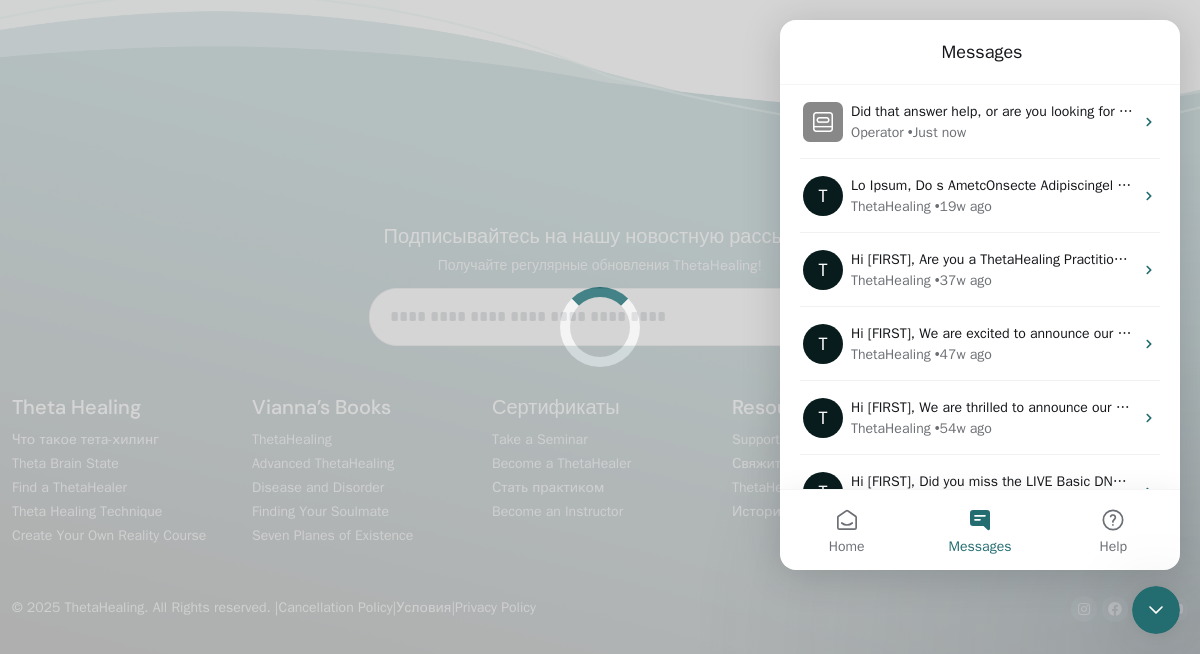click 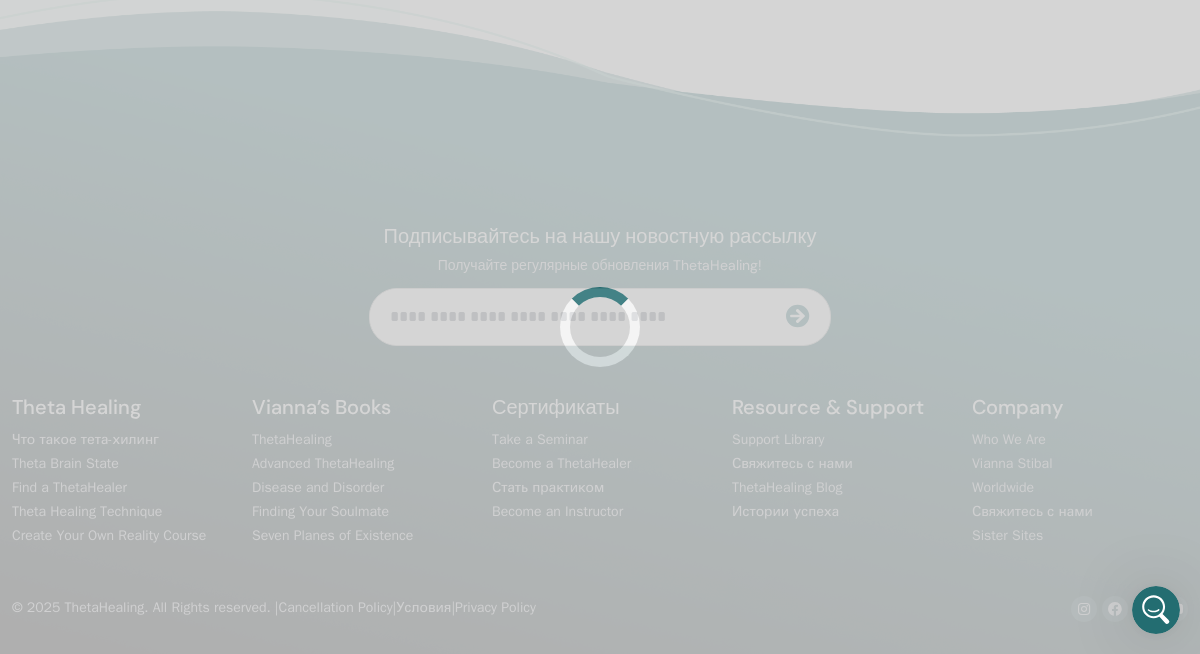 scroll, scrollTop: 0, scrollLeft: 0, axis: both 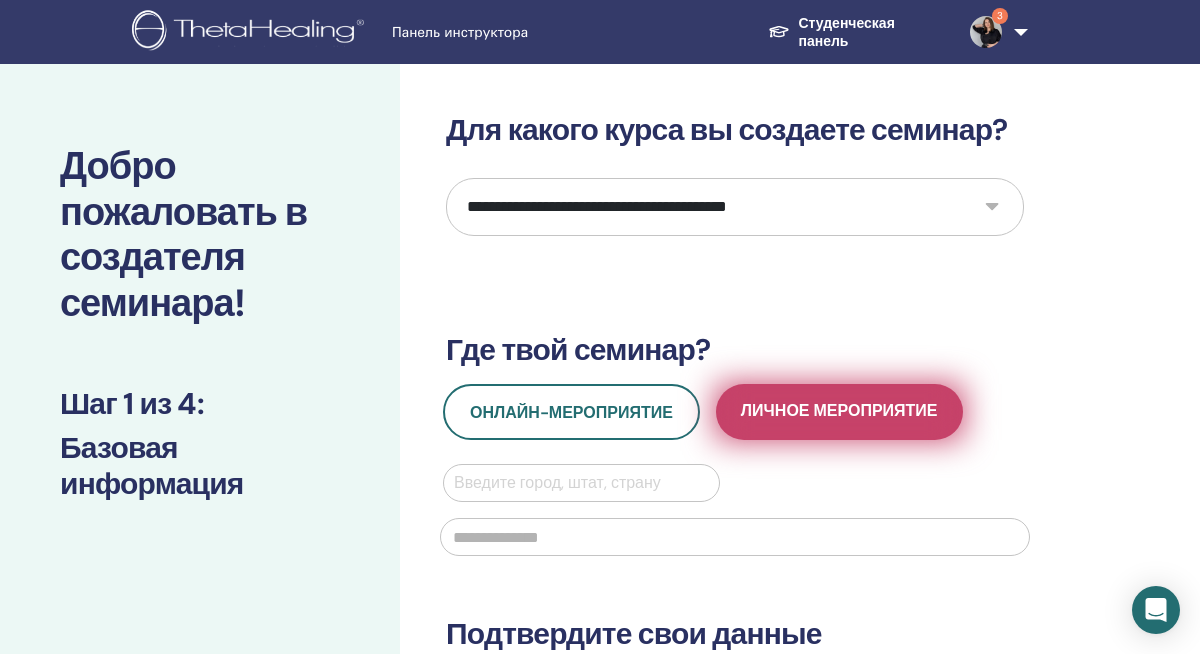 click on "Личное мероприятие" at bounding box center (839, 412) 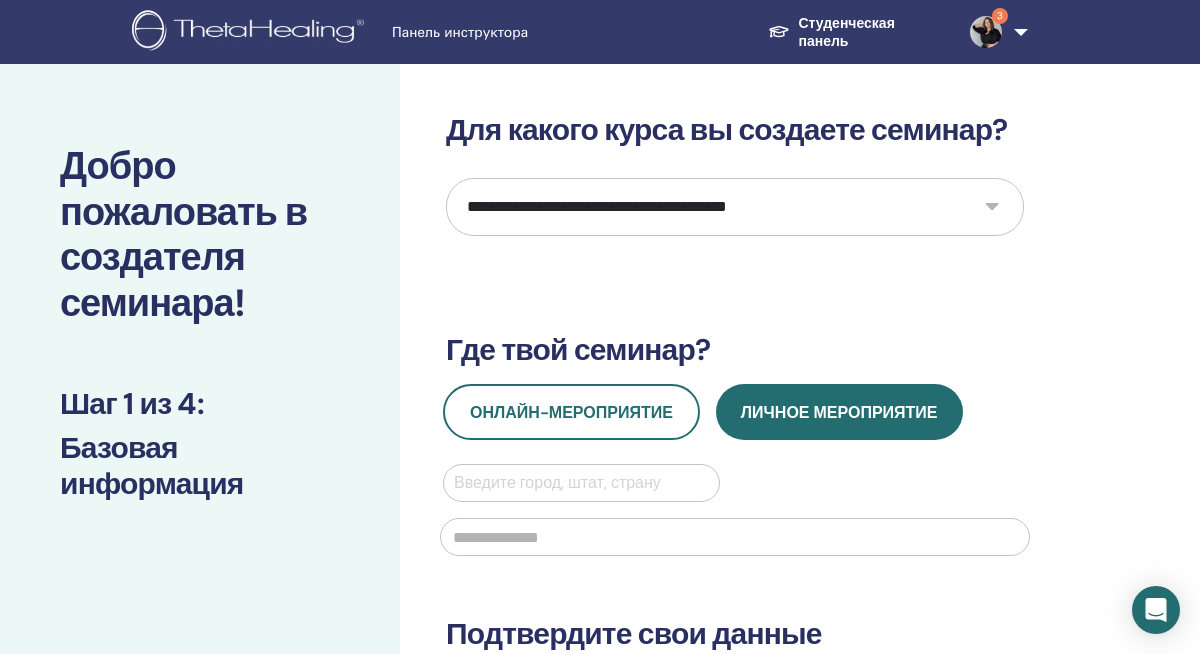 click on "**********" at bounding box center [735, 207] 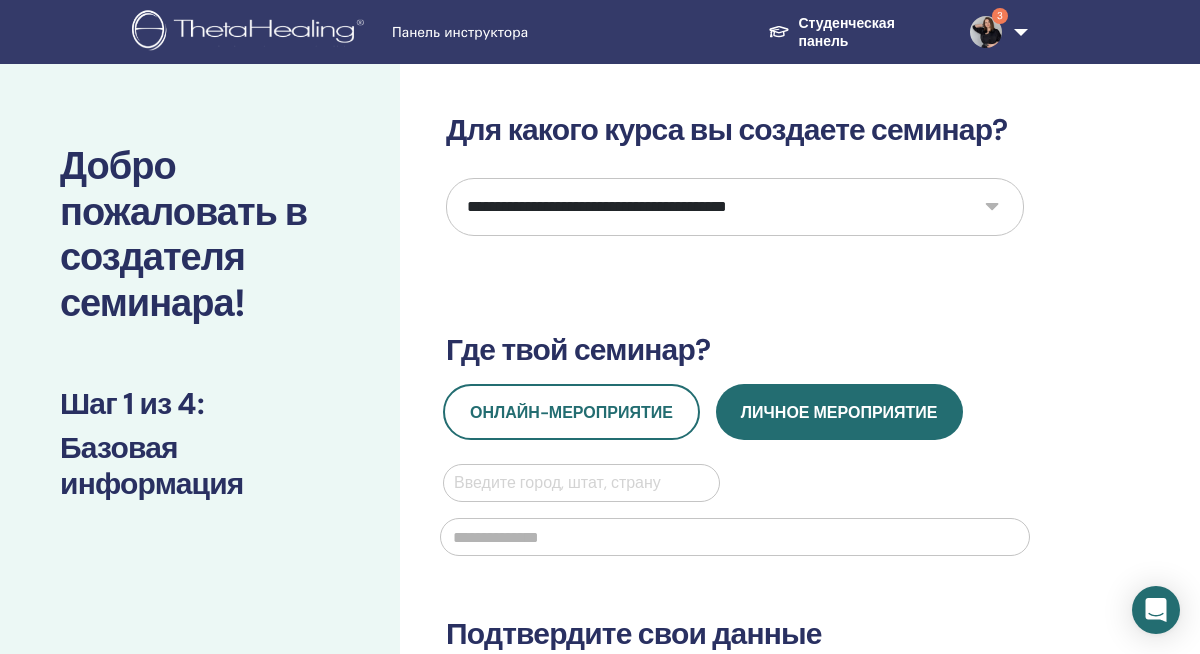 select on "****" 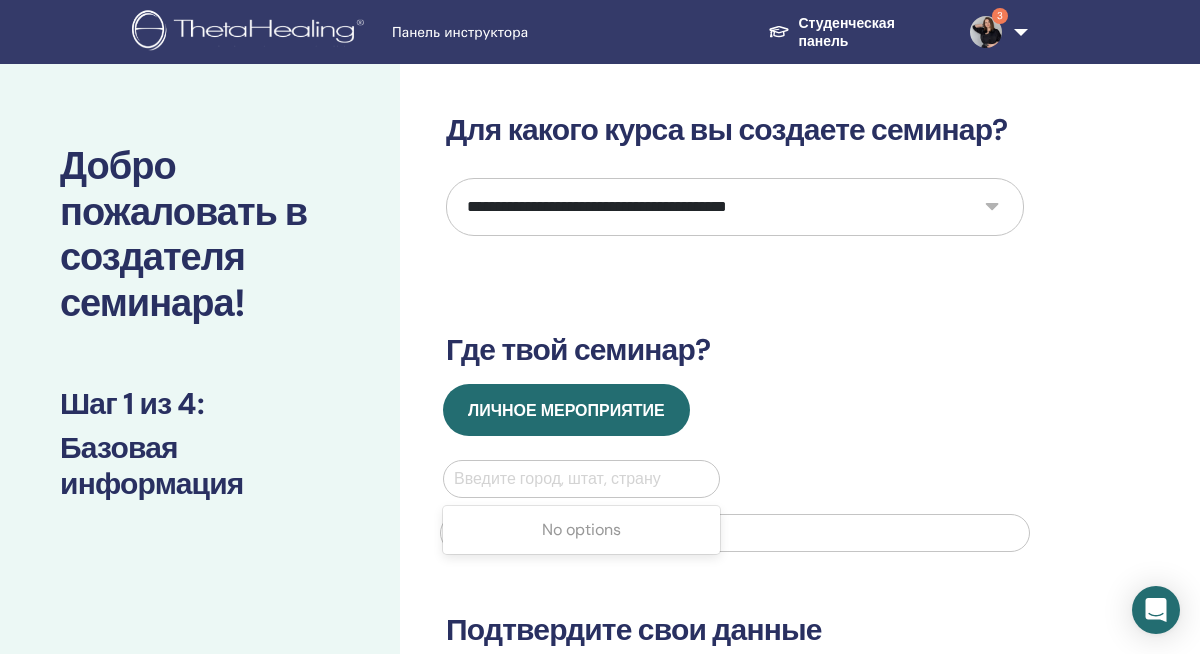 click at bounding box center (581, 479) 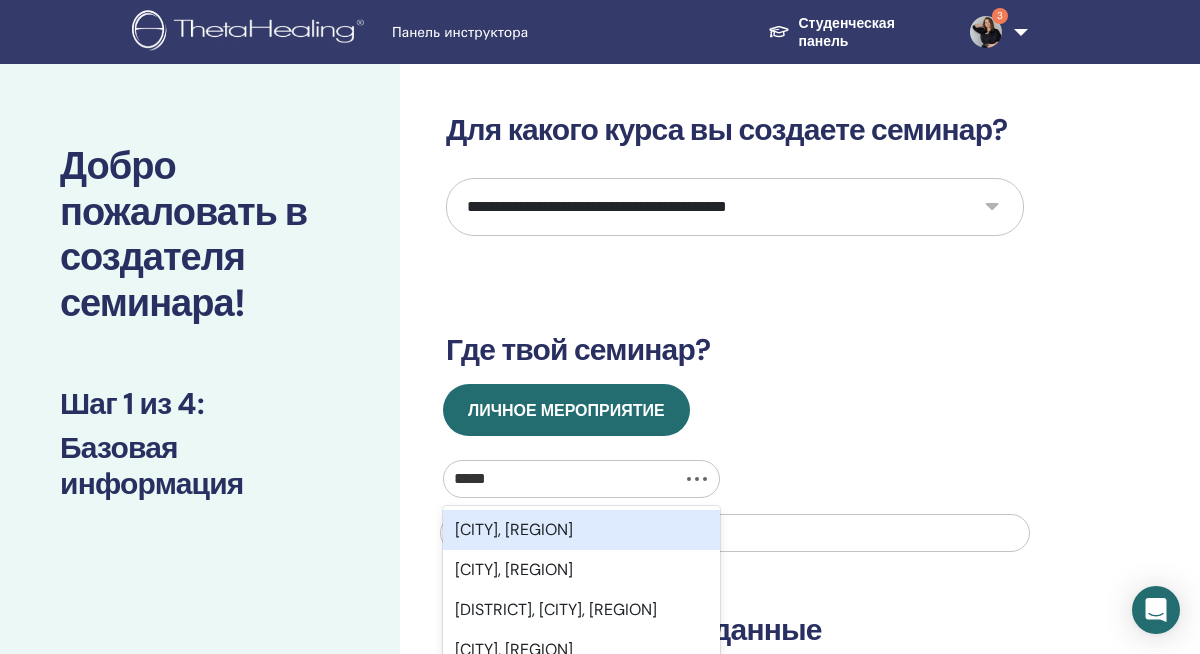 type on "******" 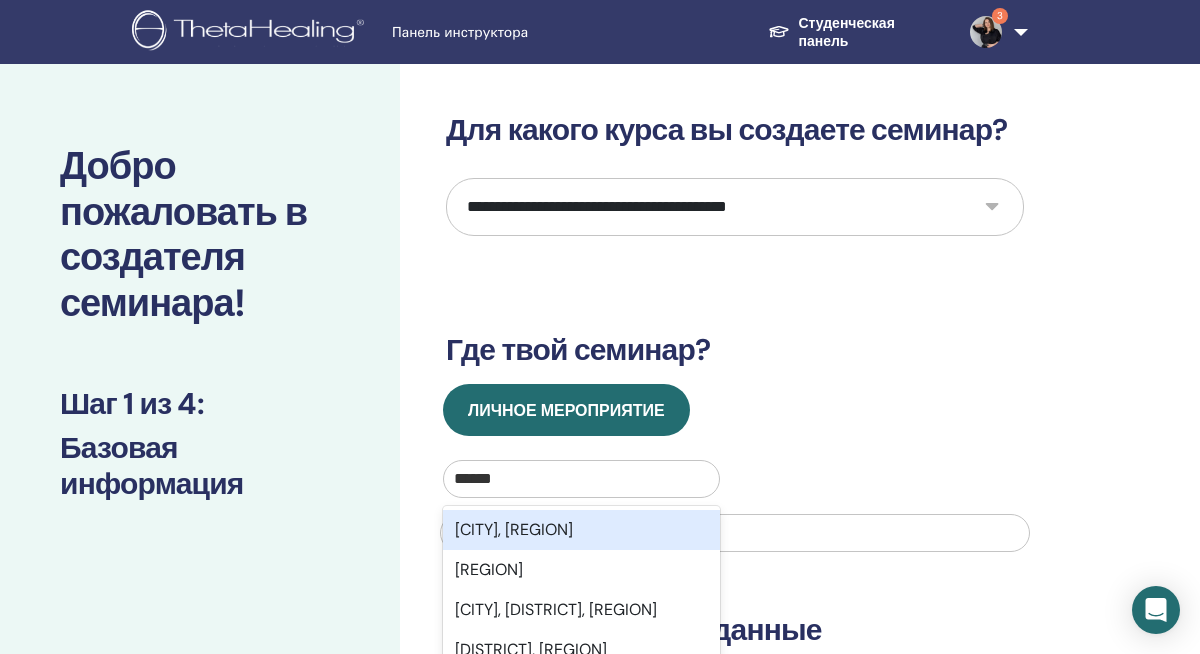 click on "[CITY], [STATE]" at bounding box center [581, 530] 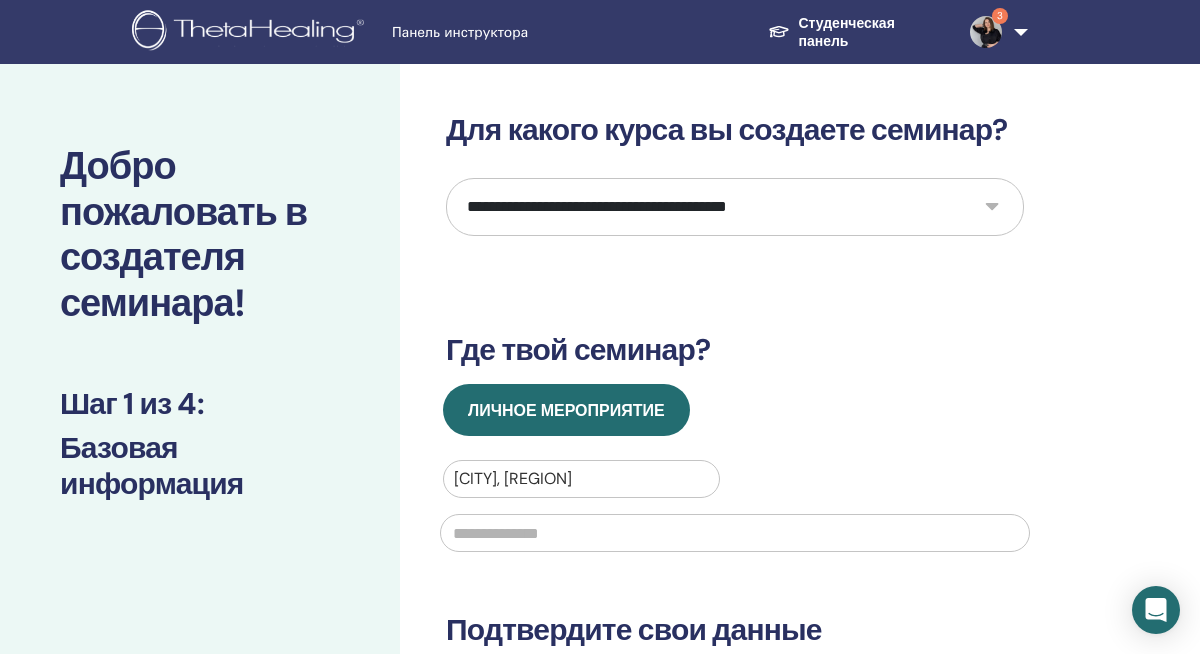 click at bounding box center (735, 533) 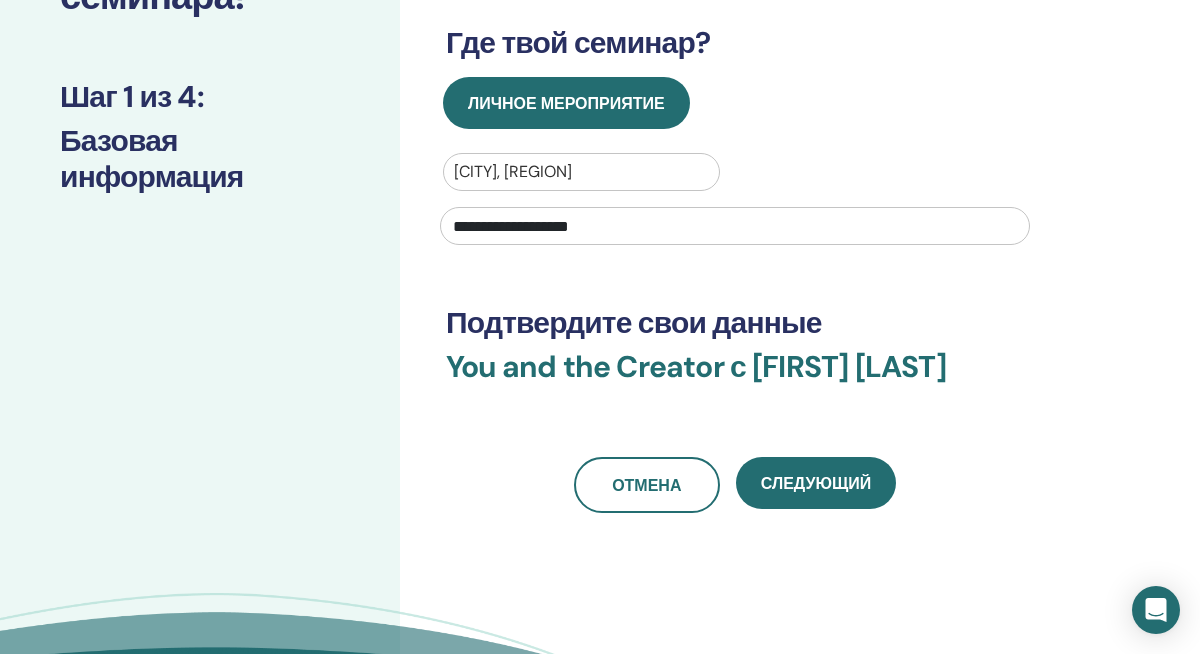 scroll, scrollTop: 365, scrollLeft: 0, axis: vertical 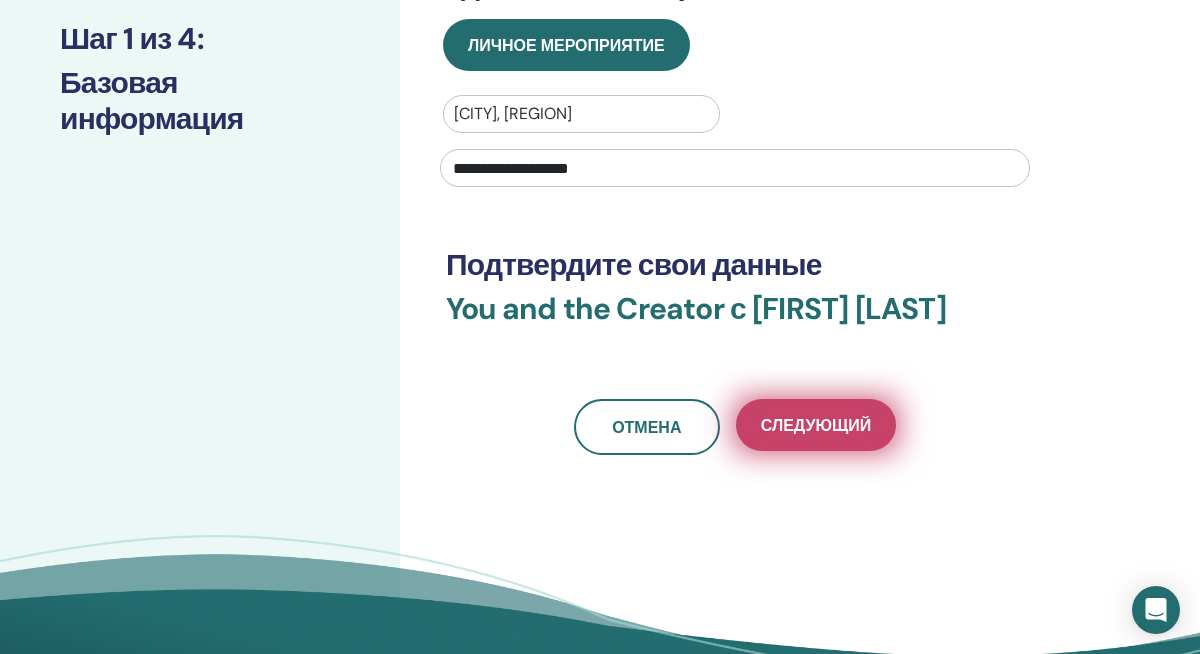 type on "**********" 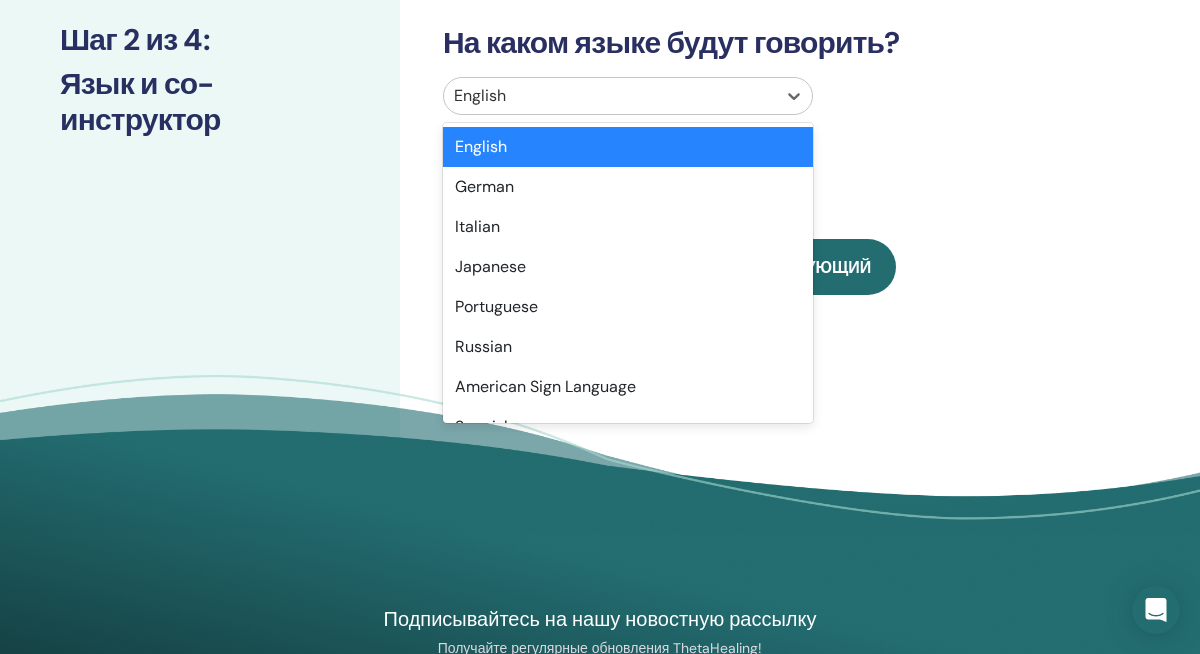 click at bounding box center (610, 96) 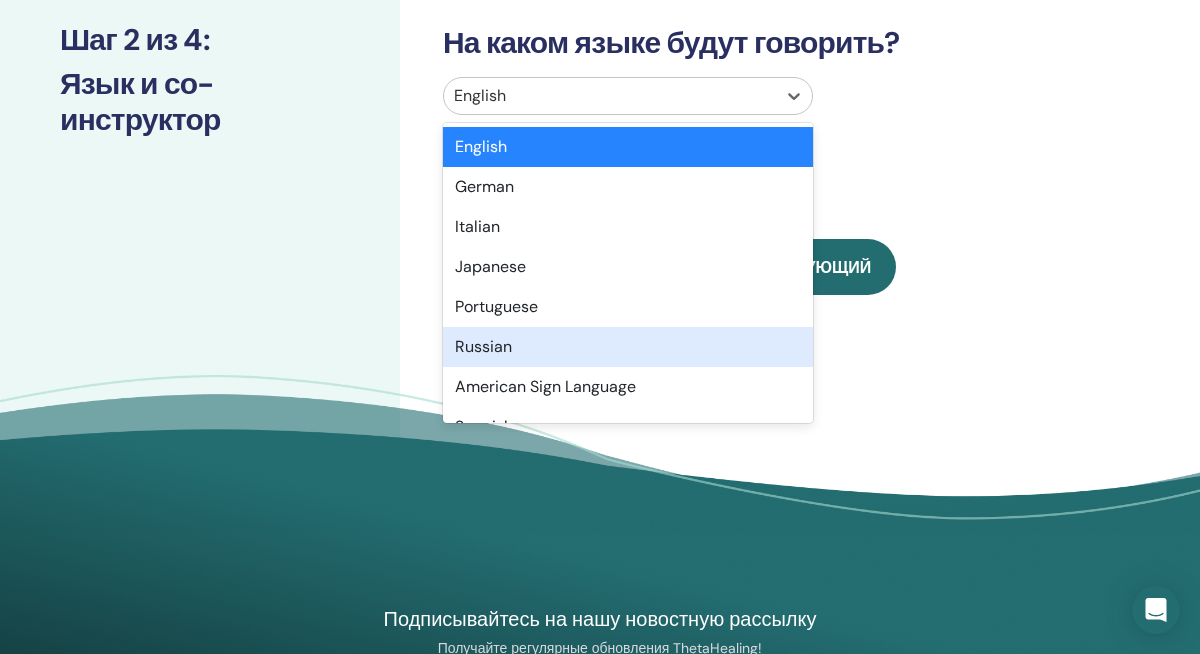click on "Russian" at bounding box center [628, 347] 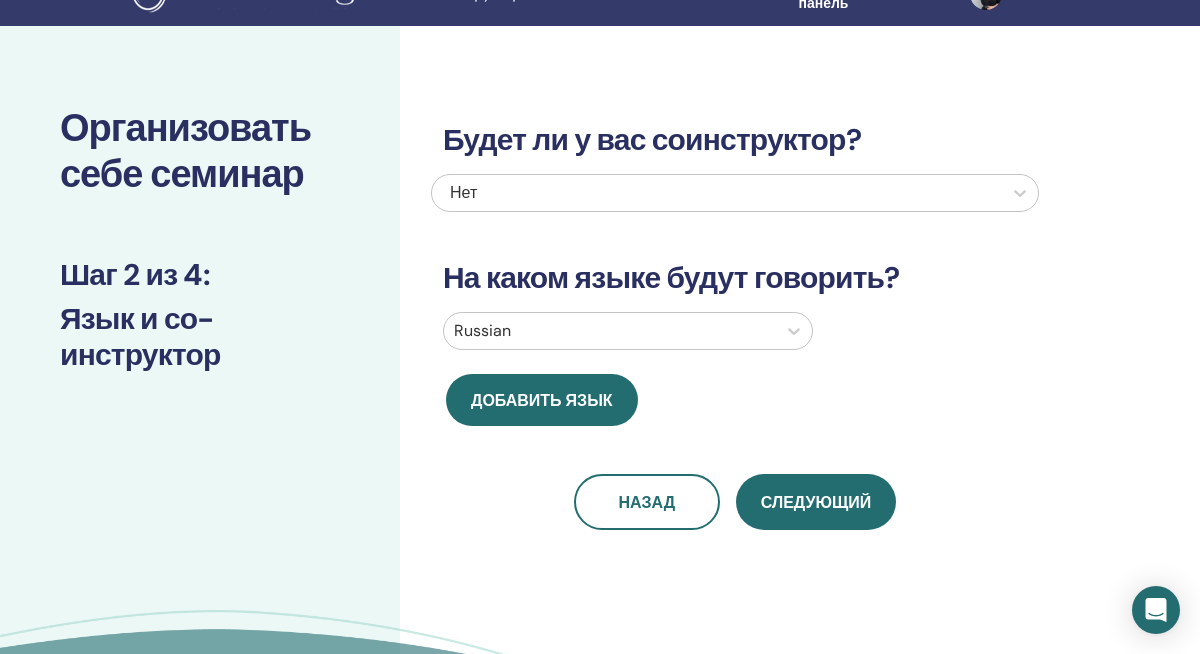 scroll, scrollTop: 39, scrollLeft: 0, axis: vertical 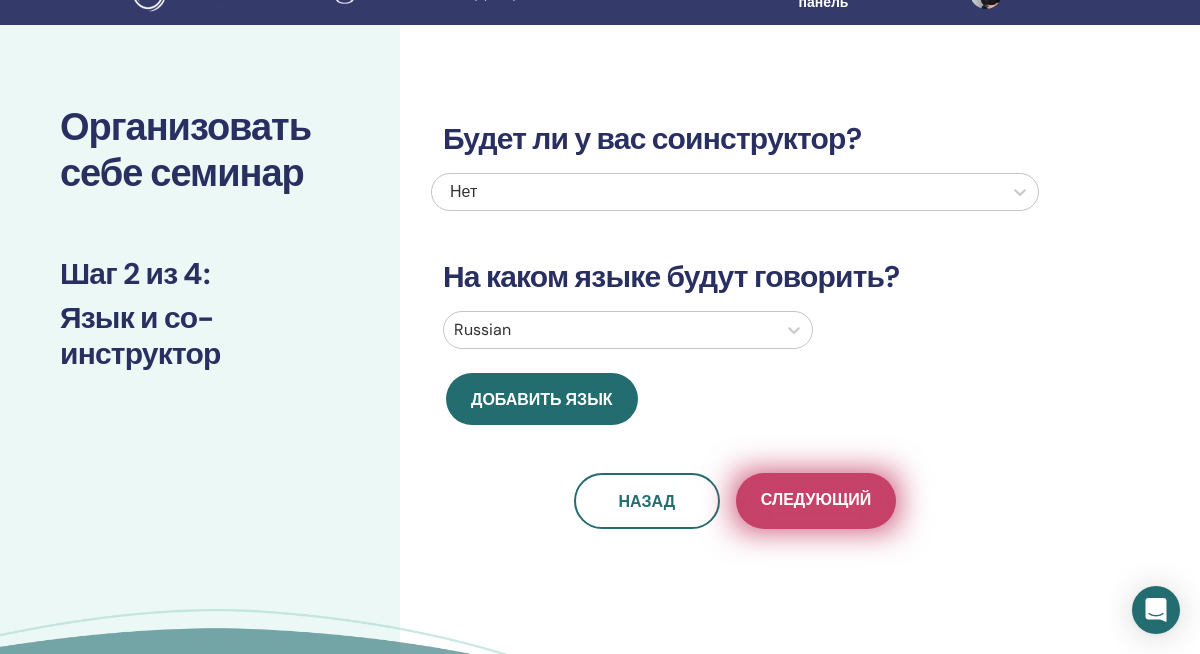 click on "Следующий" at bounding box center (816, 501) 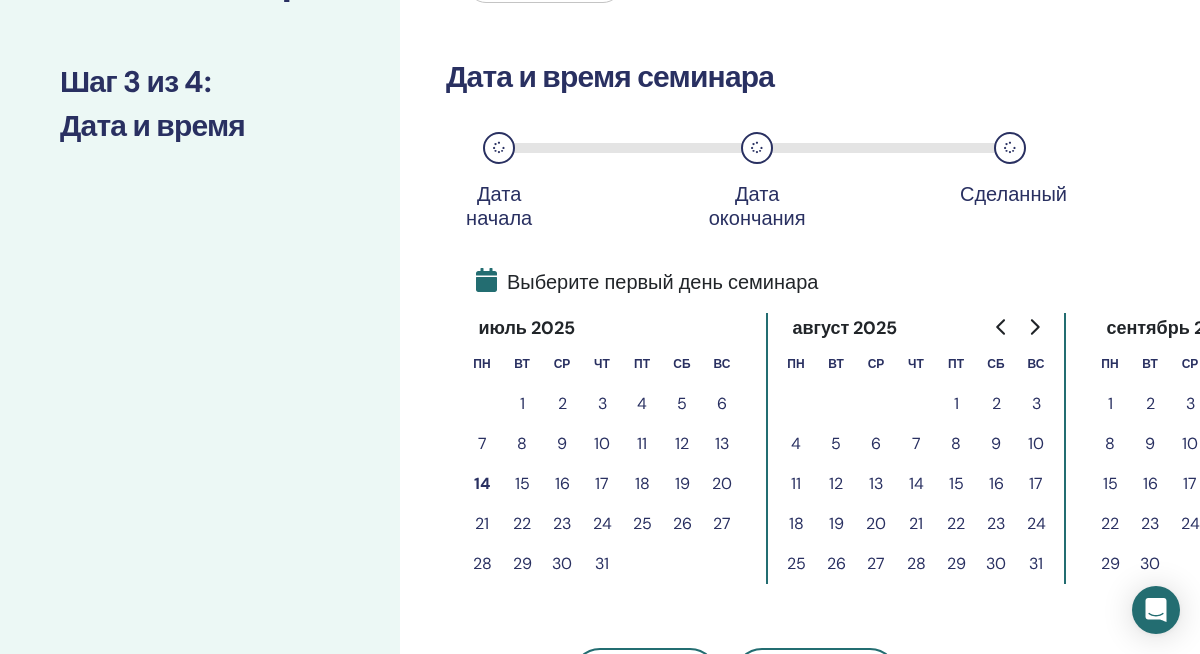 scroll, scrollTop: 248, scrollLeft: 0, axis: vertical 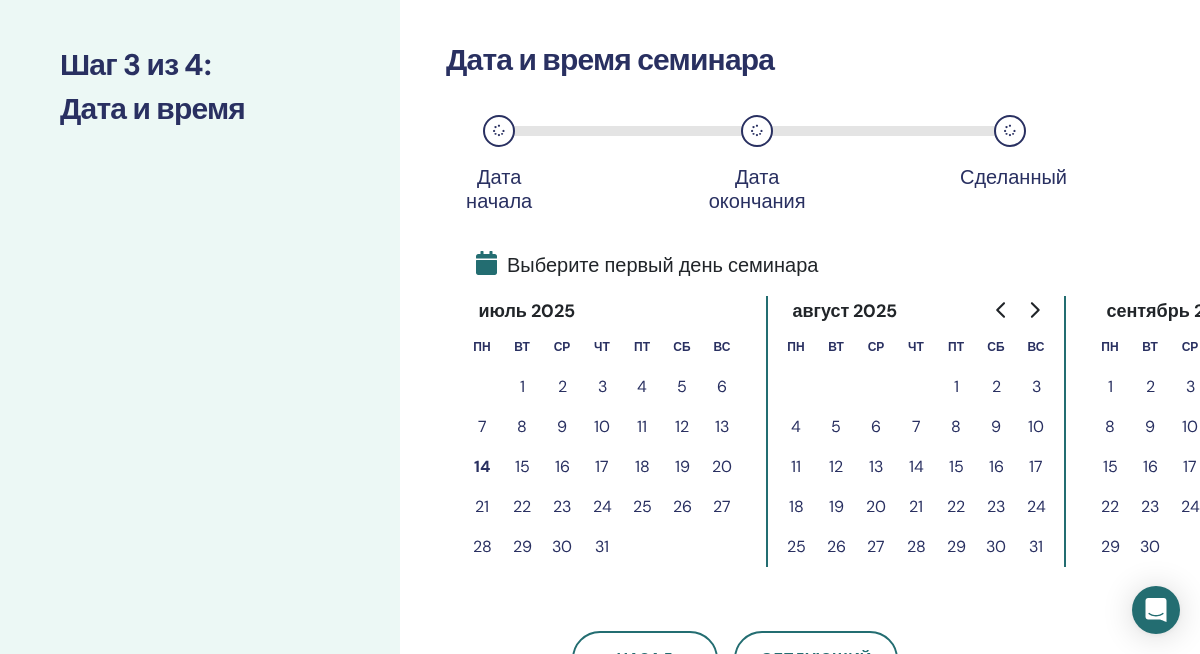 click on "16" at bounding box center [562, 467] 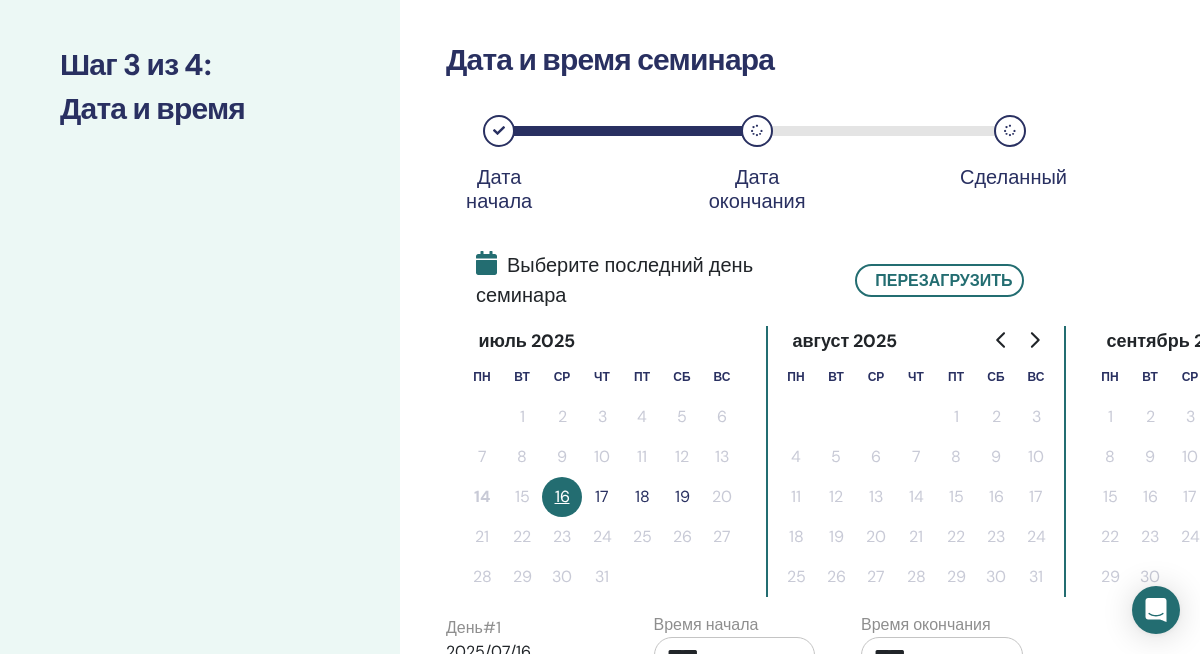click on "18" at bounding box center (642, 497) 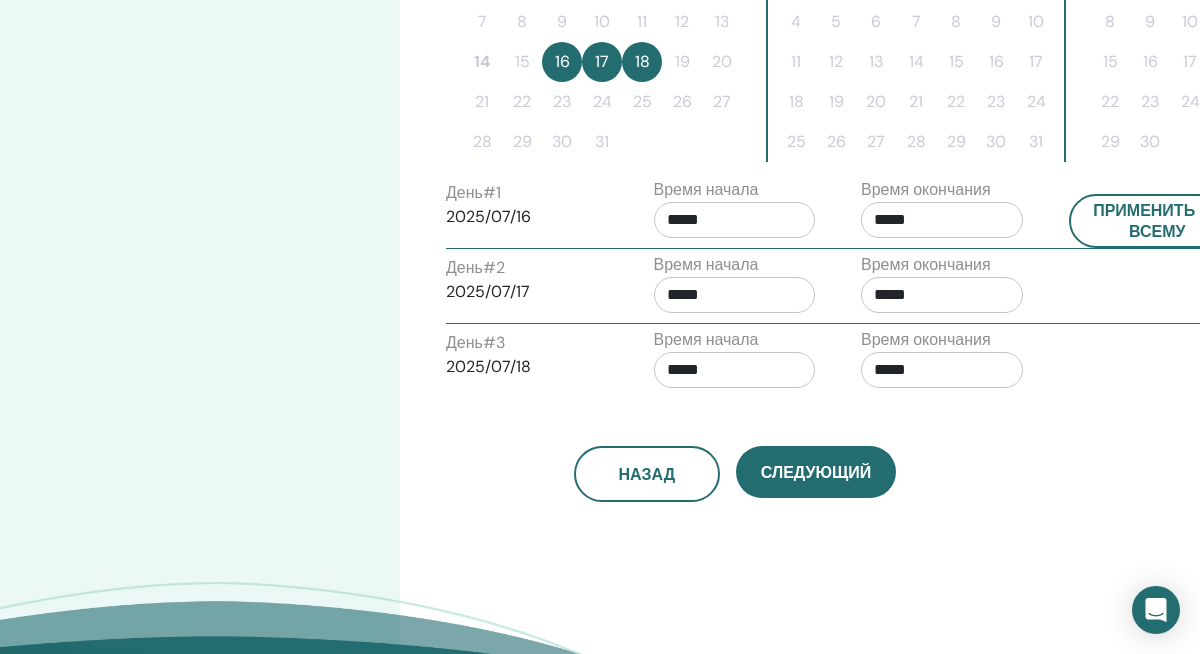 scroll, scrollTop: 685, scrollLeft: 0, axis: vertical 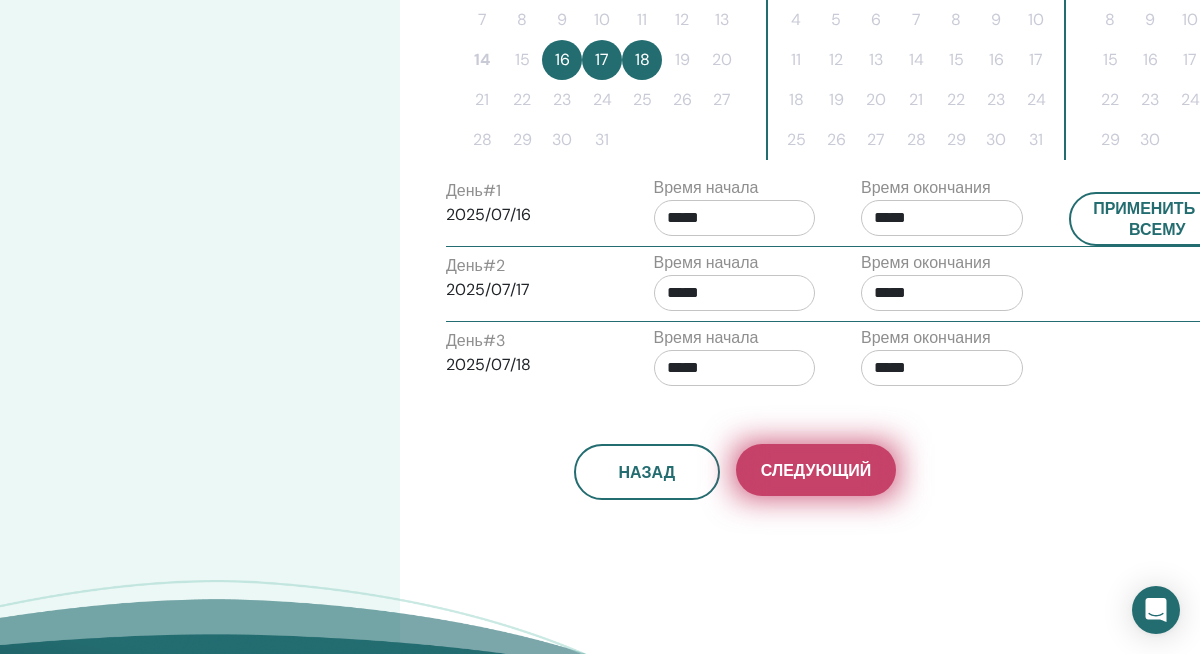 click on "Следующий" at bounding box center (816, 470) 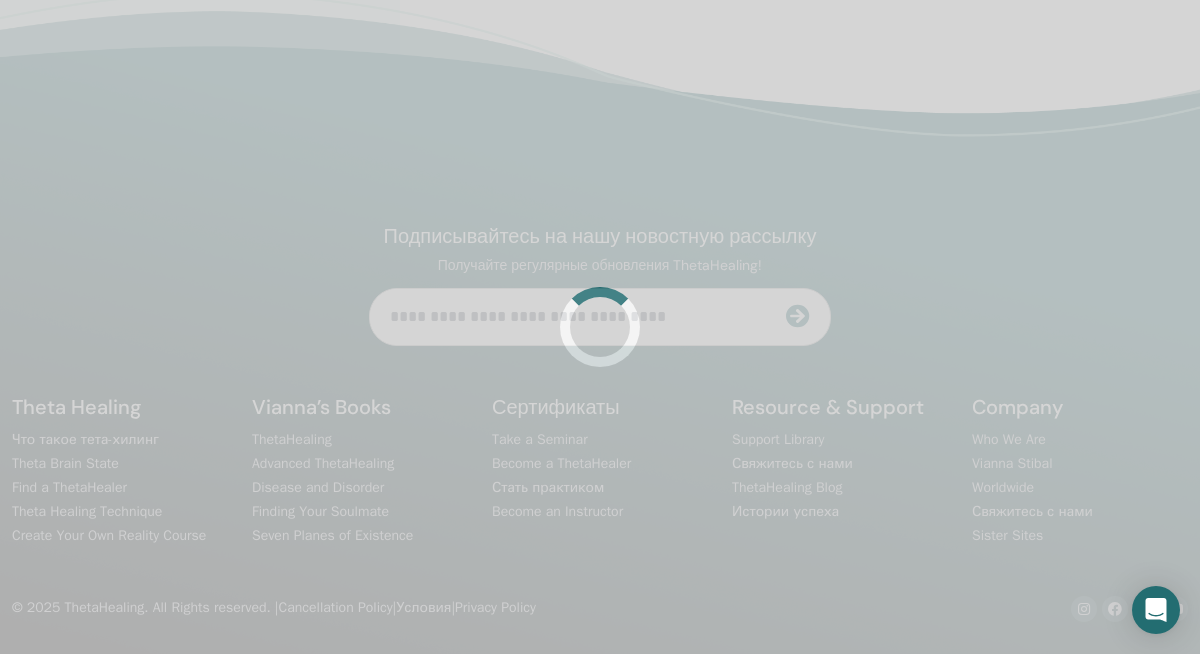 scroll, scrollTop: 476, scrollLeft: 0, axis: vertical 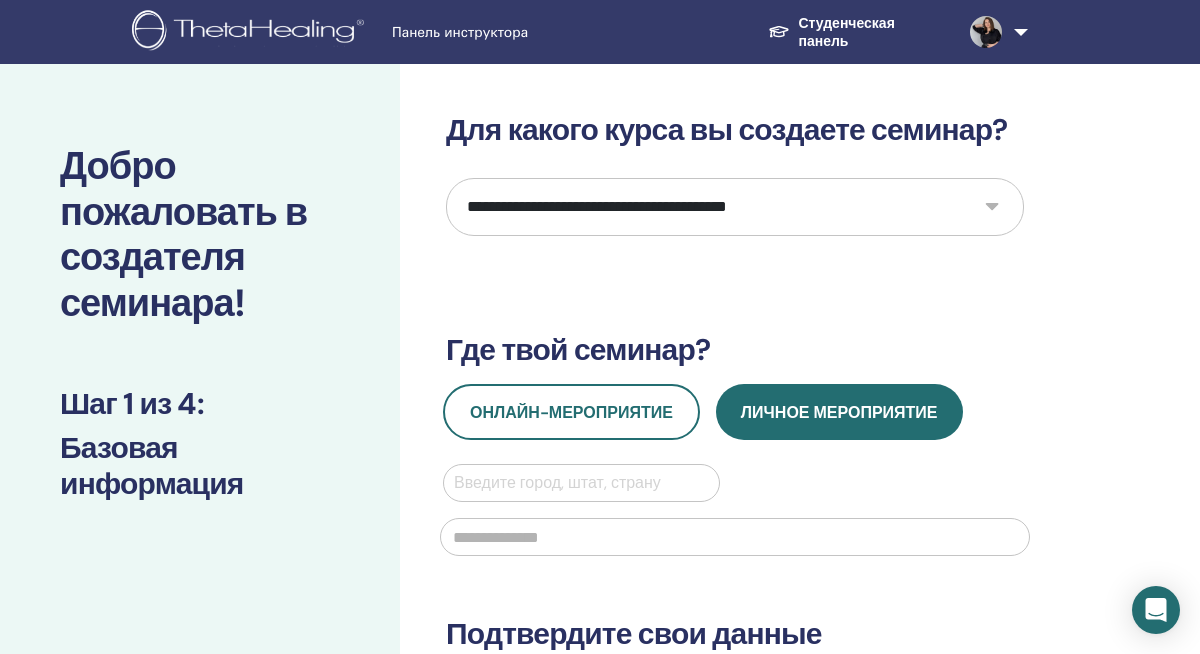 click on "**********" at bounding box center [735, 207] 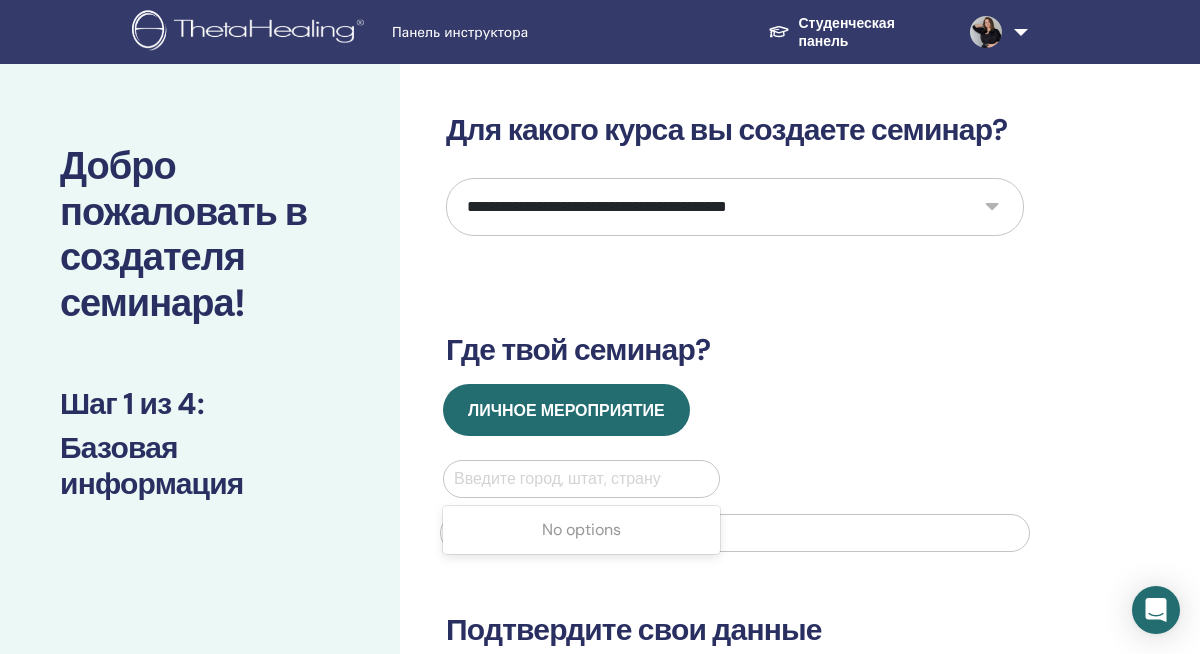 click at bounding box center (581, 479) 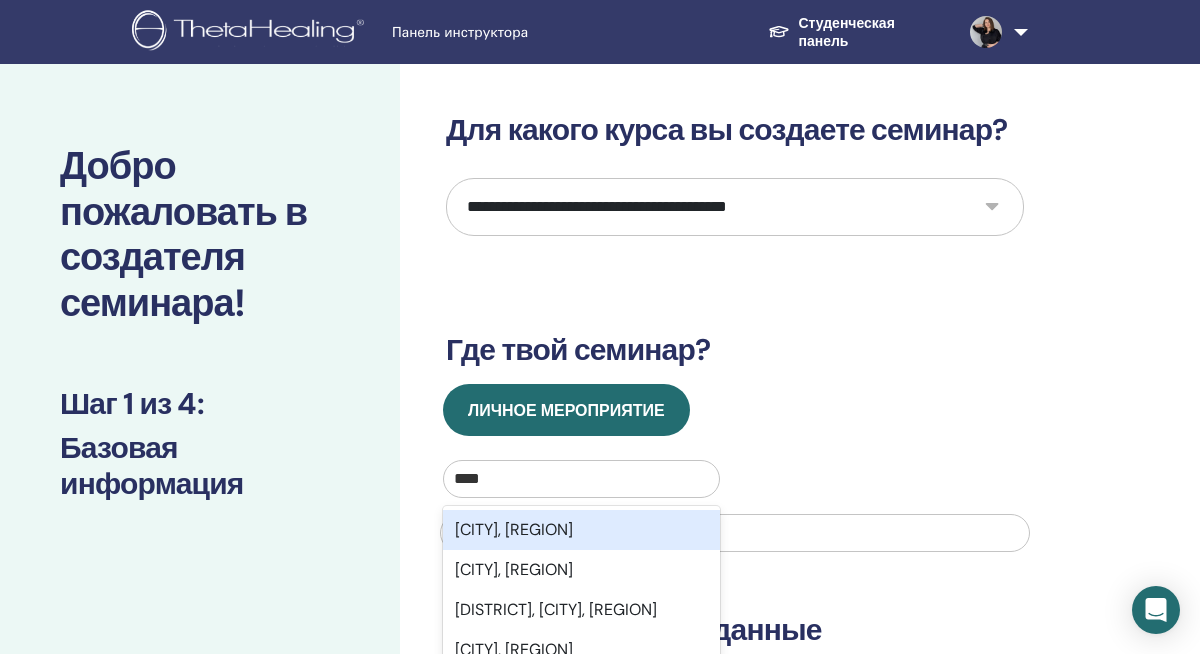 type on "*****" 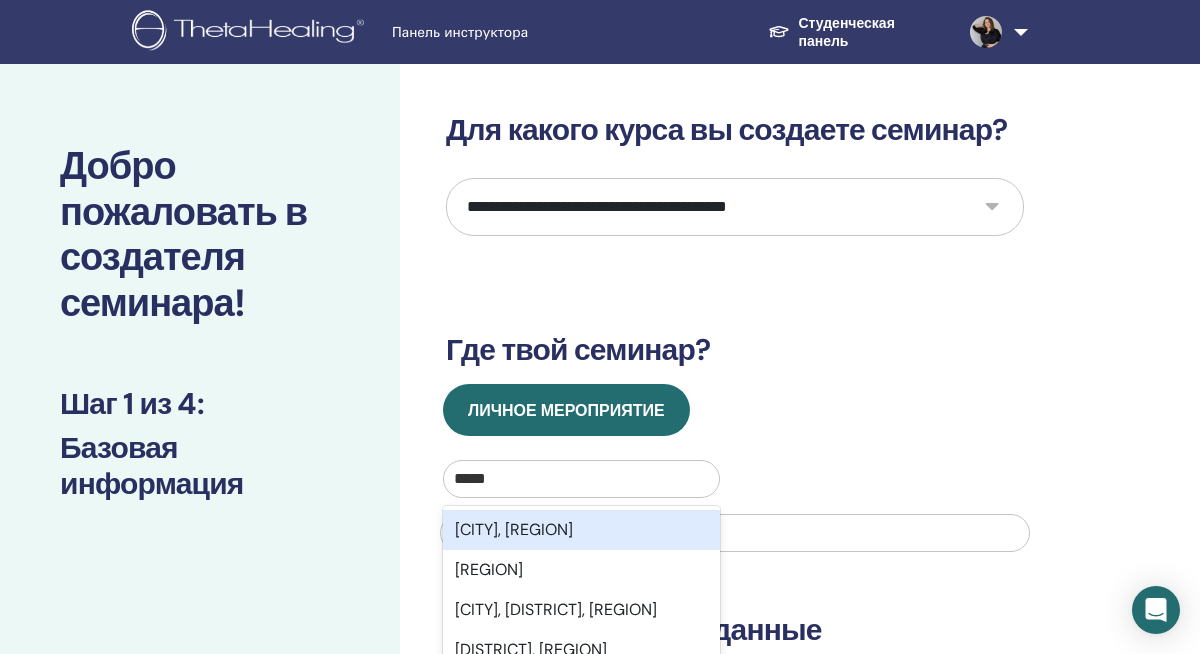 click on "[CITY], [REGION]" at bounding box center (581, 530) 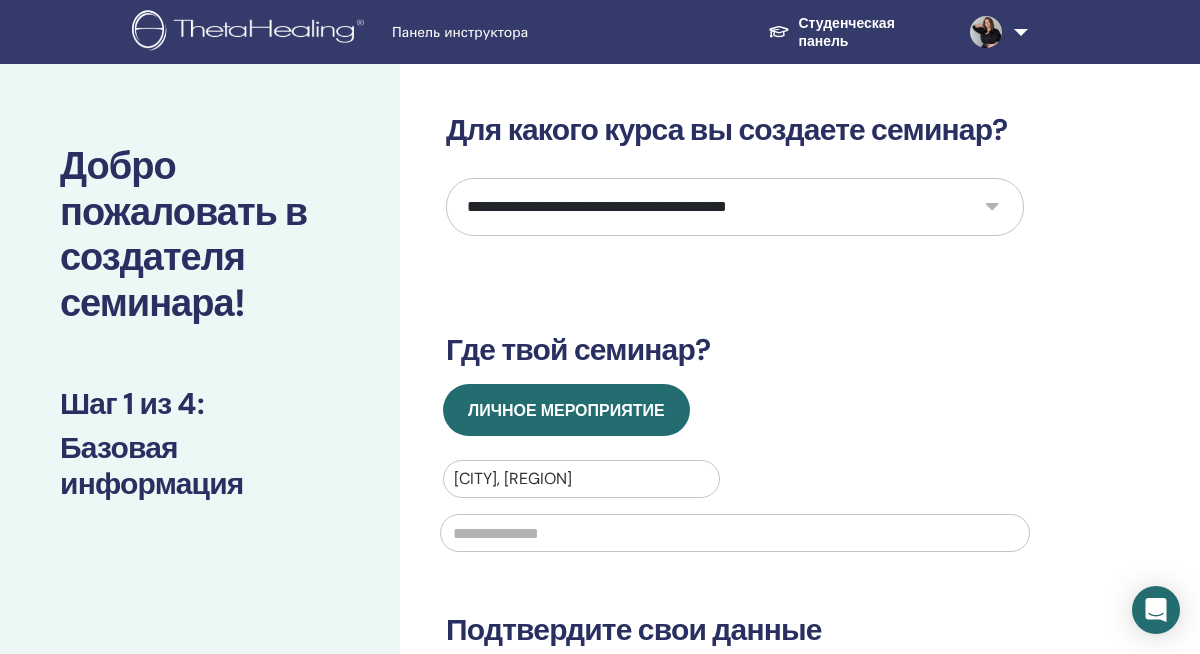 click at bounding box center [735, 533] 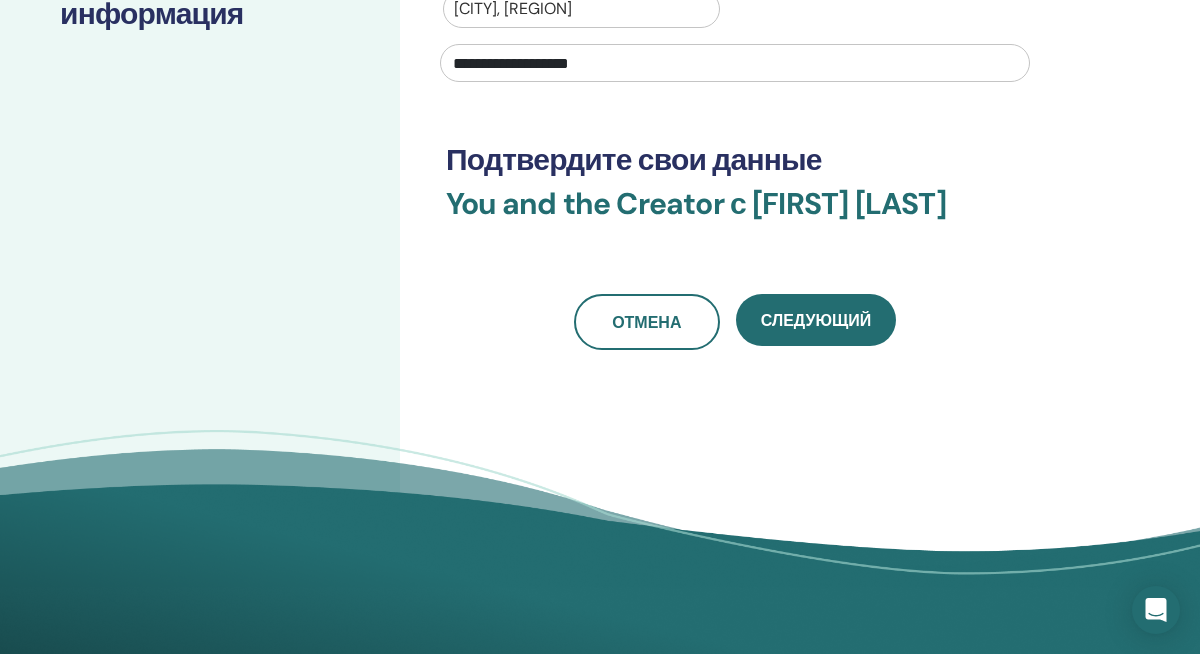 scroll, scrollTop: 491, scrollLeft: 0, axis: vertical 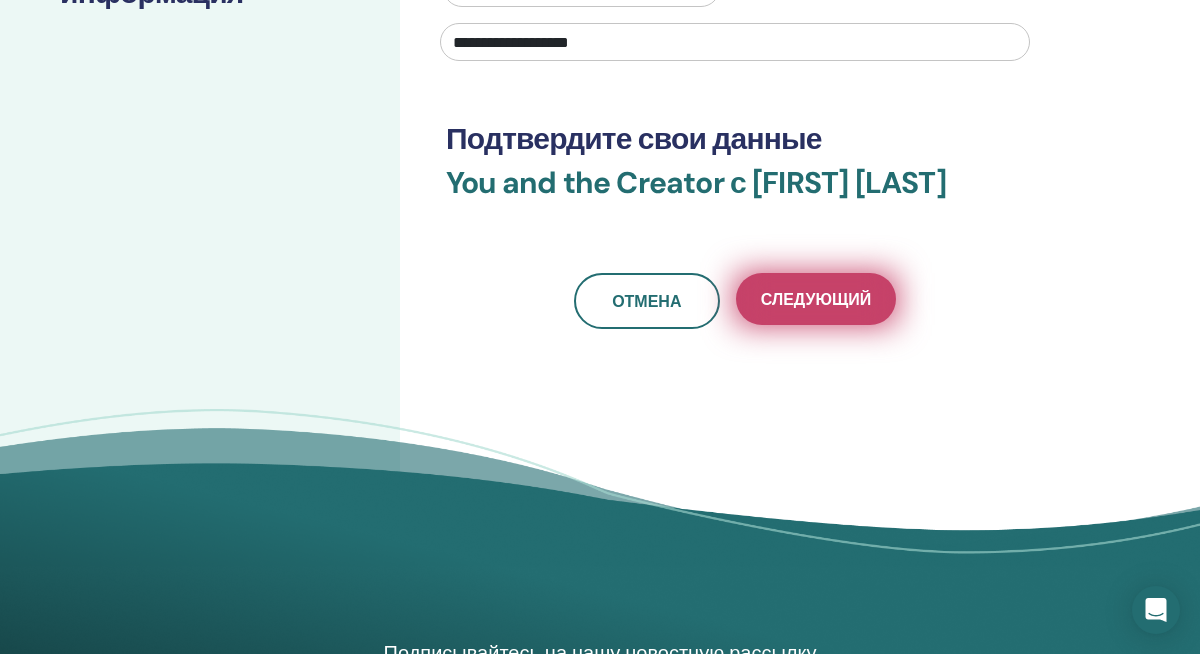 type on "**********" 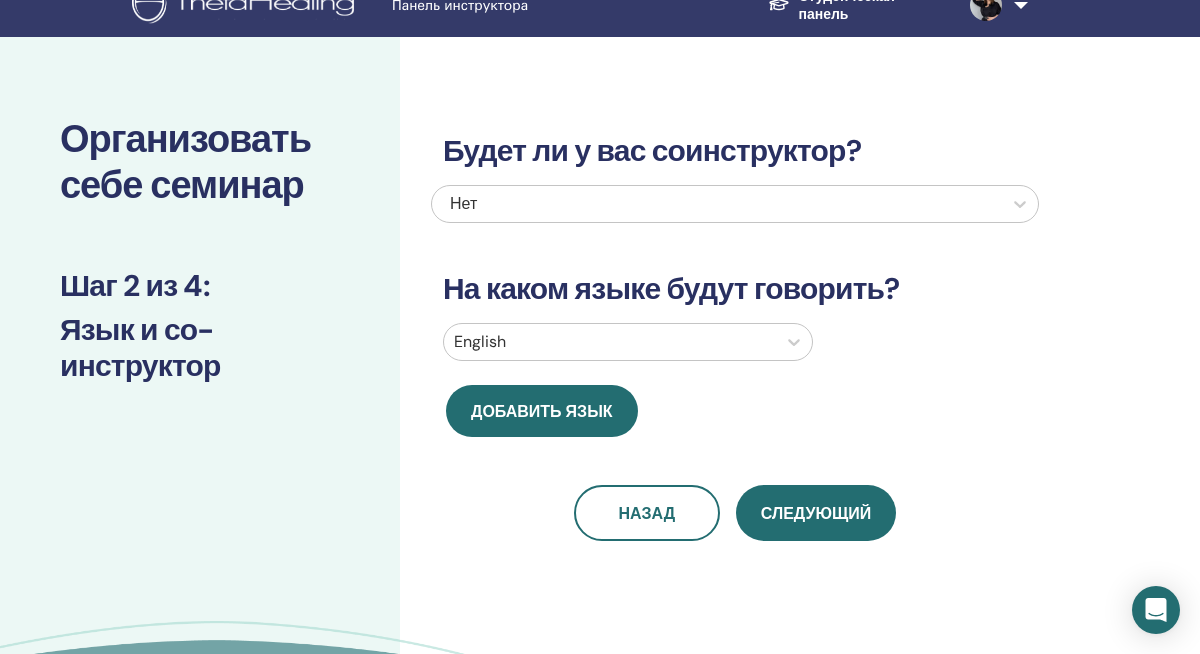 scroll, scrollTop: 0, scrollLeft: 0, axis: both 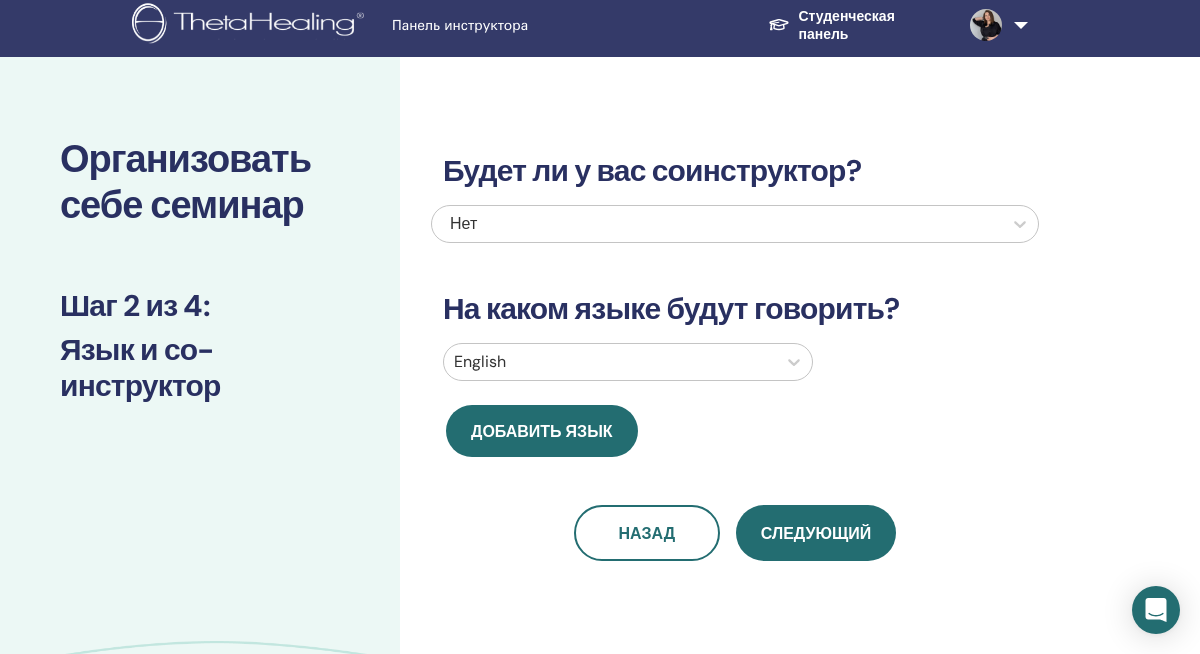 click at bounding box center (610, 362) 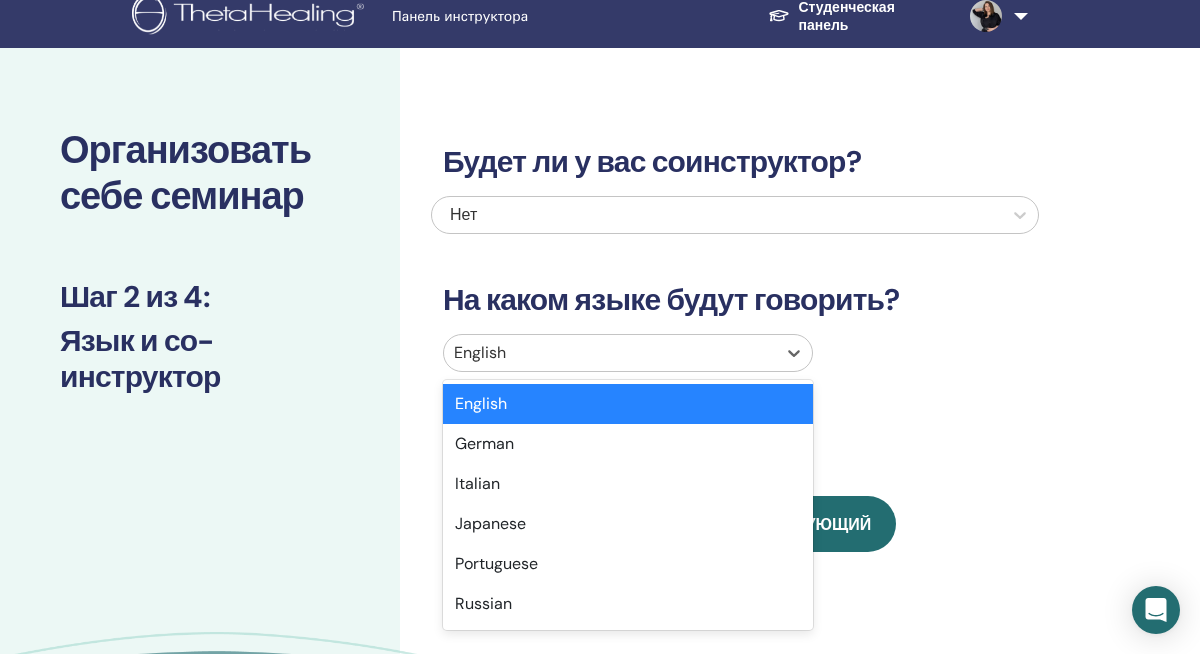 scroll, scrollTop: 50, scrollLeft: 0, axis: vertical 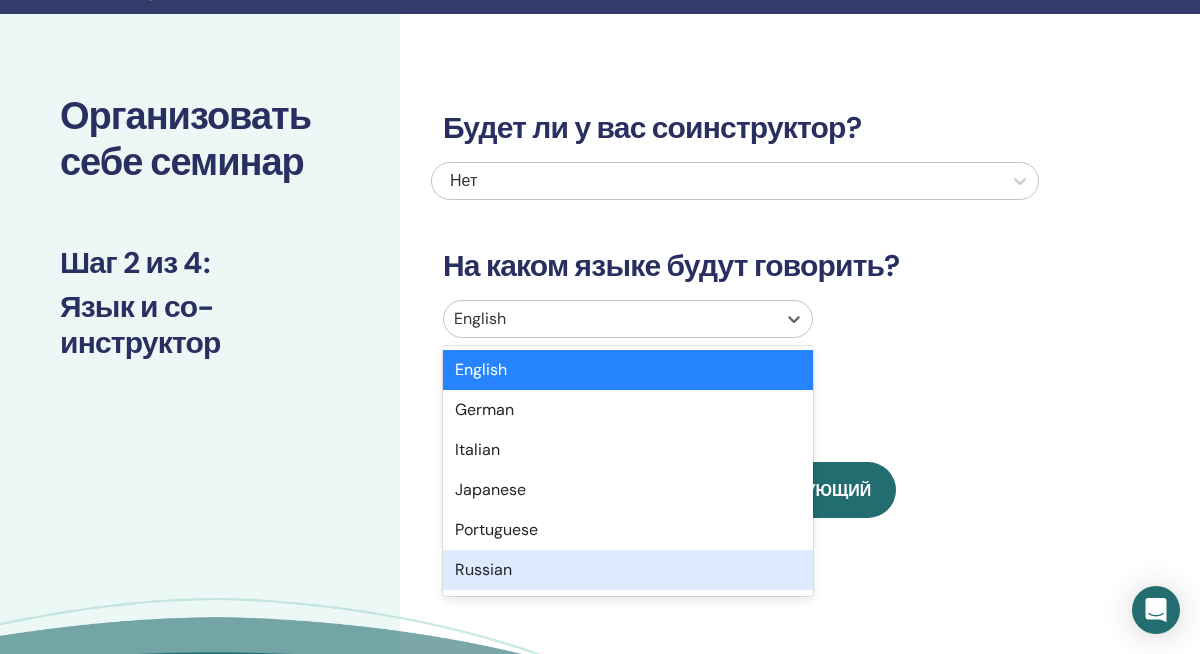 click on "Russian" at bounding box center [628, 570] 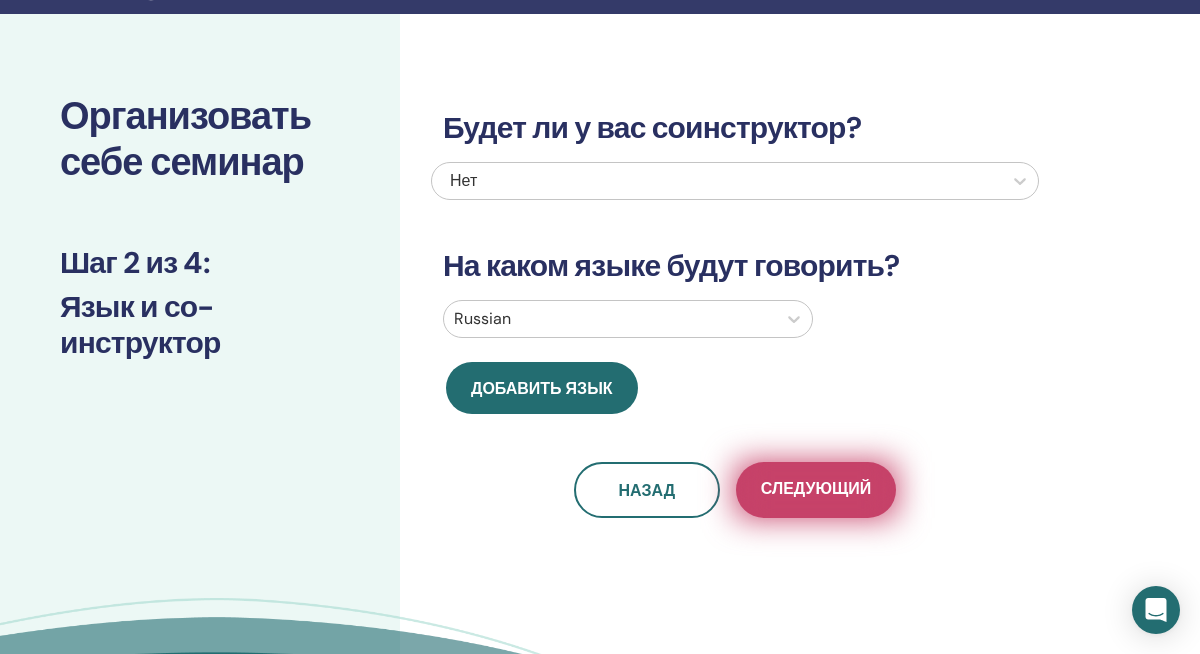 click on "Следующий" at bounding box center (816, 490) 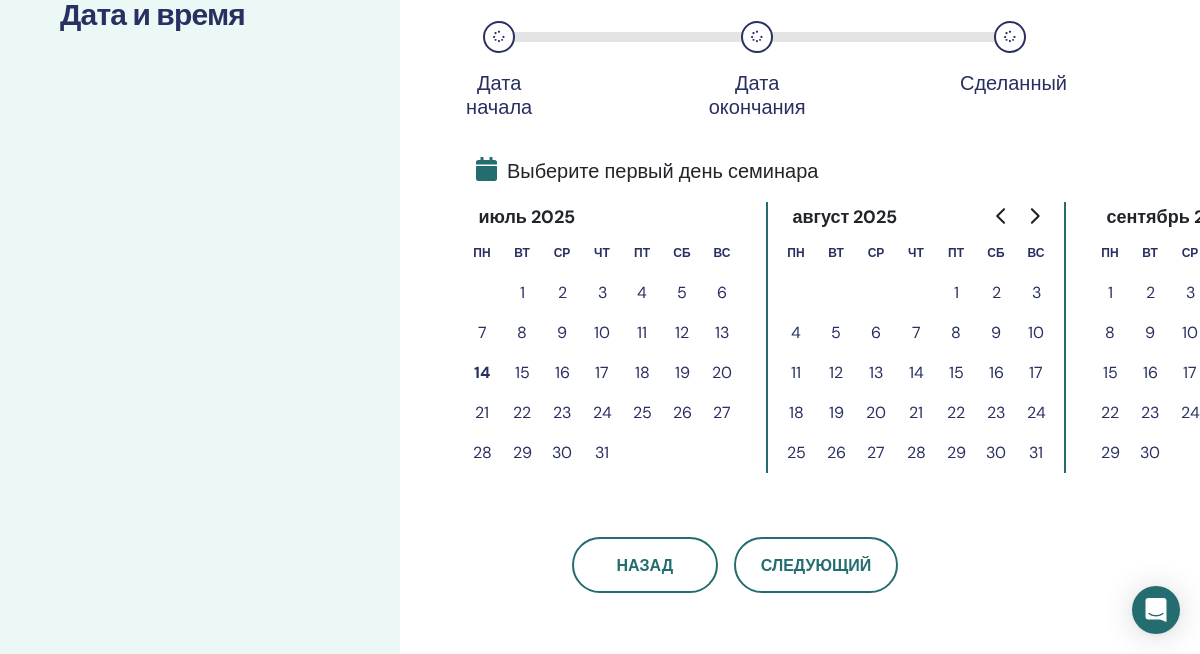 scroll, scrollTop: 371, scrollLeft: 0, axis: vertical 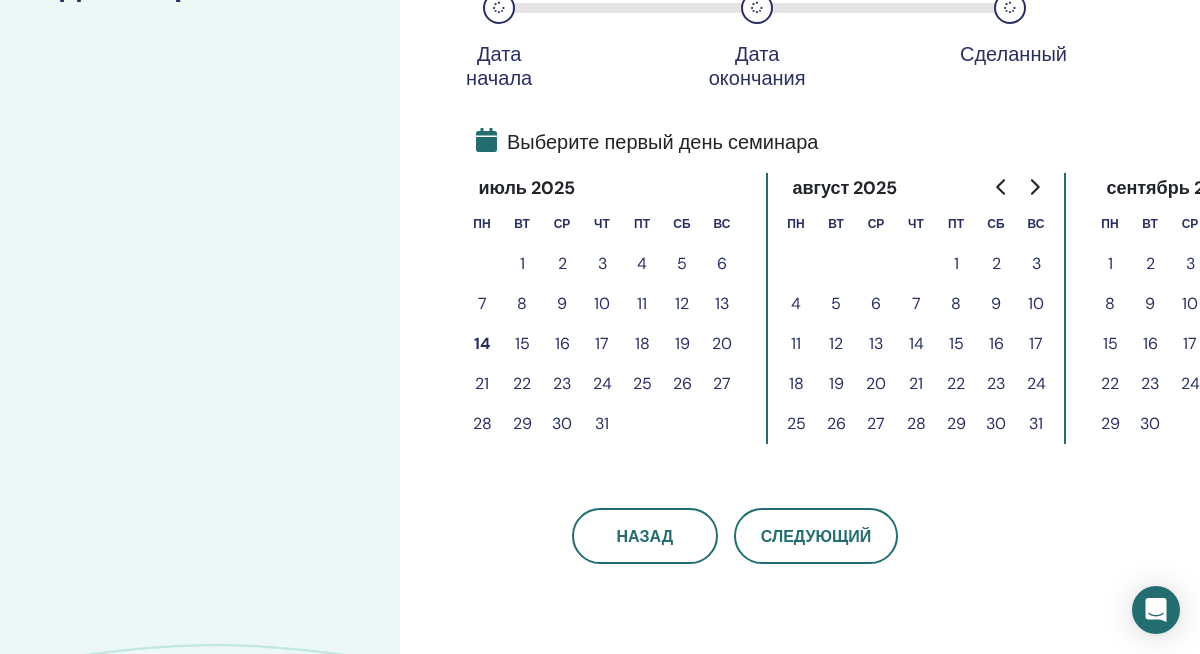 click on "16" at bounding box center (562, 344) 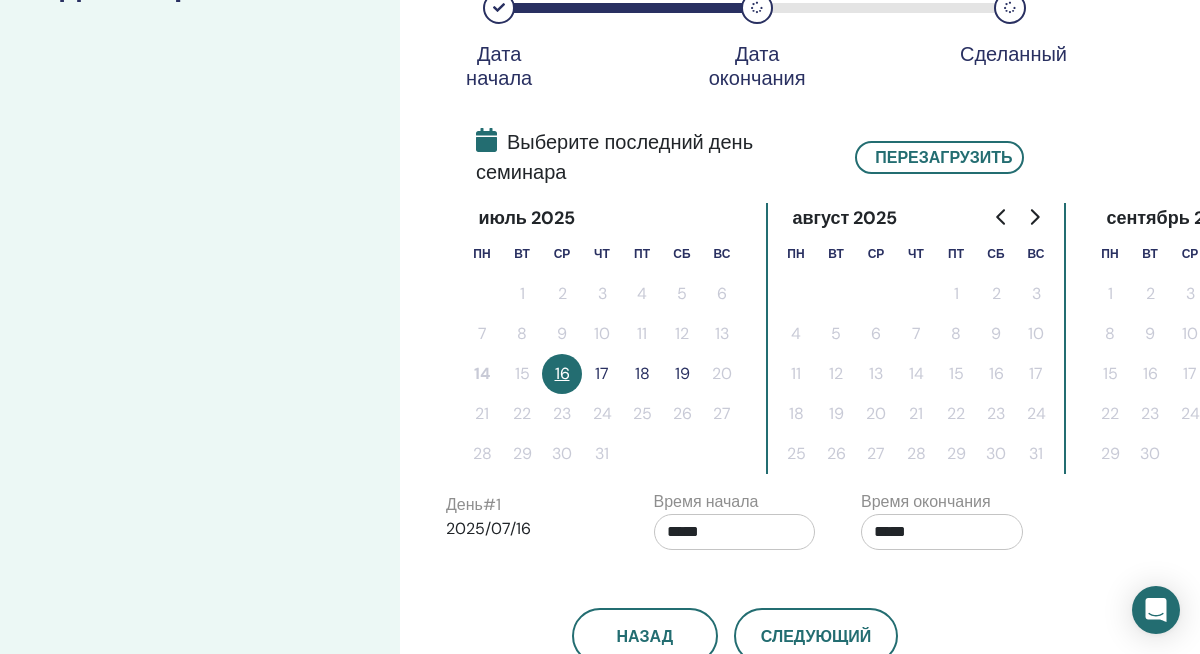 click on "18" at bounding box center [642, 374] 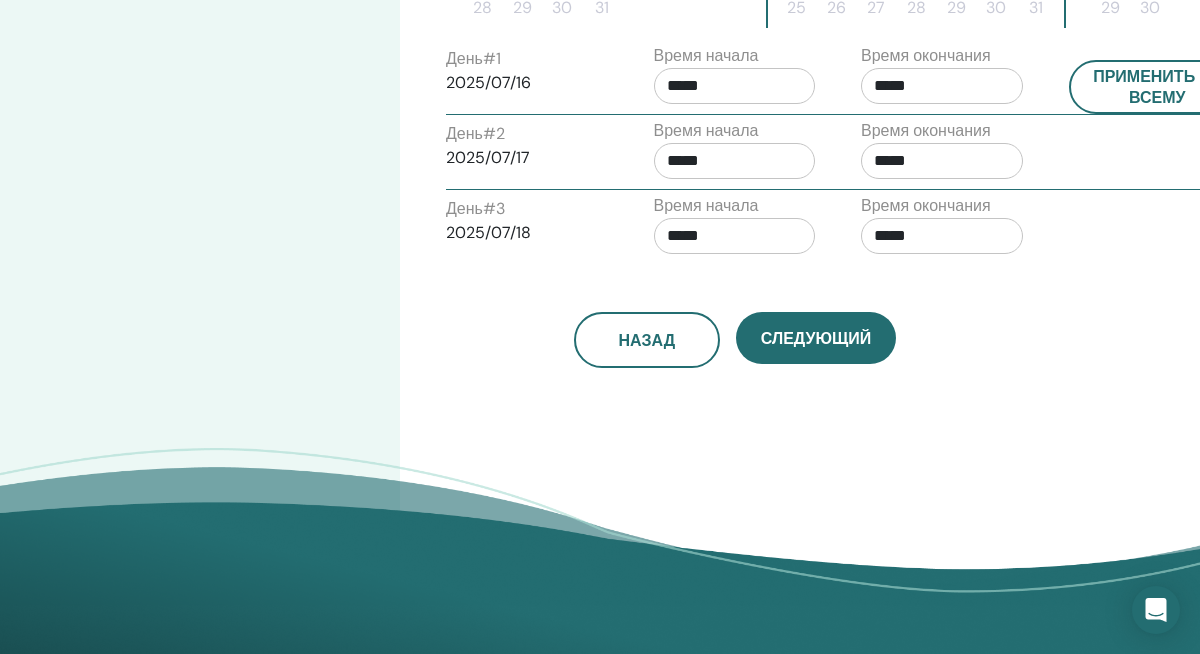 scroll, scrollTop: 822, scrollLeft: 0, axis: vertical 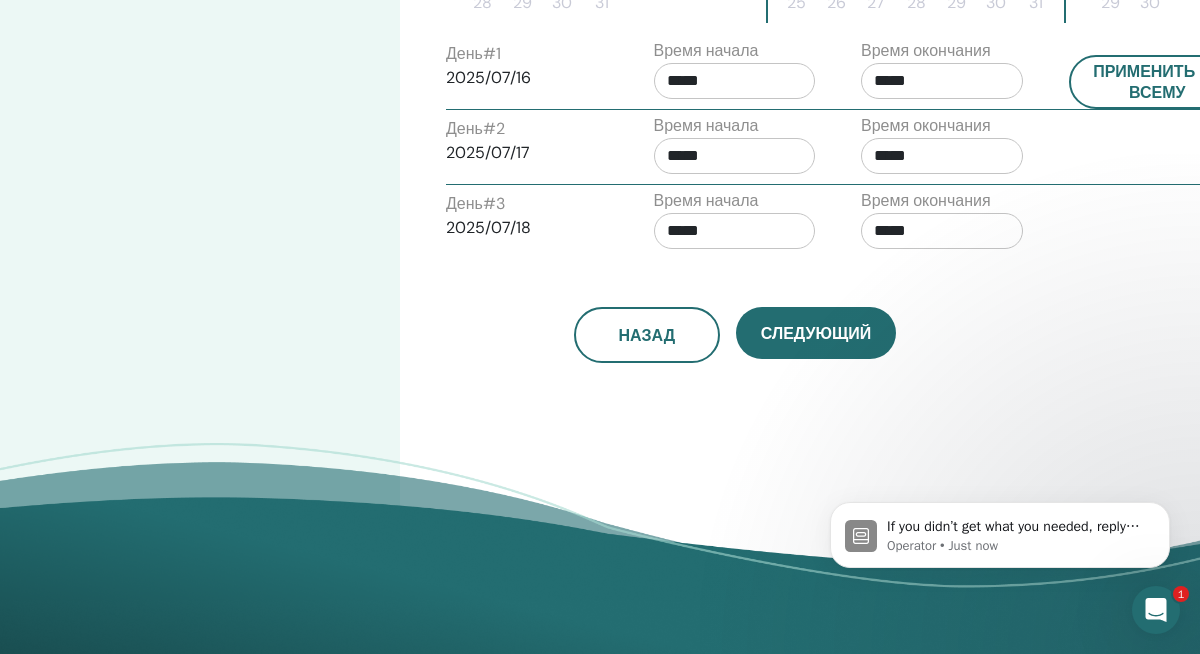 click 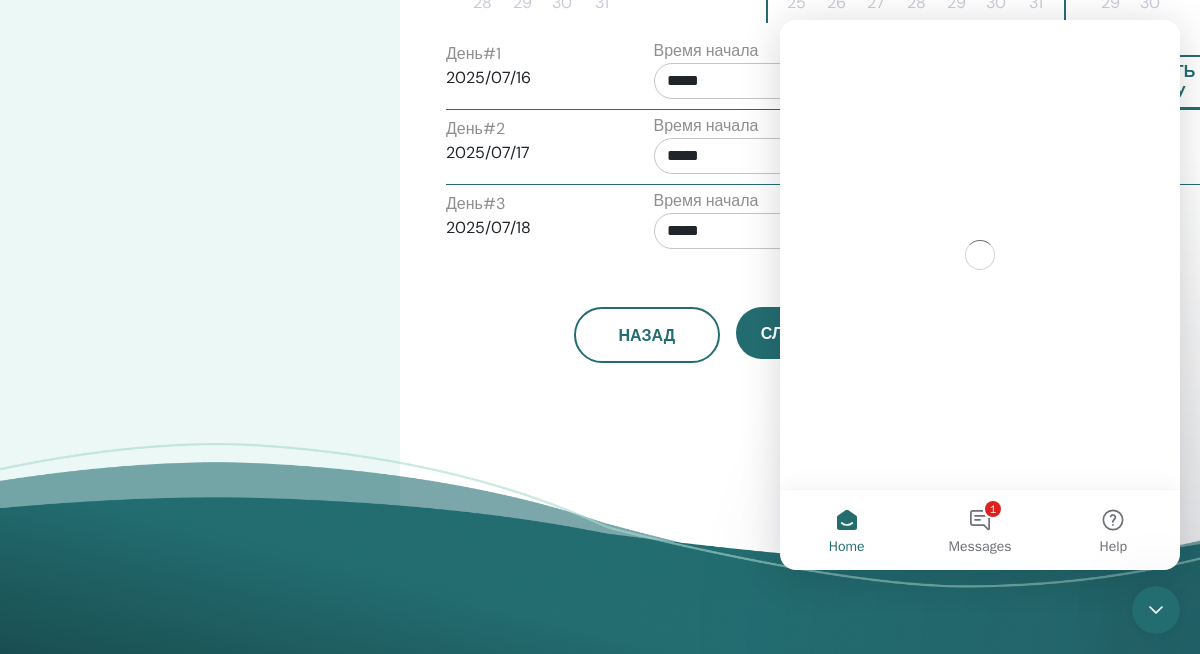 scroll, scrollTop: 0, scrollLeft: 0, axis: both 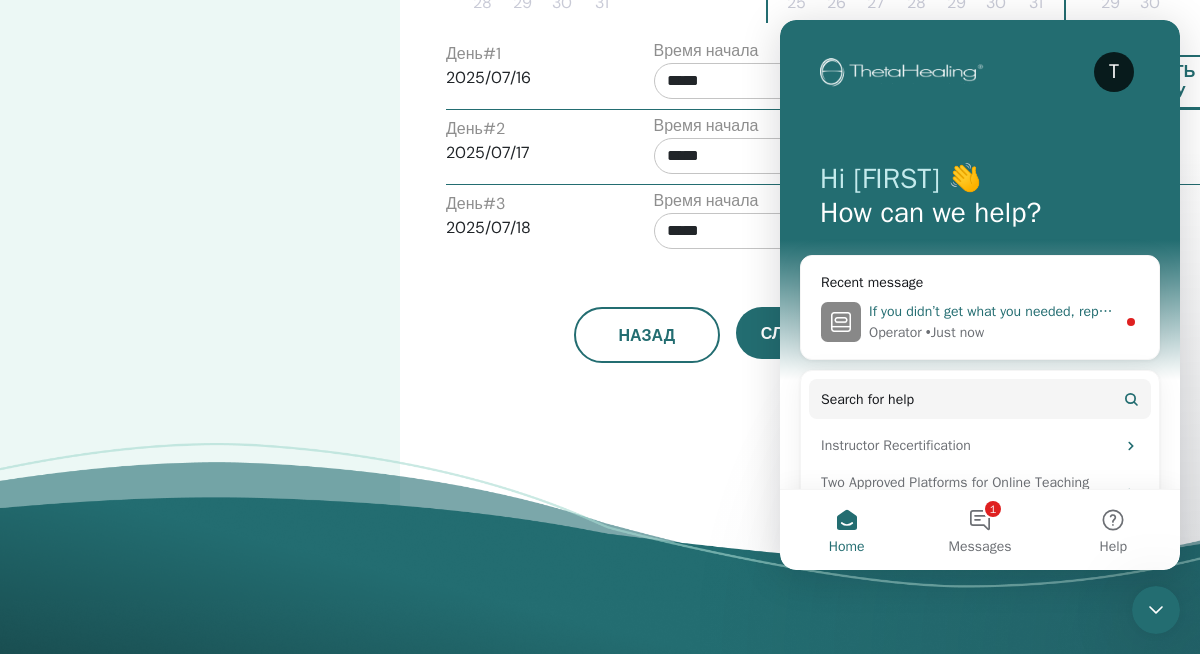 click on "If you didn’t get what you needed, reply here to continue the conversation." at bounding box center [1095, 311] 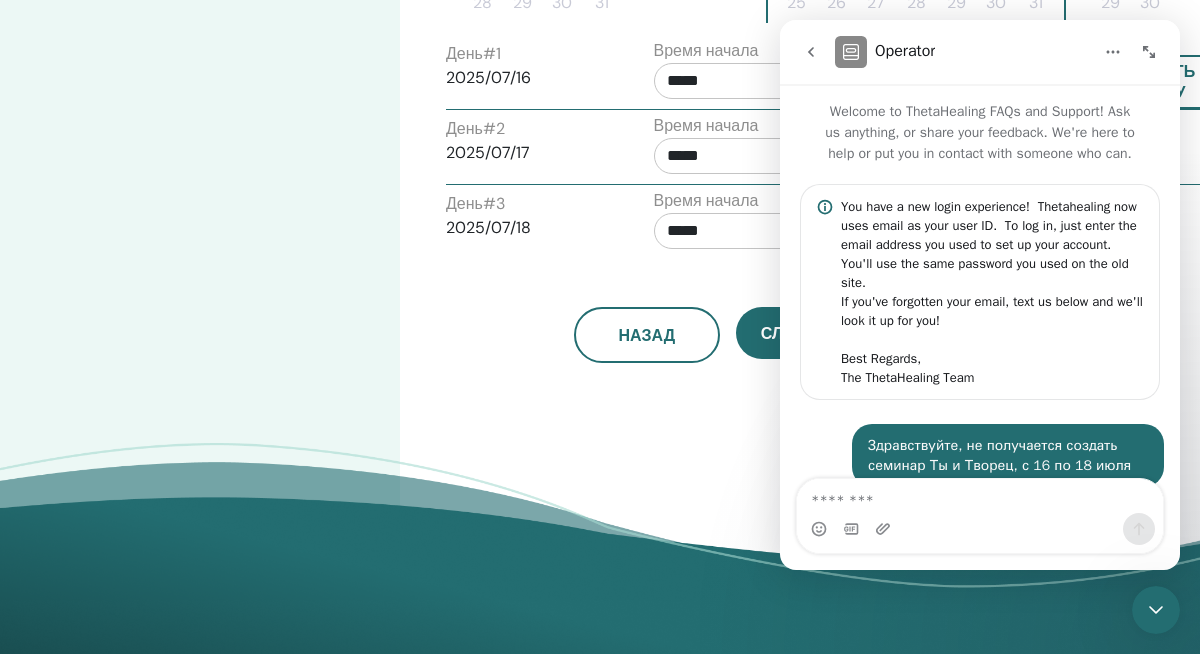 scroll, scrollTop: 3, scrollLeft: 0, axis: vertical 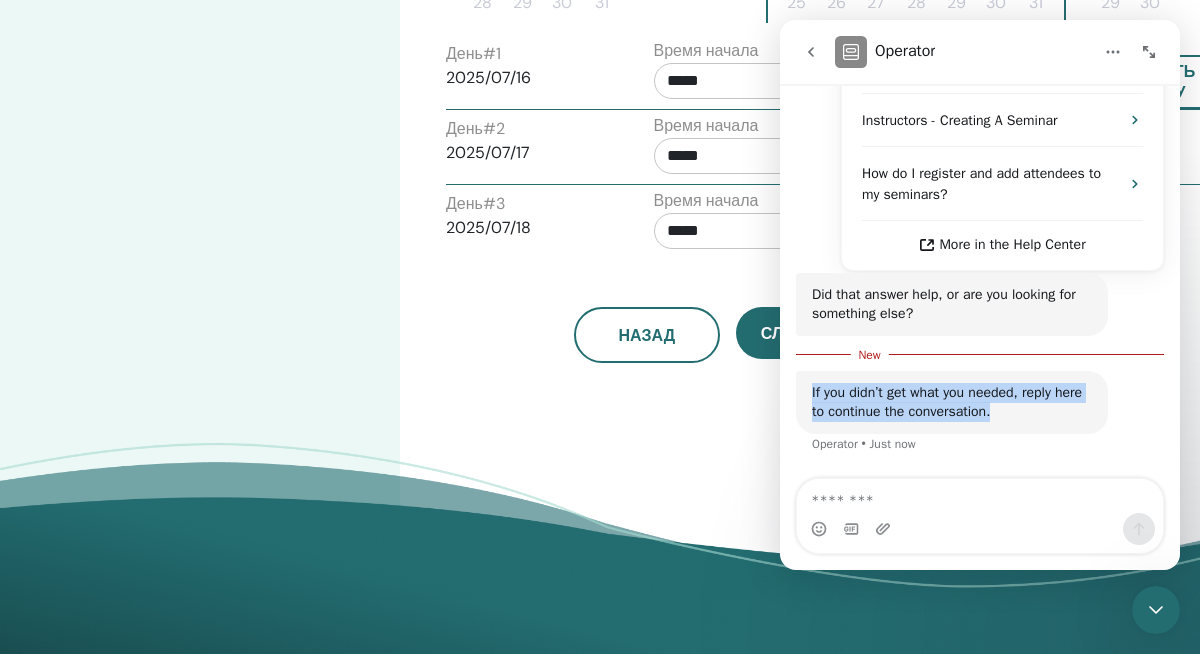 drag, startPoint x: 800, startPoint y: 393, endPoint x: 1057, endPoint y: 416, distance: 258.02713 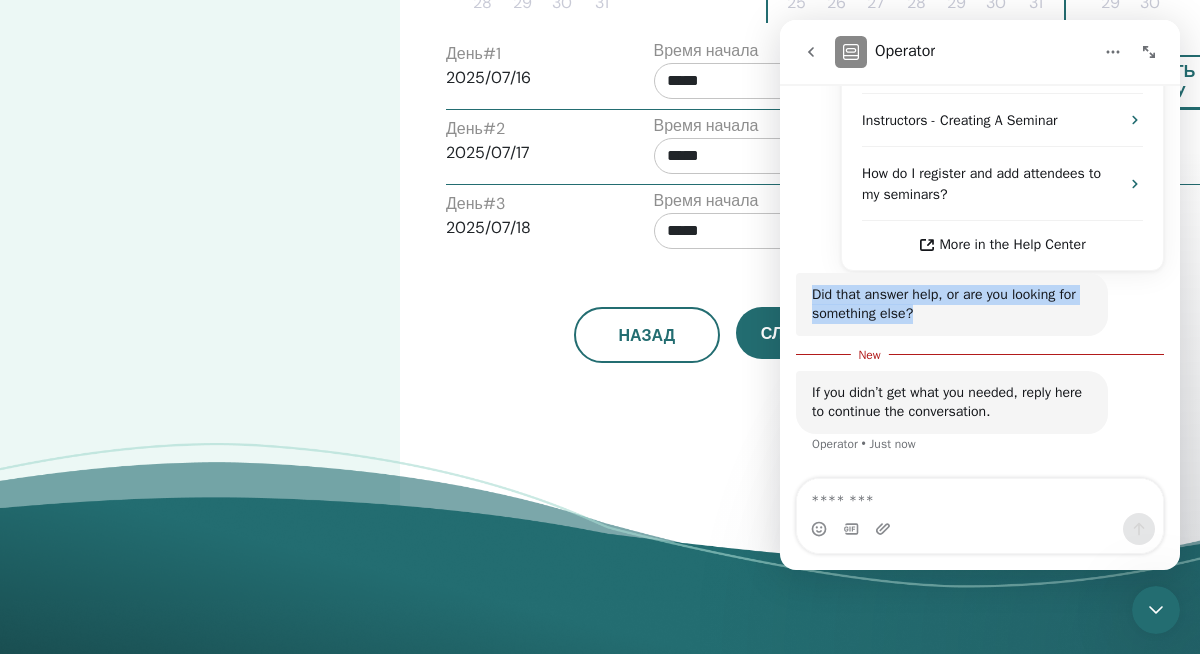 drag, startPoint x: 807, startPoint y: 293, endPoint x: 949, endPoint y: 317, distance: 144.01389 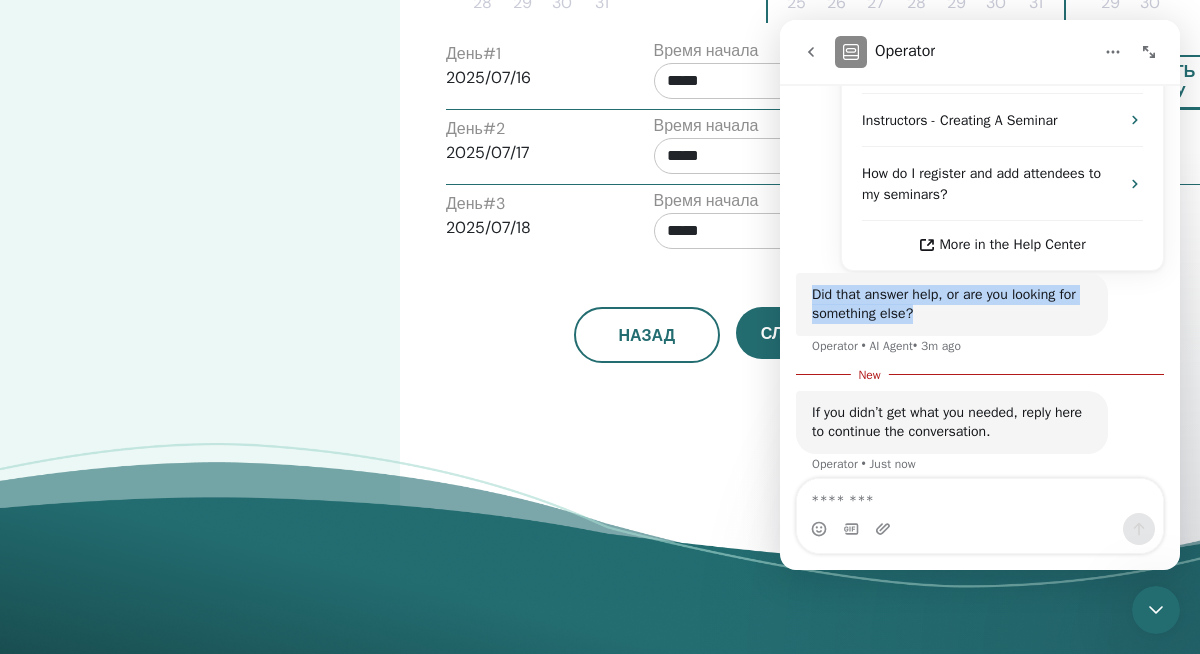 scroll, scrollTop: 946, scrollLeft: 0, axis: vertical 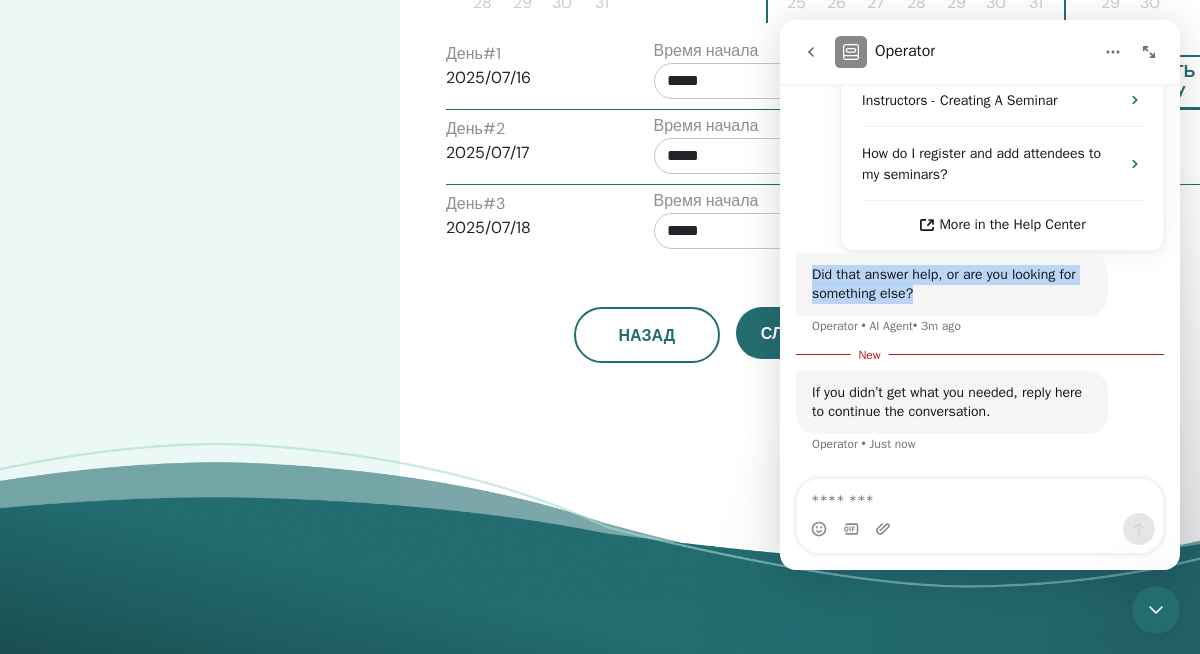 copy on "Did that answer help, or are you looking for something else?" 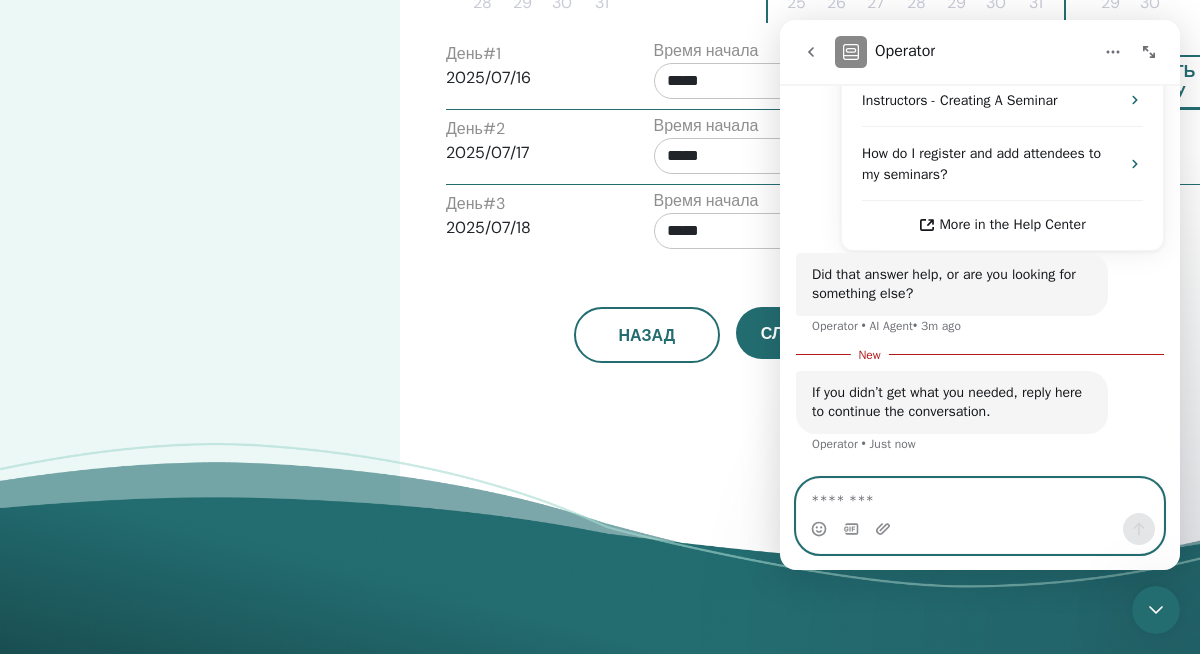 click at bounding box center (980, 496) 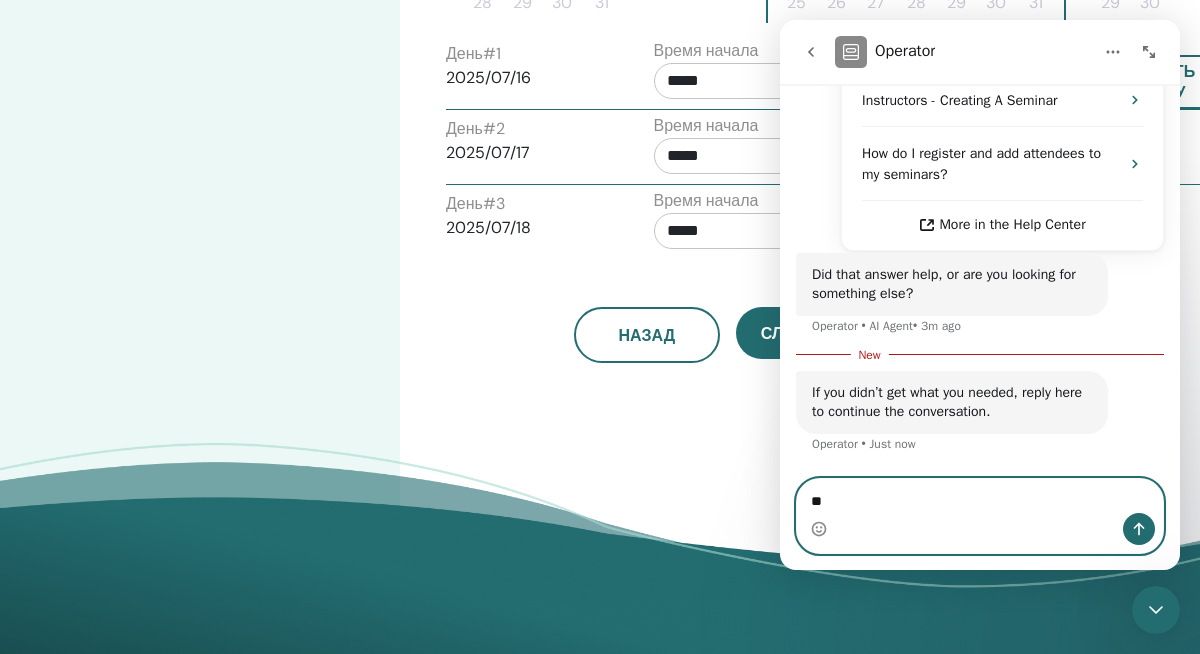 type on "***" 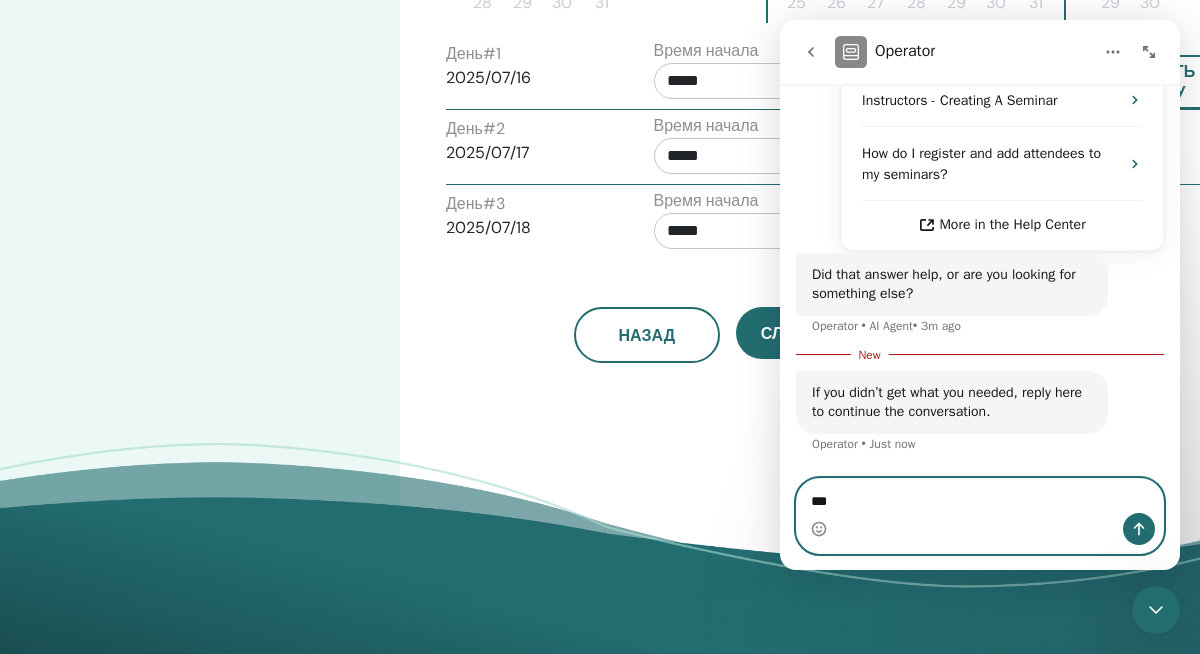 type 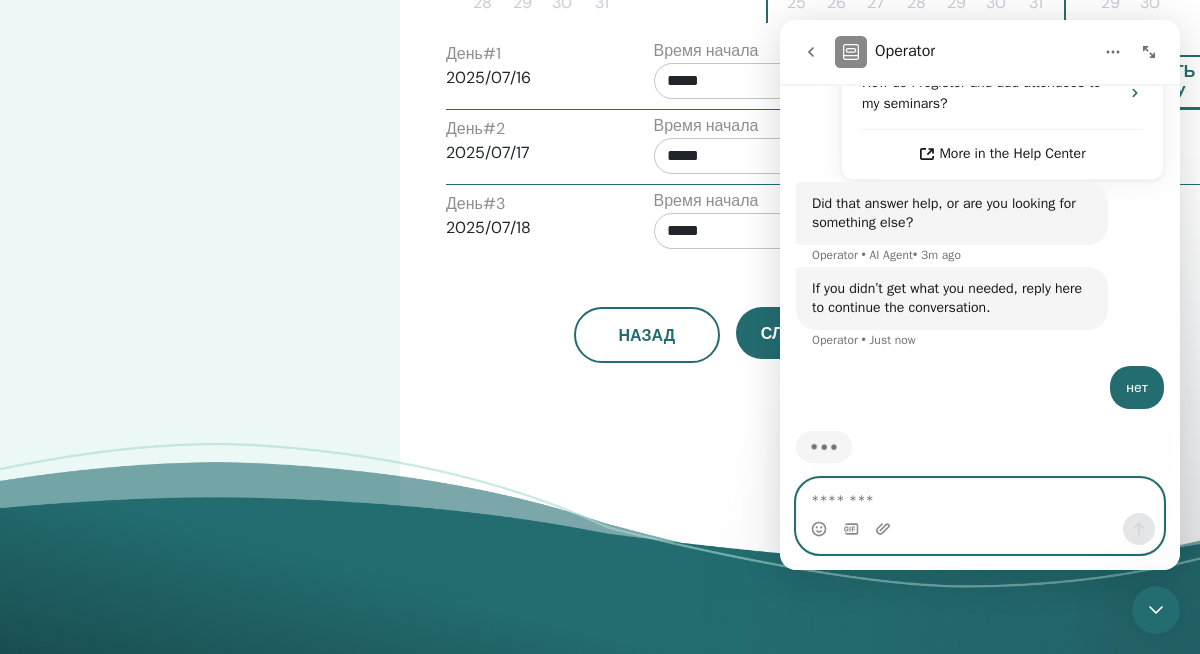 scroll, scrollTop: 1037, scrollLeft: 0, axis: vertical 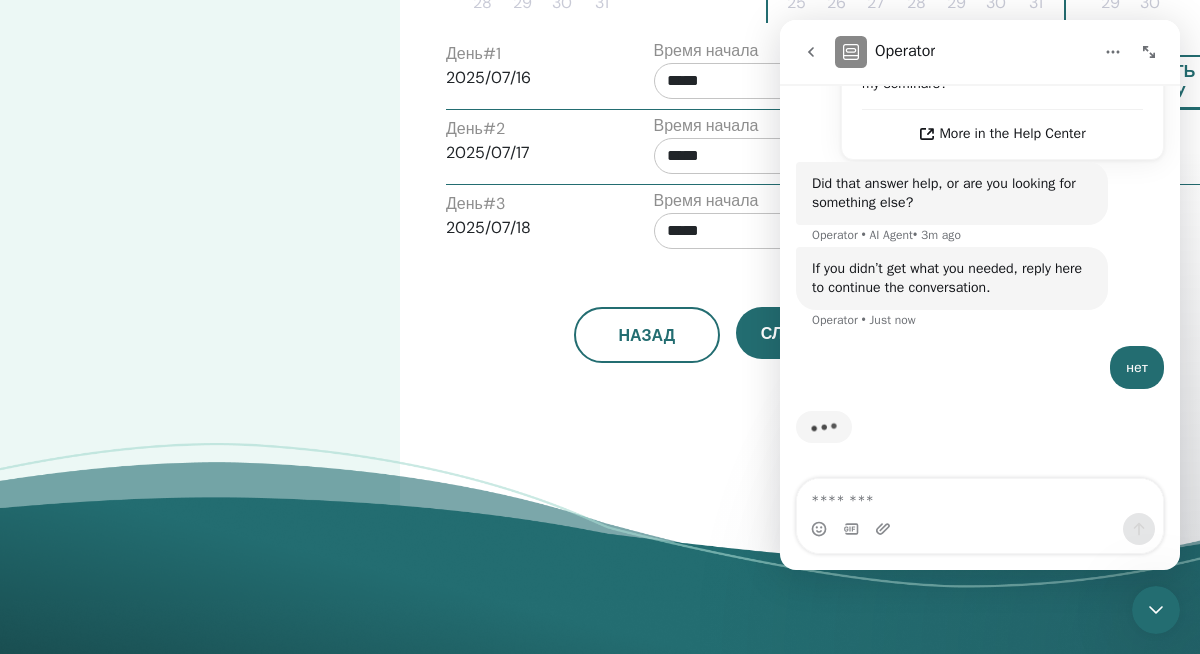 click 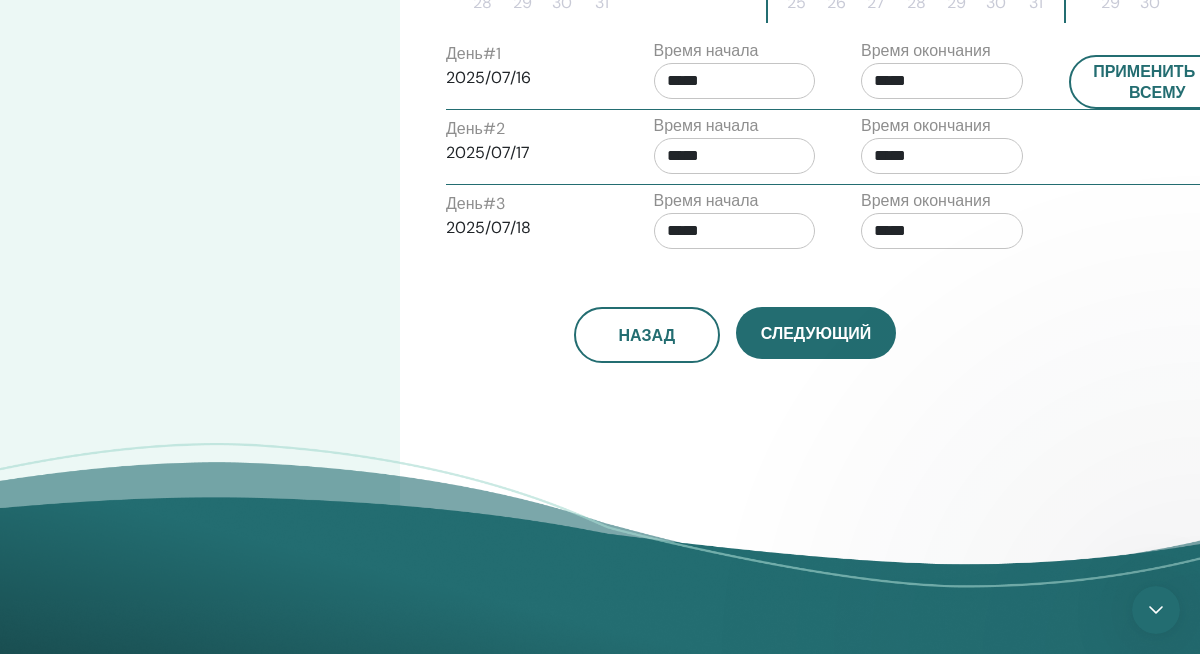 scroll, scrollTop: 0, scrollLeft: 0, axis: both 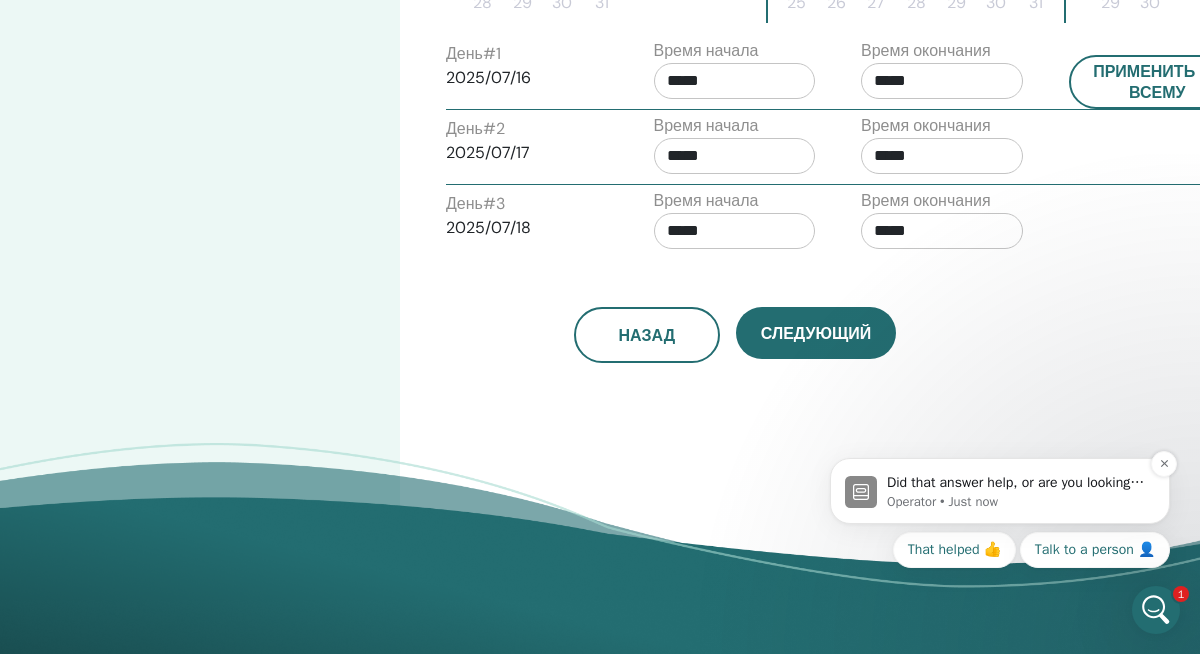 click on "Operator • Just now" at bounding box center [1016, 502] 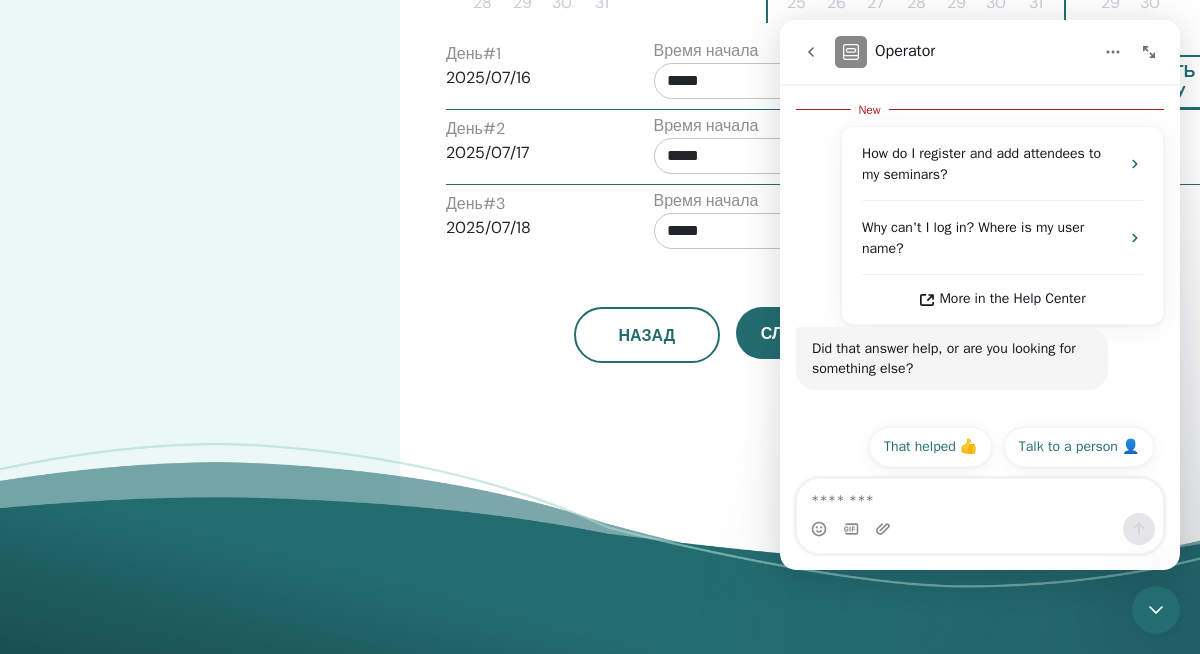 scroll, scrollTop: 1316, scrollLeft: 0, axis: vertical 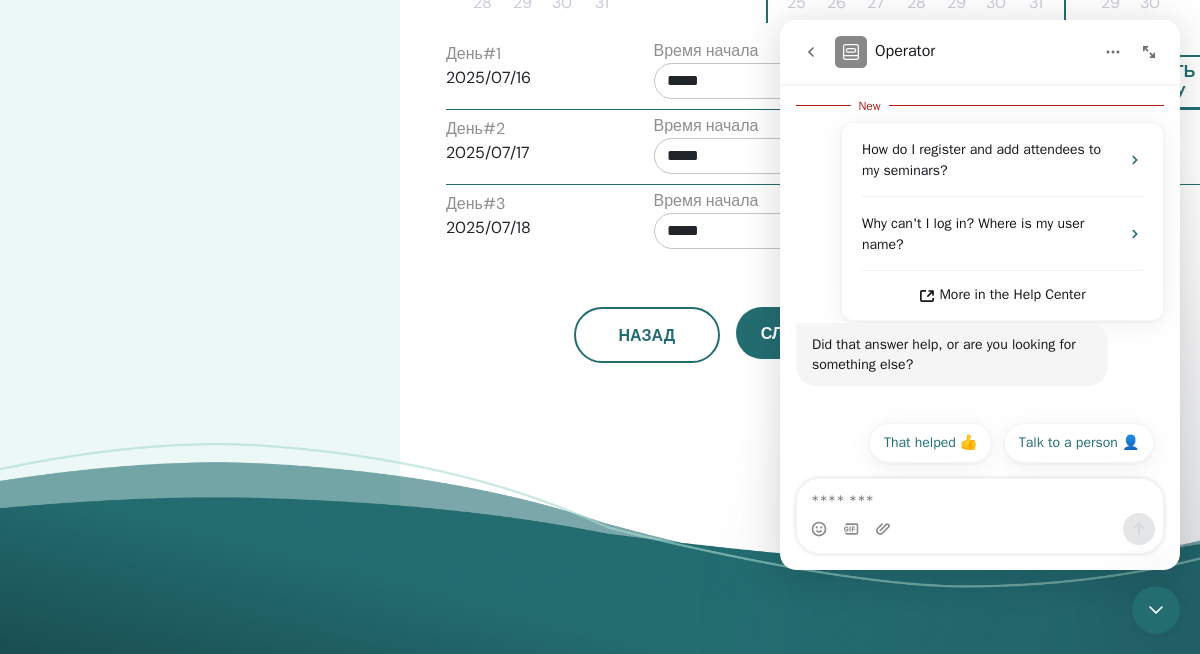 click 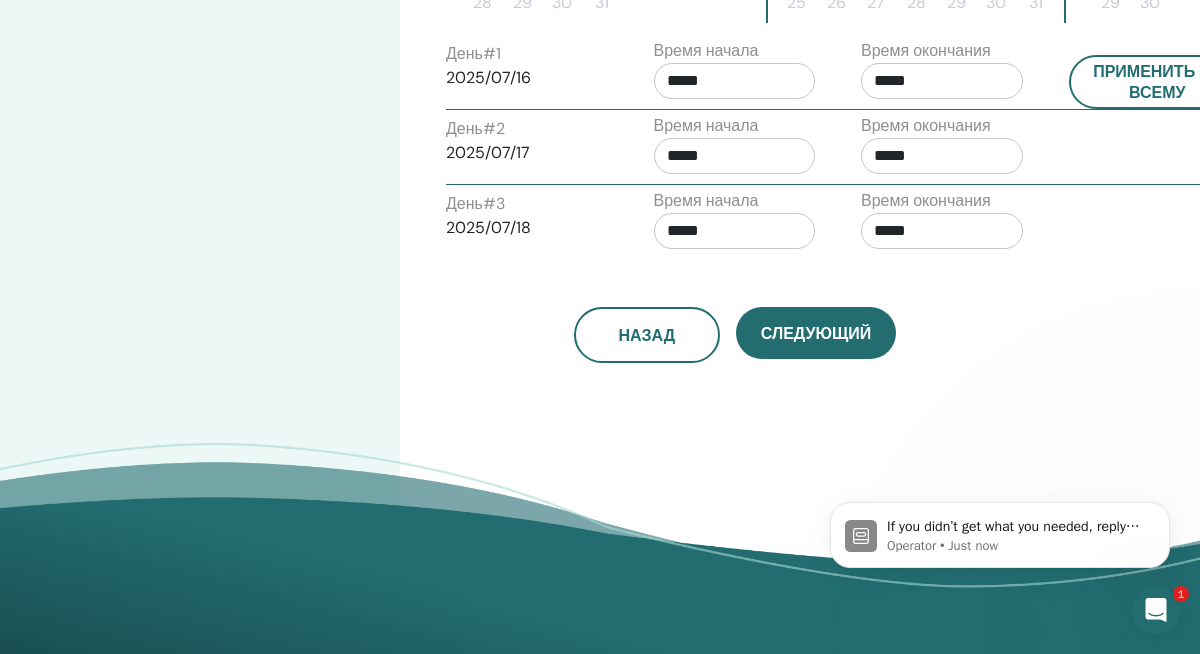 scroll, scrollTop: 0, scrollLeft: 0, axis: both 